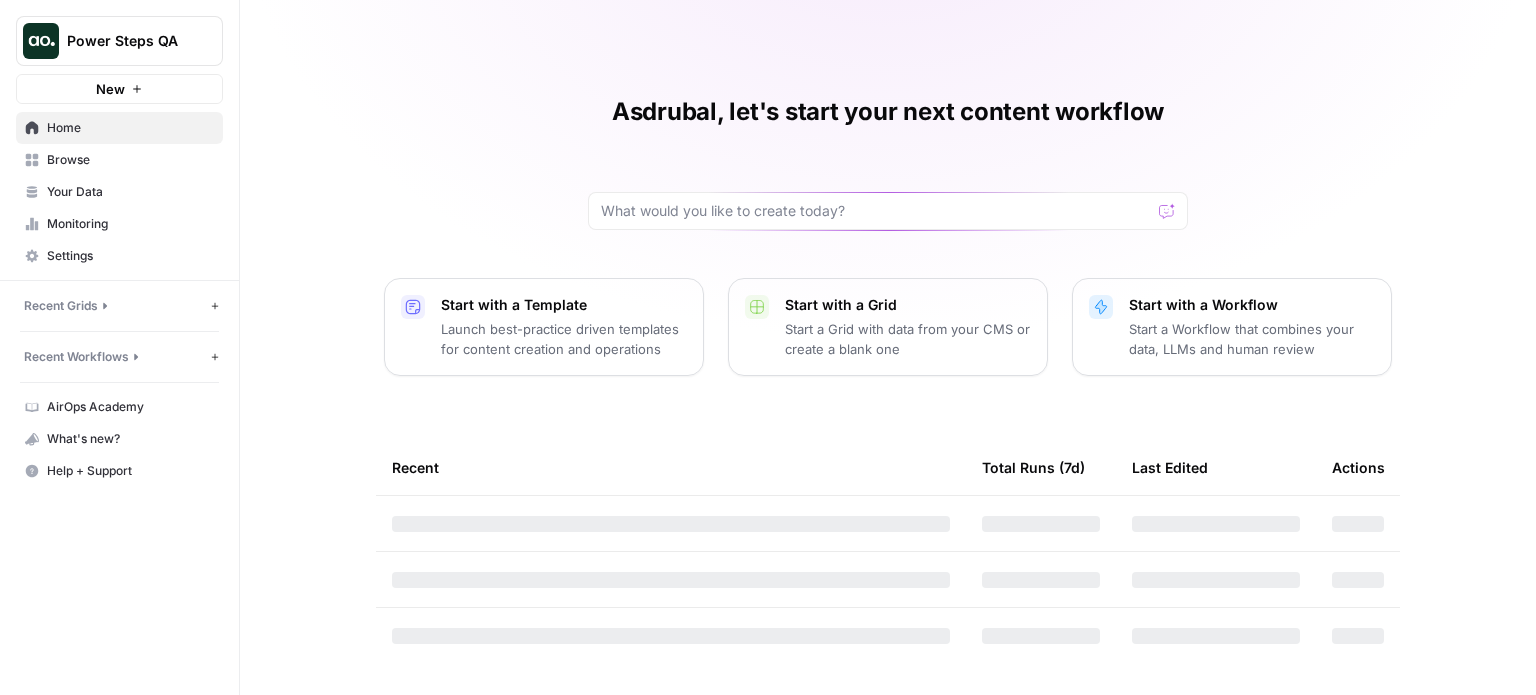scroll, scrollTop: 0, scrollLeft: 0, axis: both 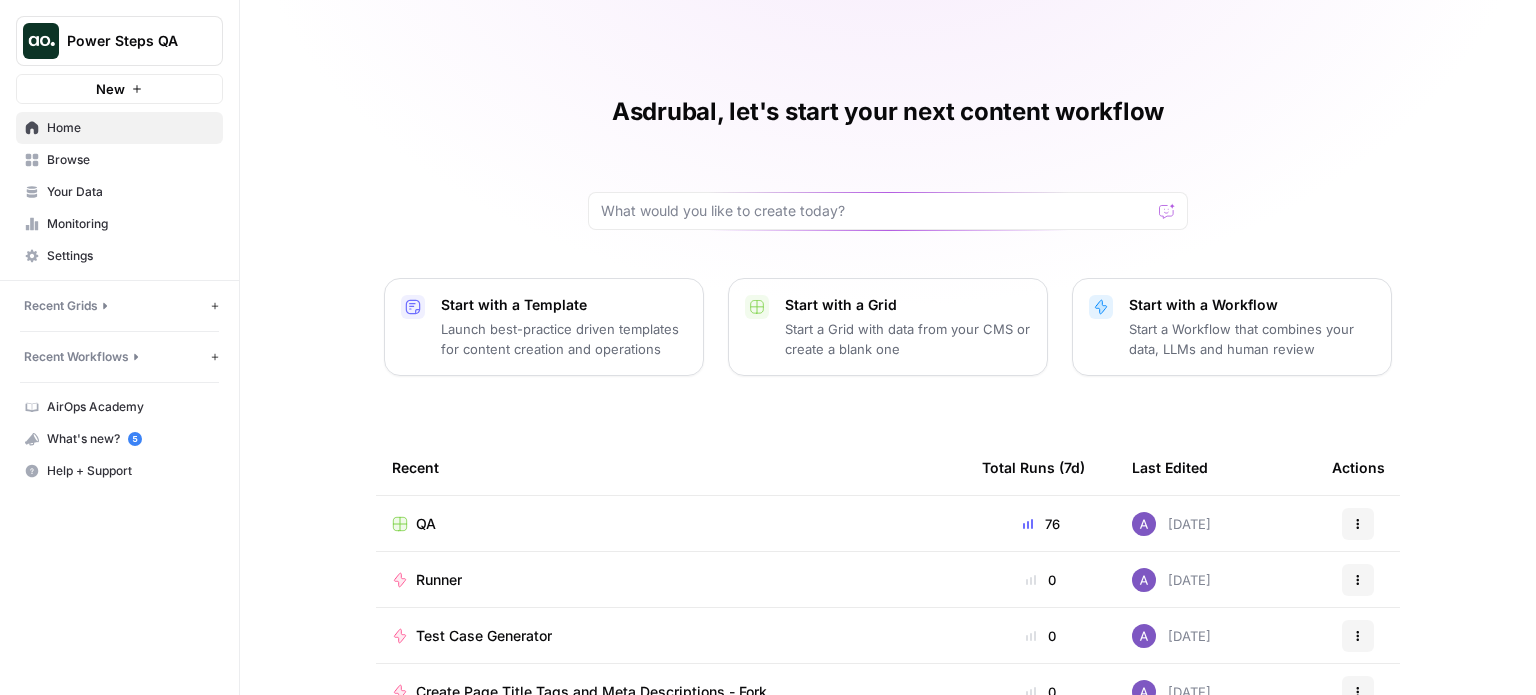 click on "QA" at bounding box center (426, 524) 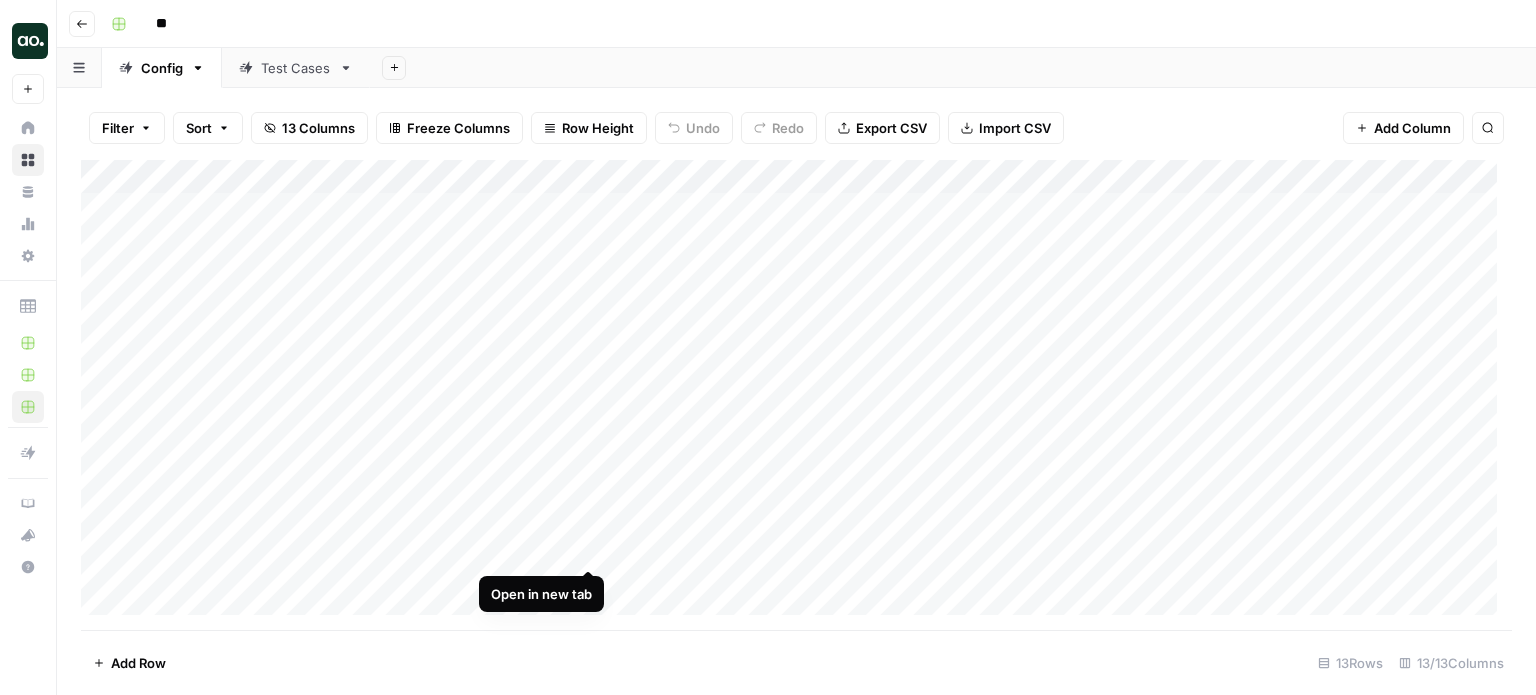 click on "Add Column" at bounding box center [796, 395] 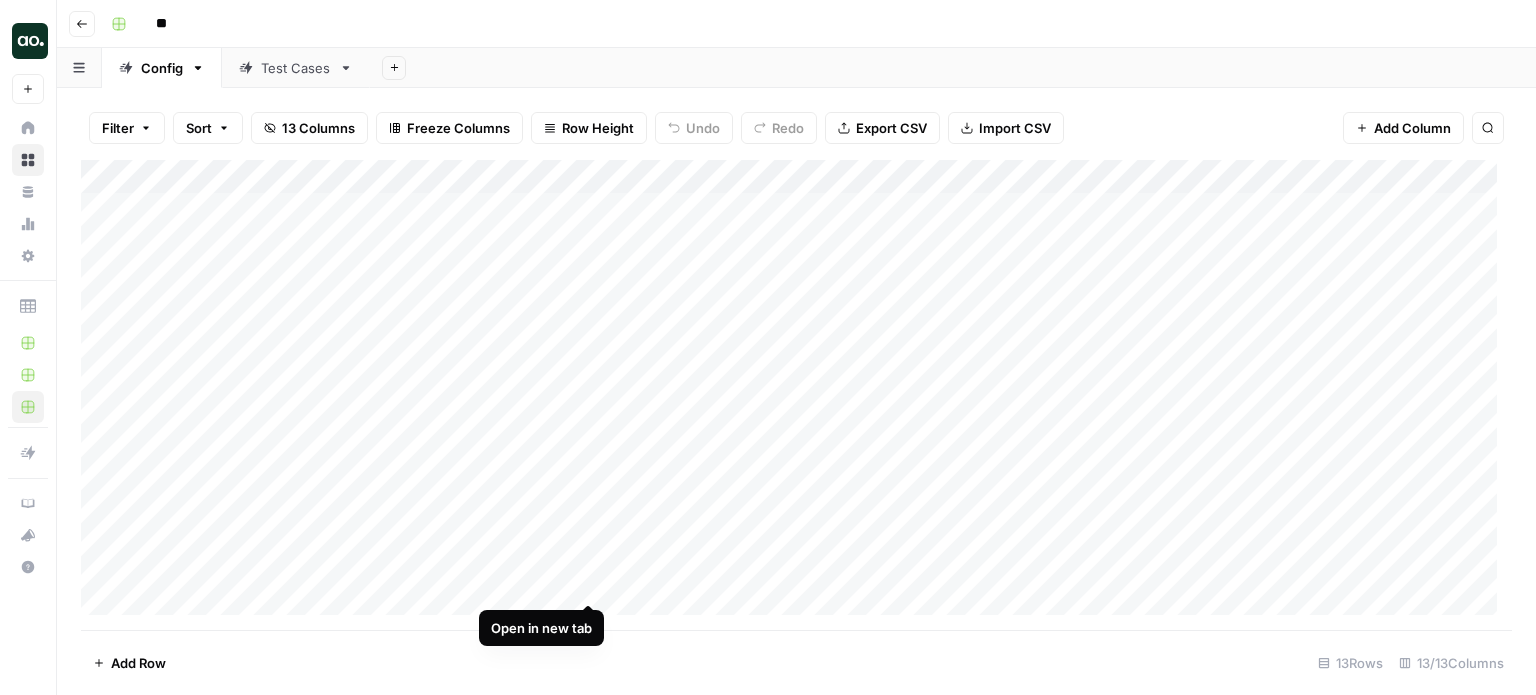 click on "Add Column" at bounding box center (796, 395) 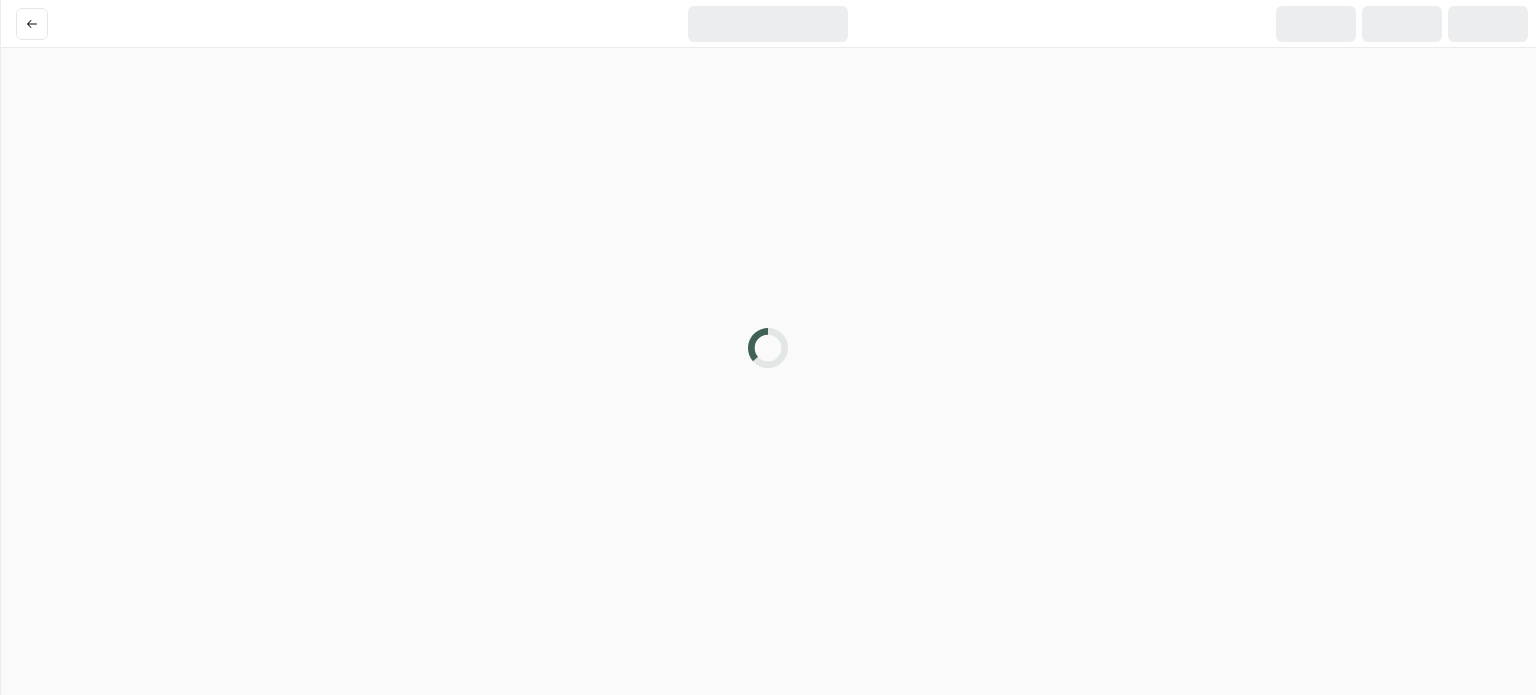 scroll, scrollTop: 0, scrollLeft: 0, axis: both 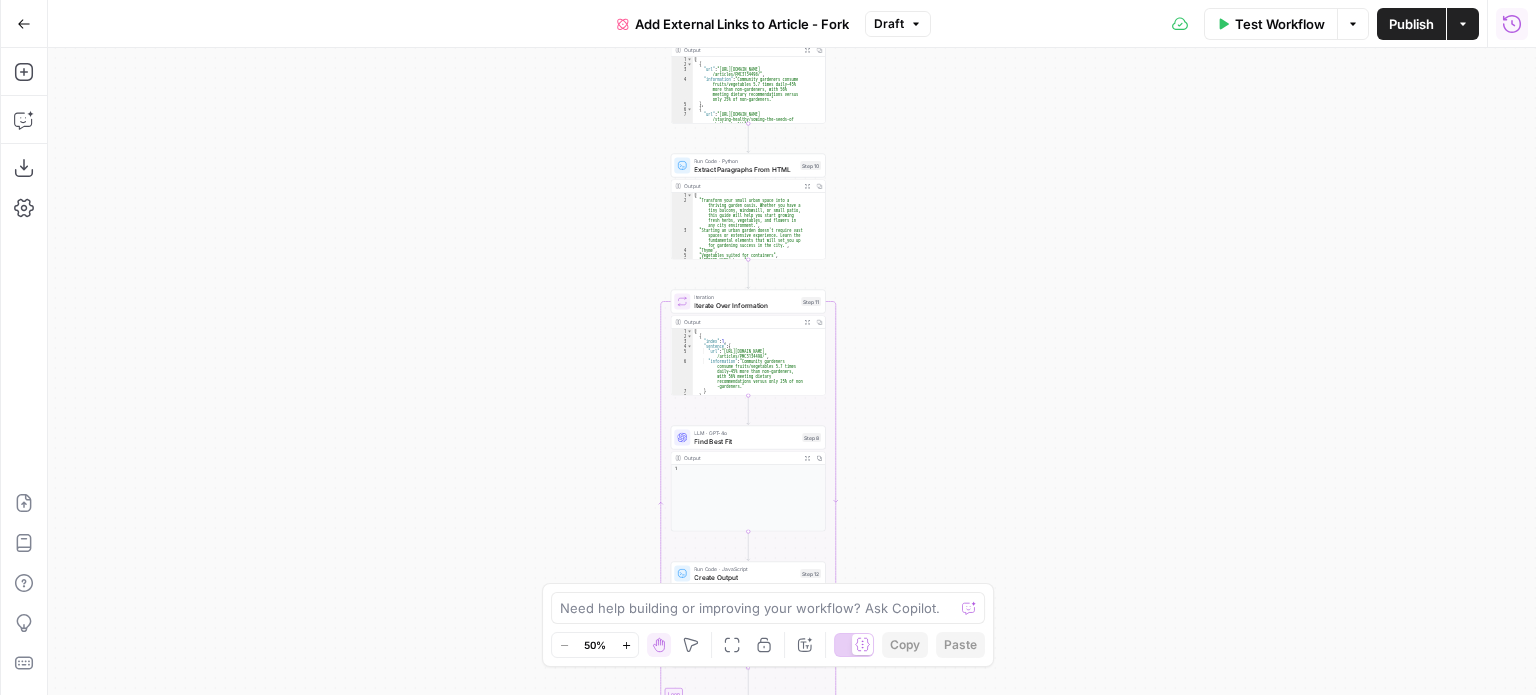 click 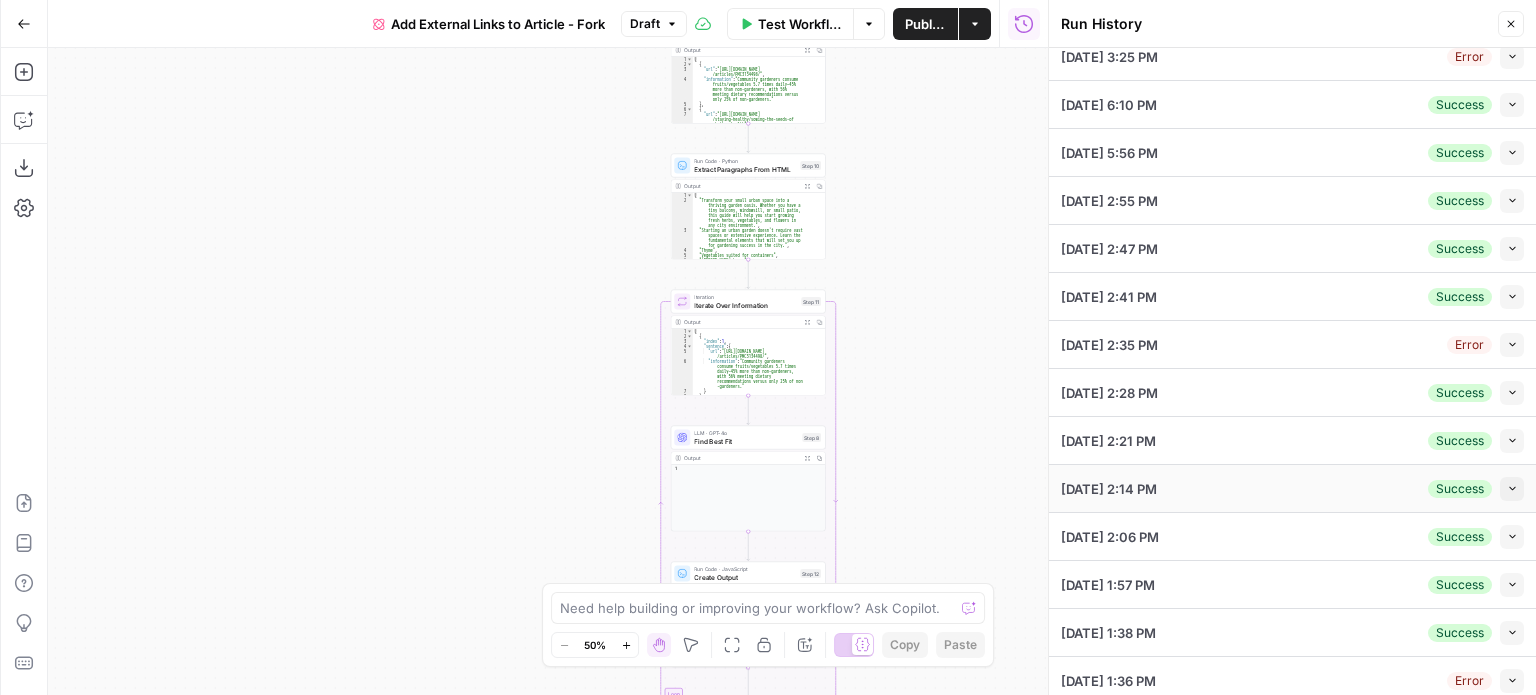 scroll, scrollTop: 0, scrollLeft: 0, axis: both 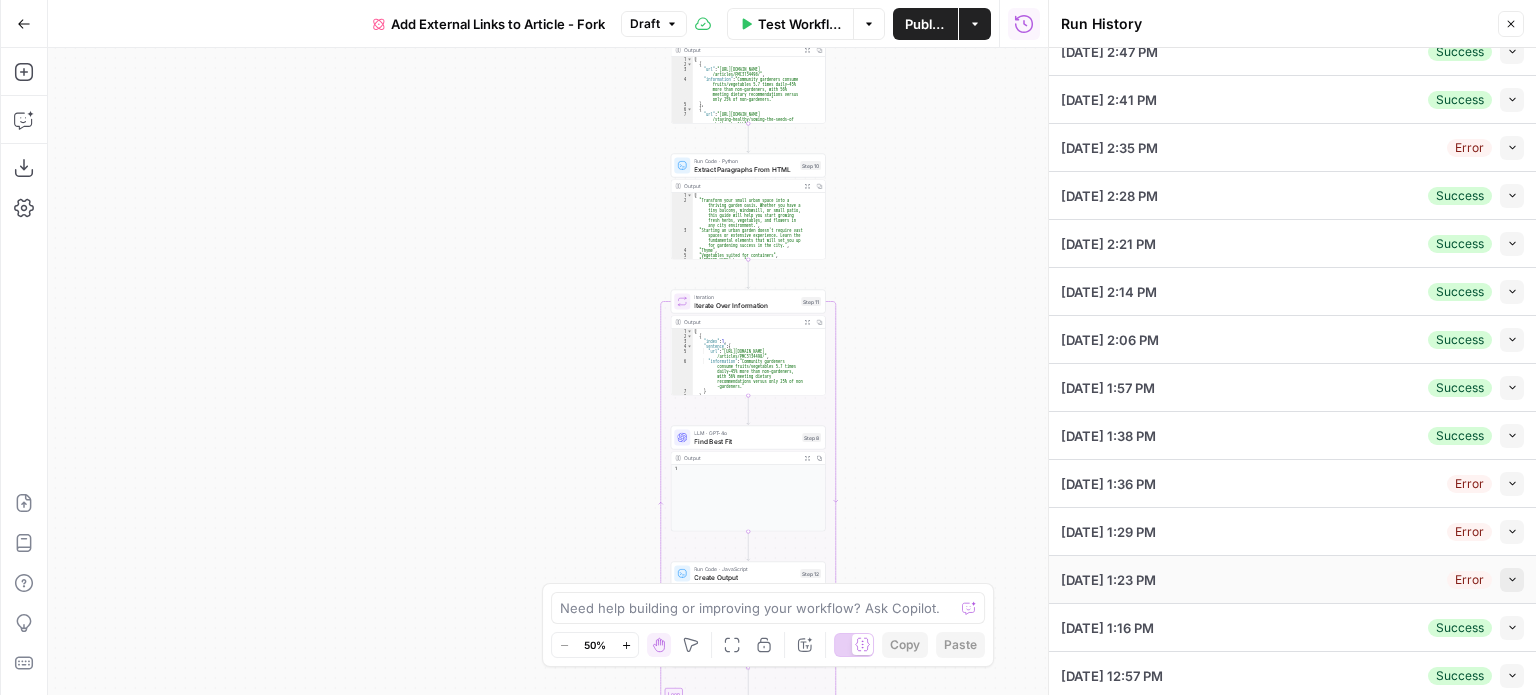 click on "Collapse" at bounding box center (1512, 580) 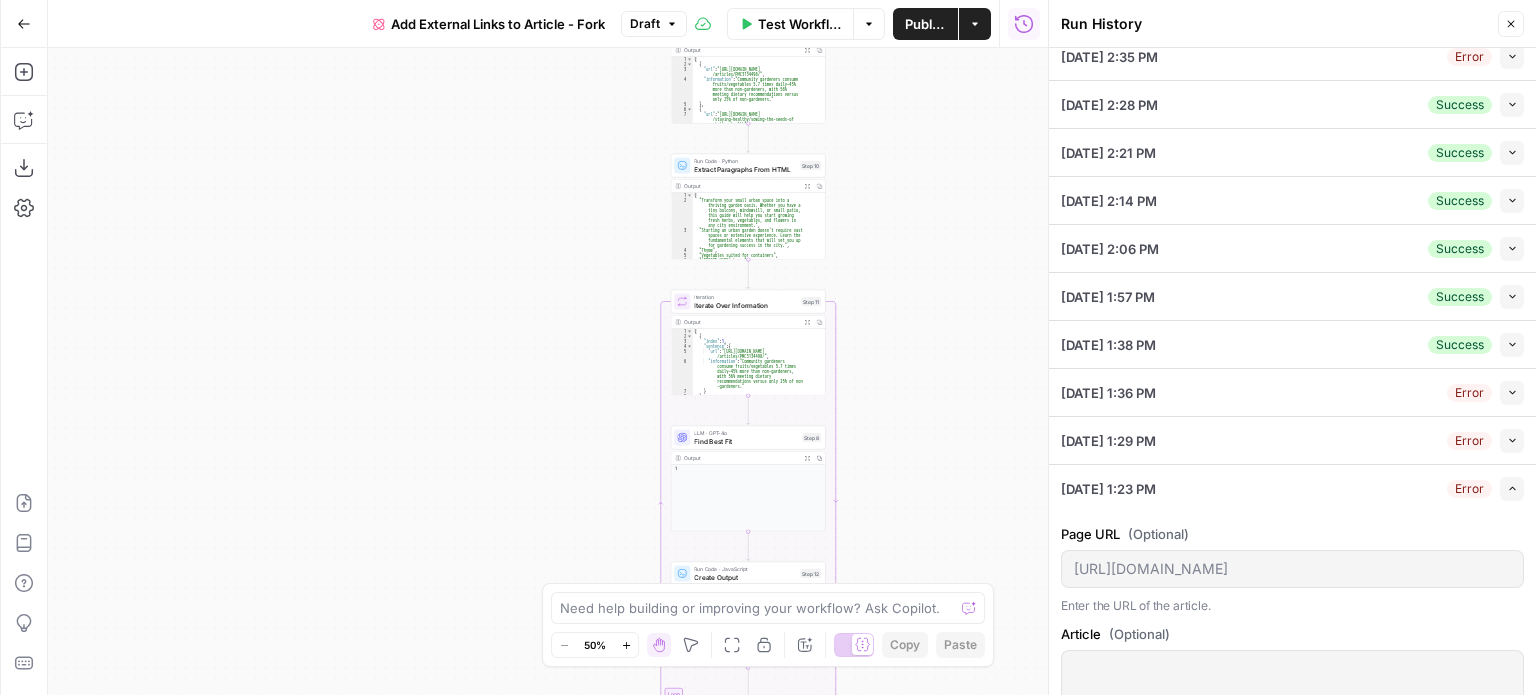 scroll, scrollTop: 460, scrollLeft: 0, axis: vertical 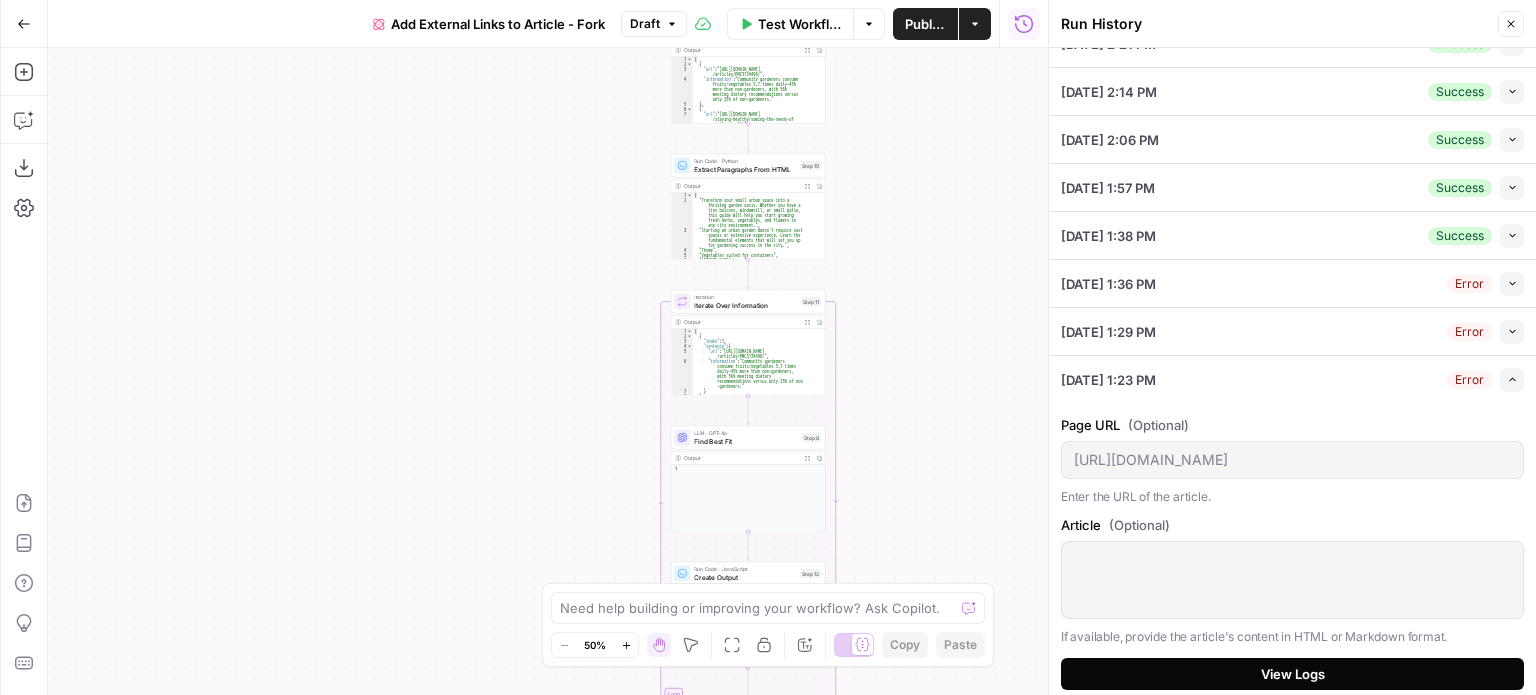 click on "View Logs" at bounding box center [1293, 674] 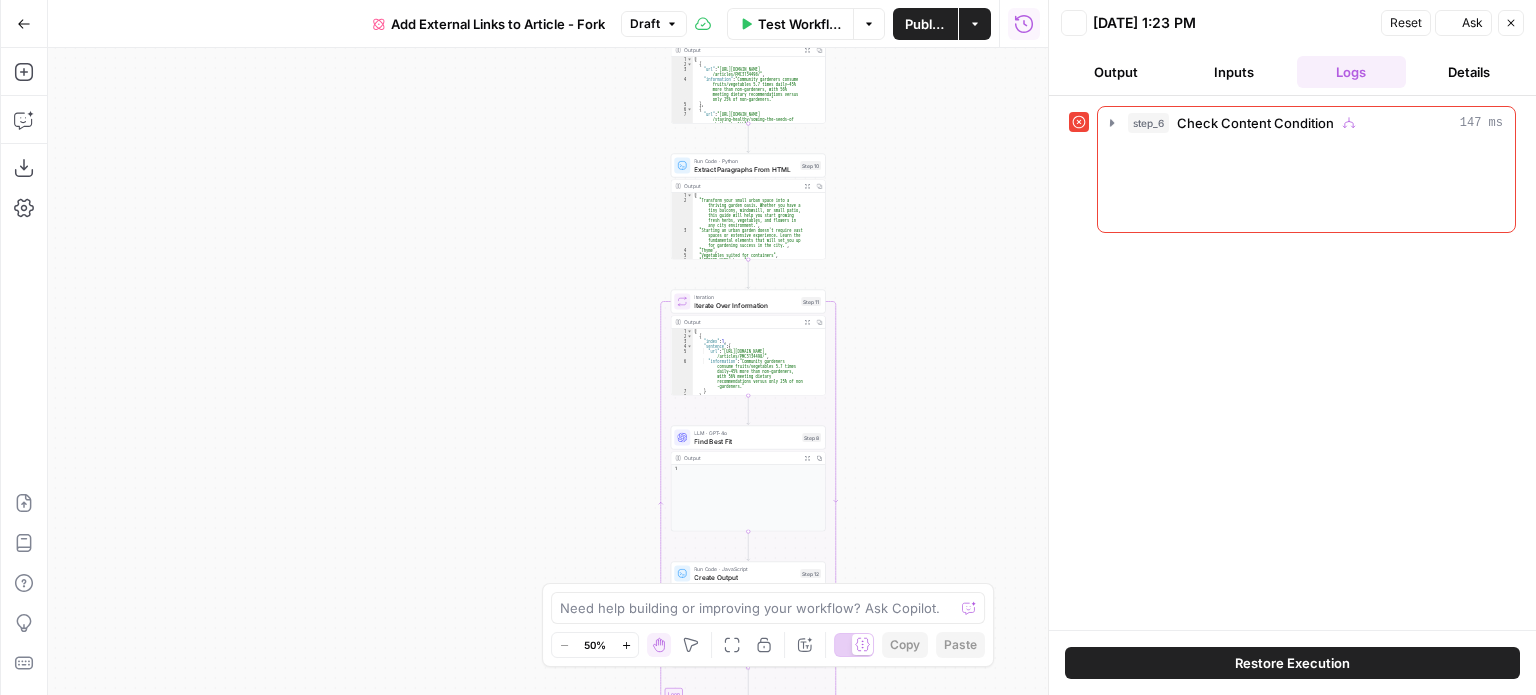 scroll, scrollTop: 0, scrollLeft: 0, axis: both 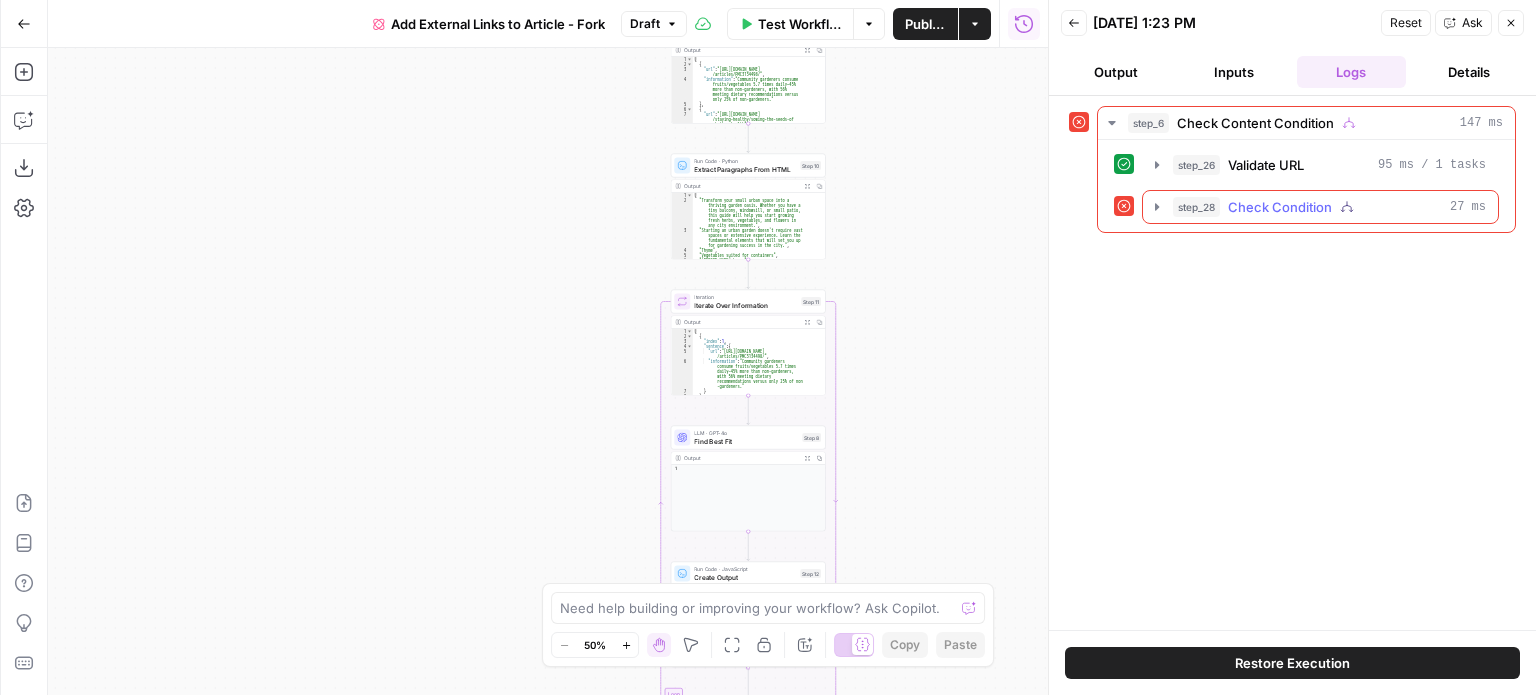 click 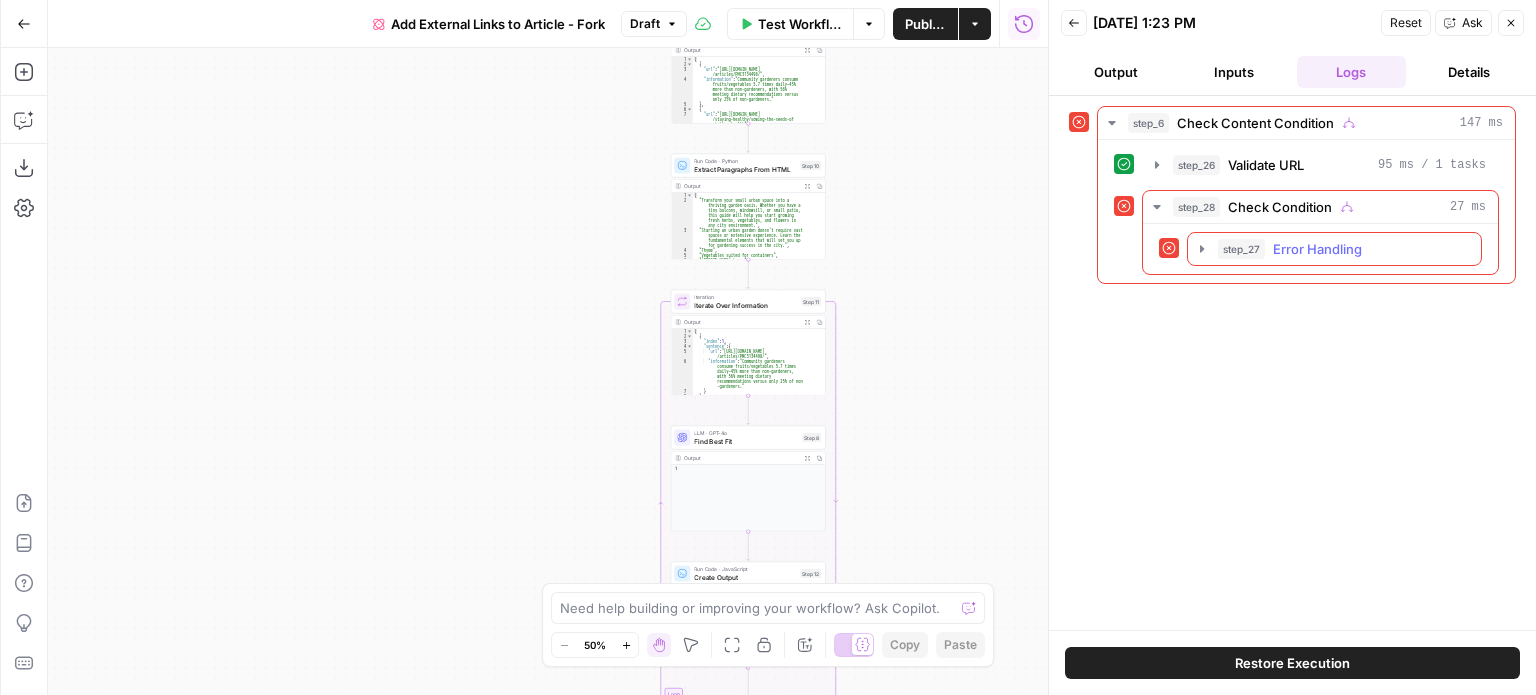 click 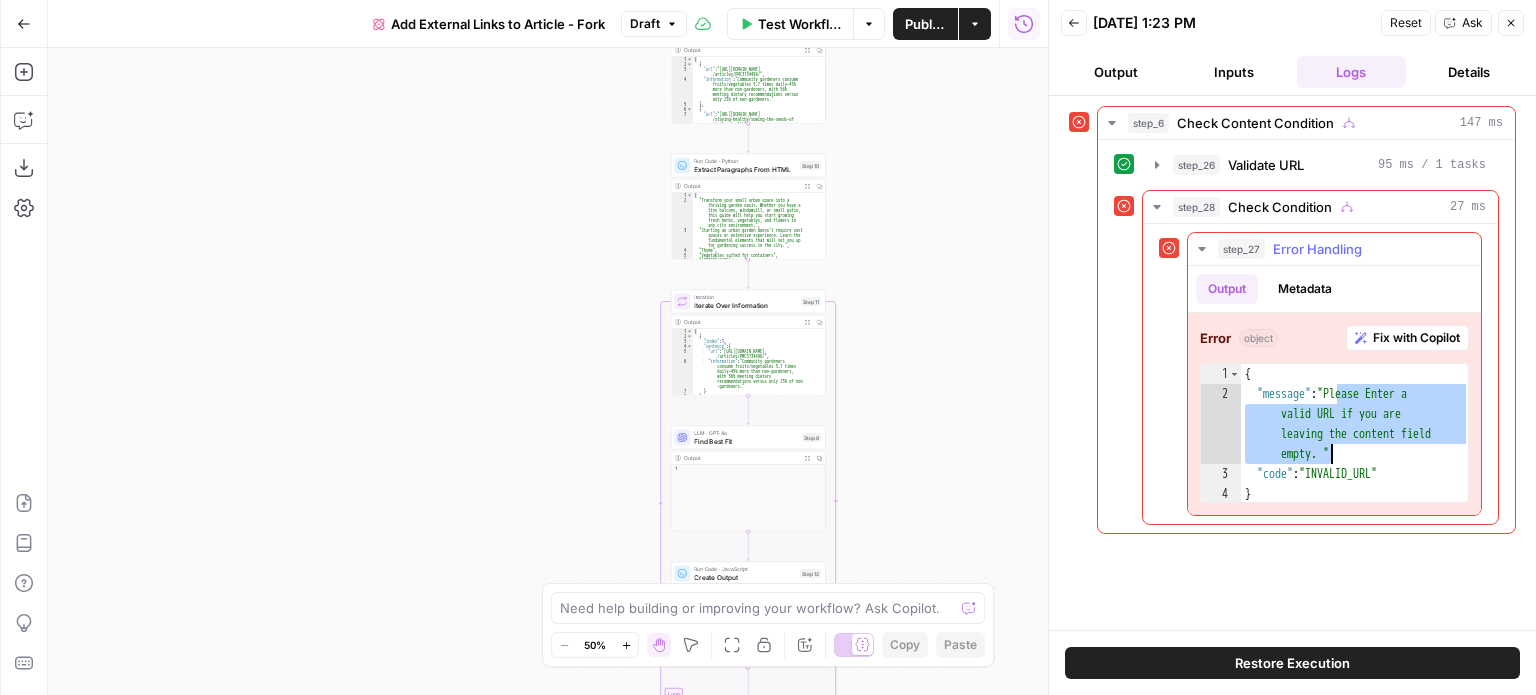 drag, startPoint x: 1336, startPoint y: 390, endPoint x: 1328, endPoint y: 451, distance: 61.522354 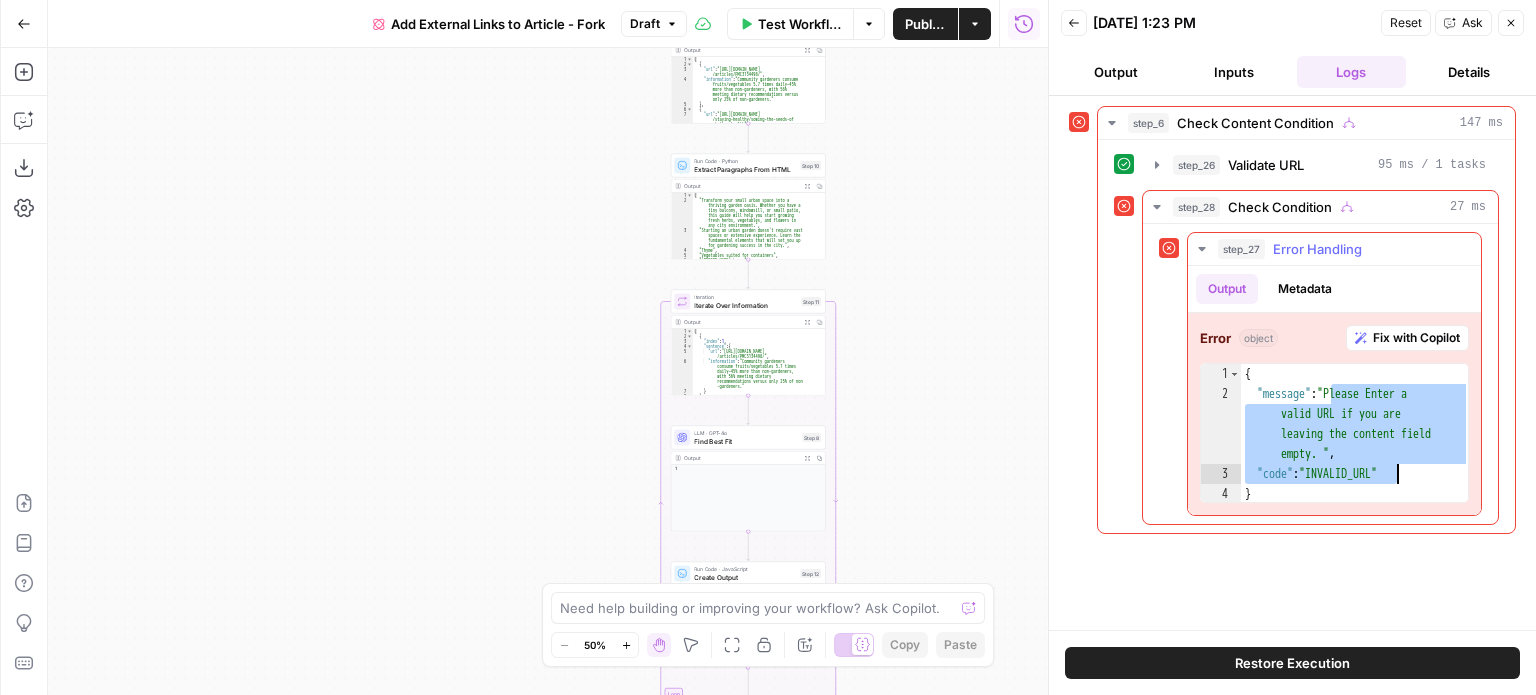 drag, startPoint x: 1328, startPoint y: 385, endPoint x: 1395, endPoint y: 467, distance: 105.89146 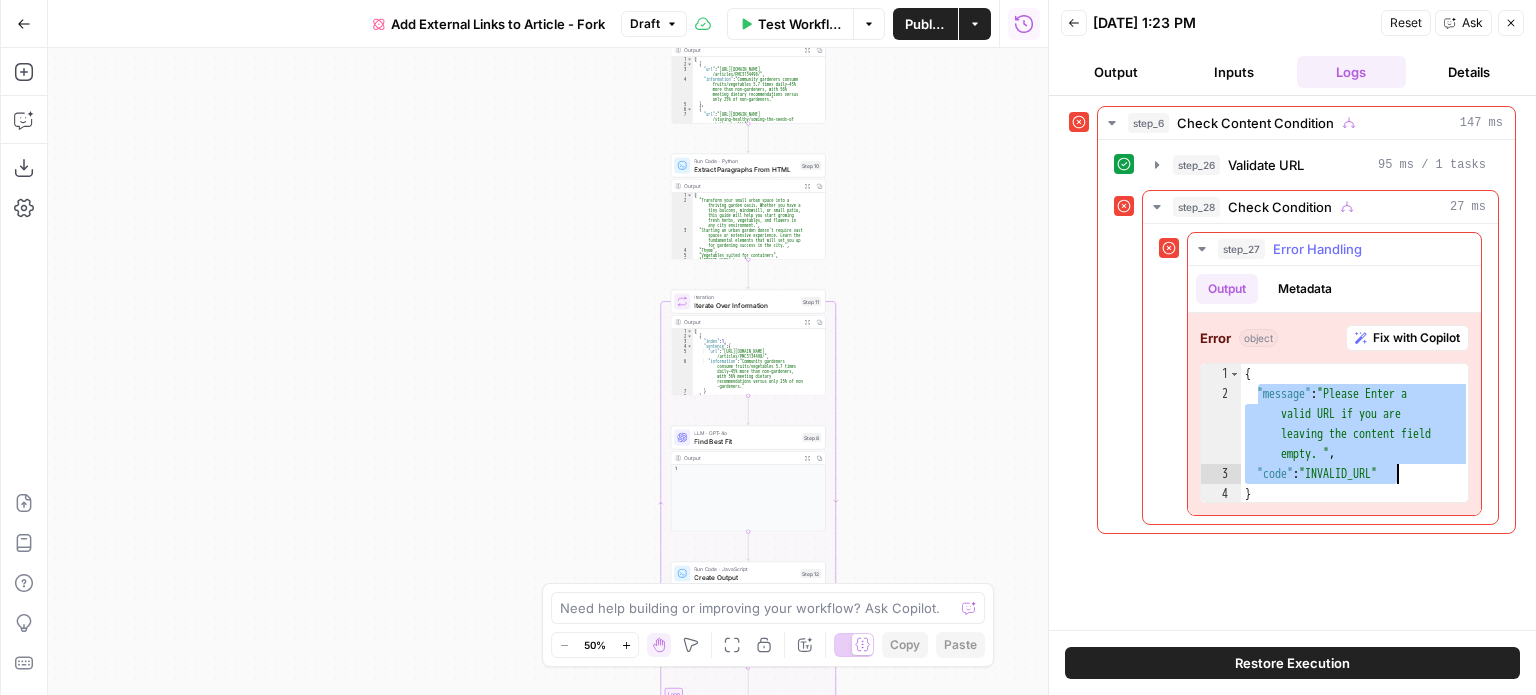 drag, startPoint x: 1259, startPoint y: 384, endPoint x: 1396, endPoint y: 468, distance: 160.70158 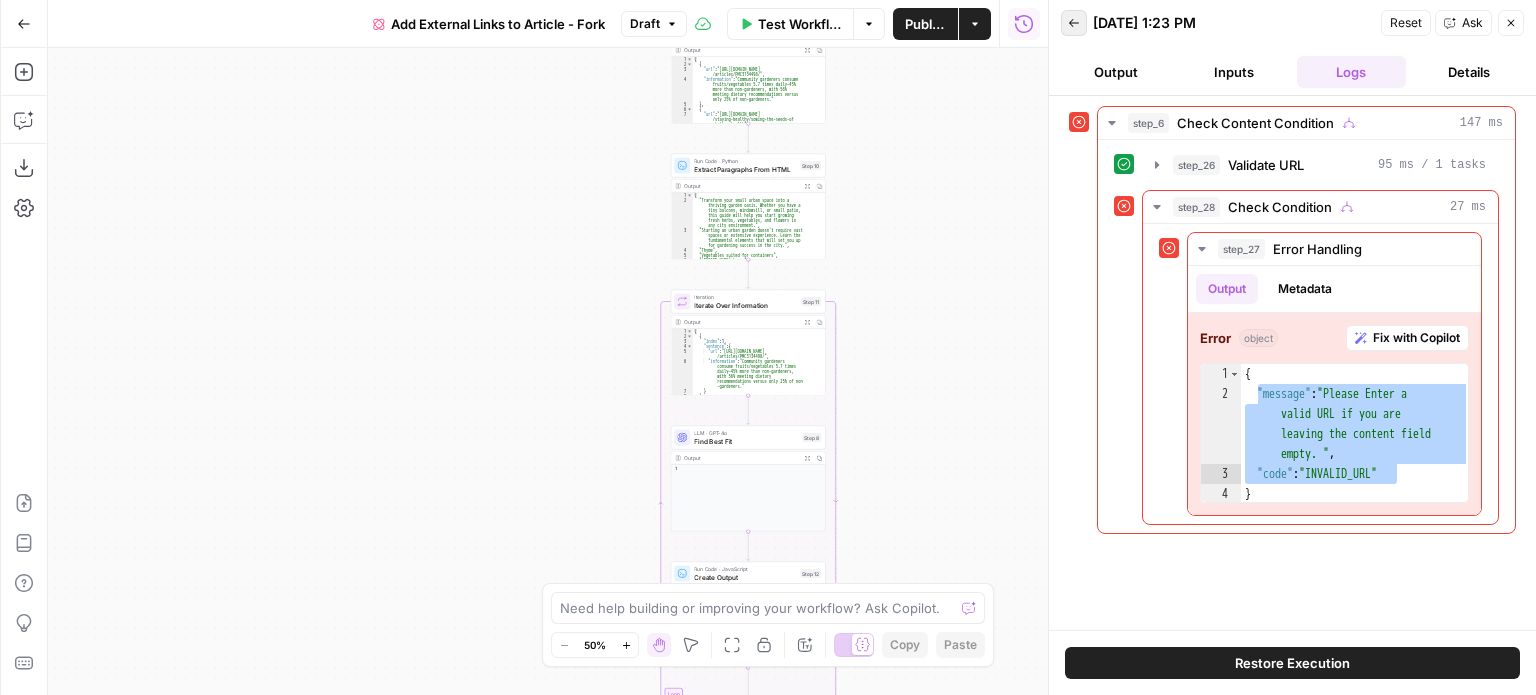 click 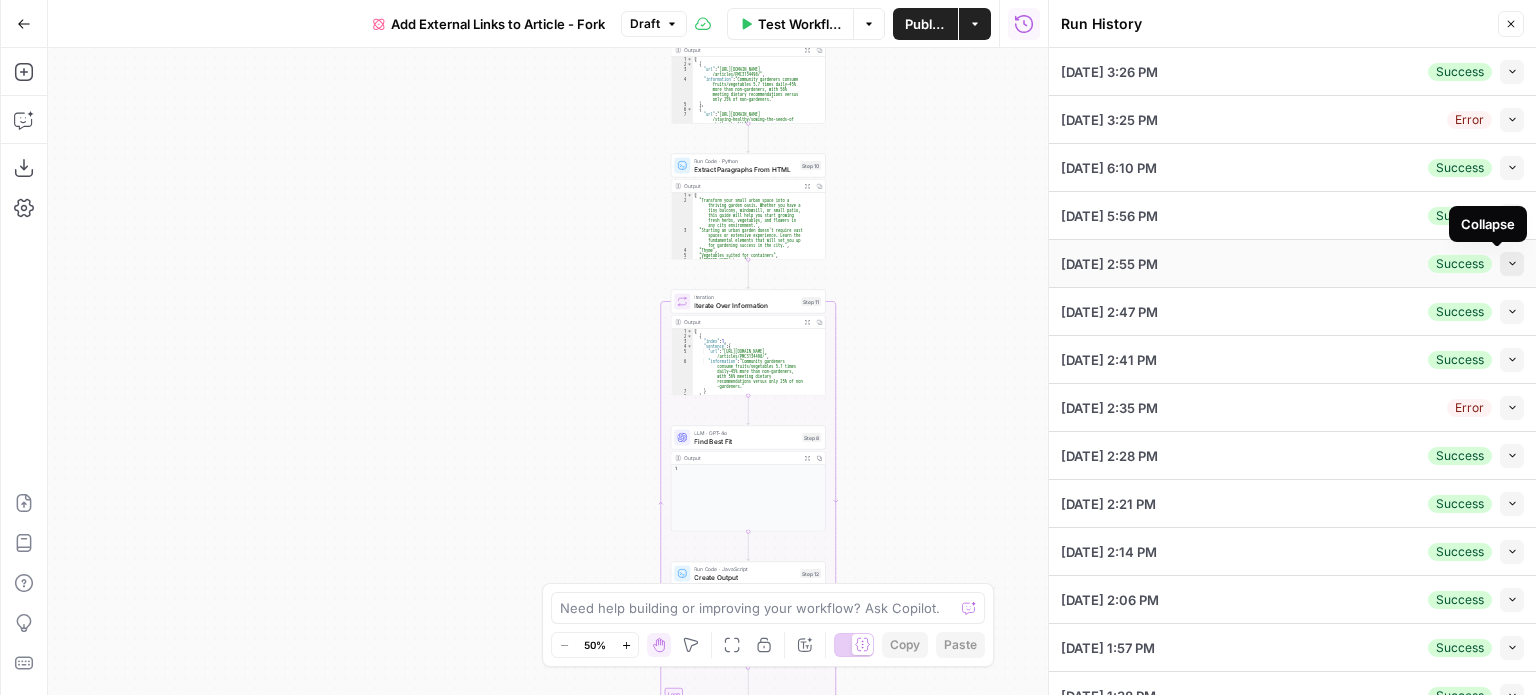 click 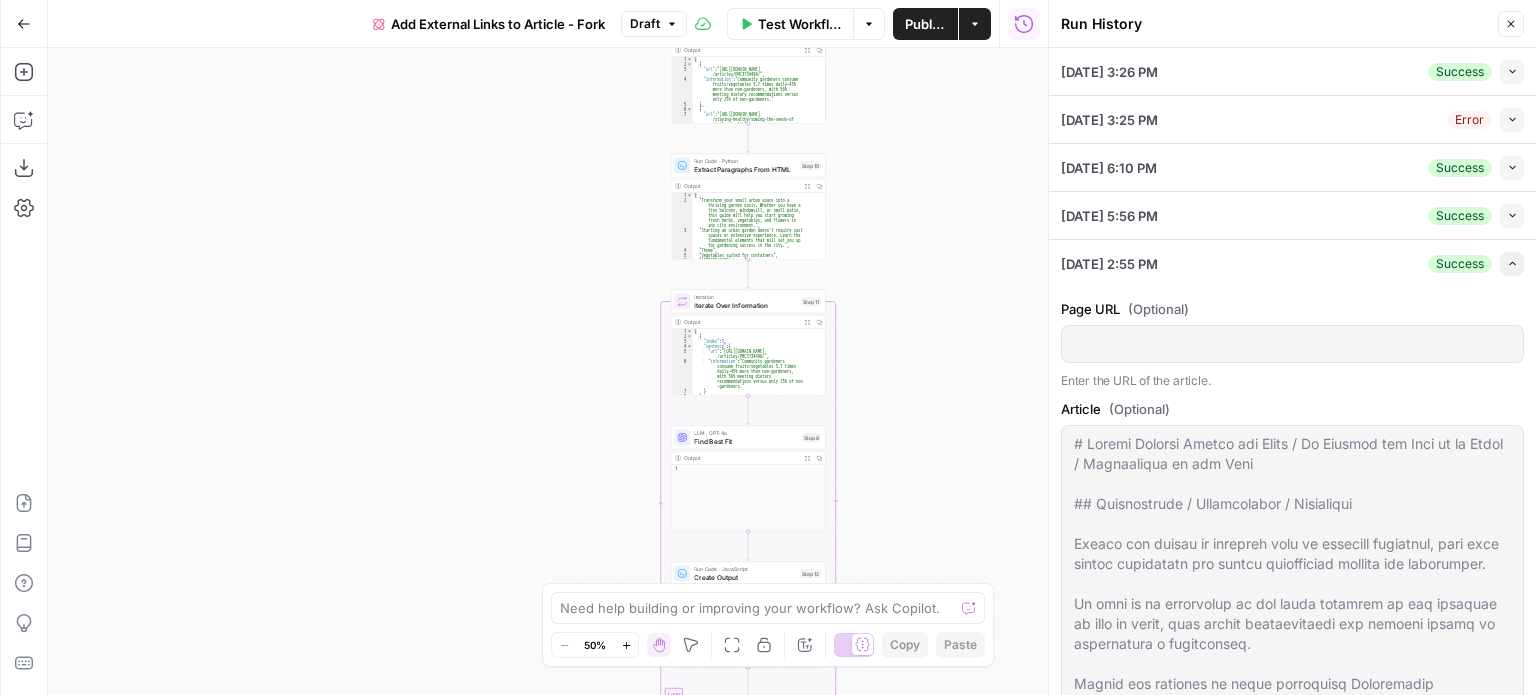 click 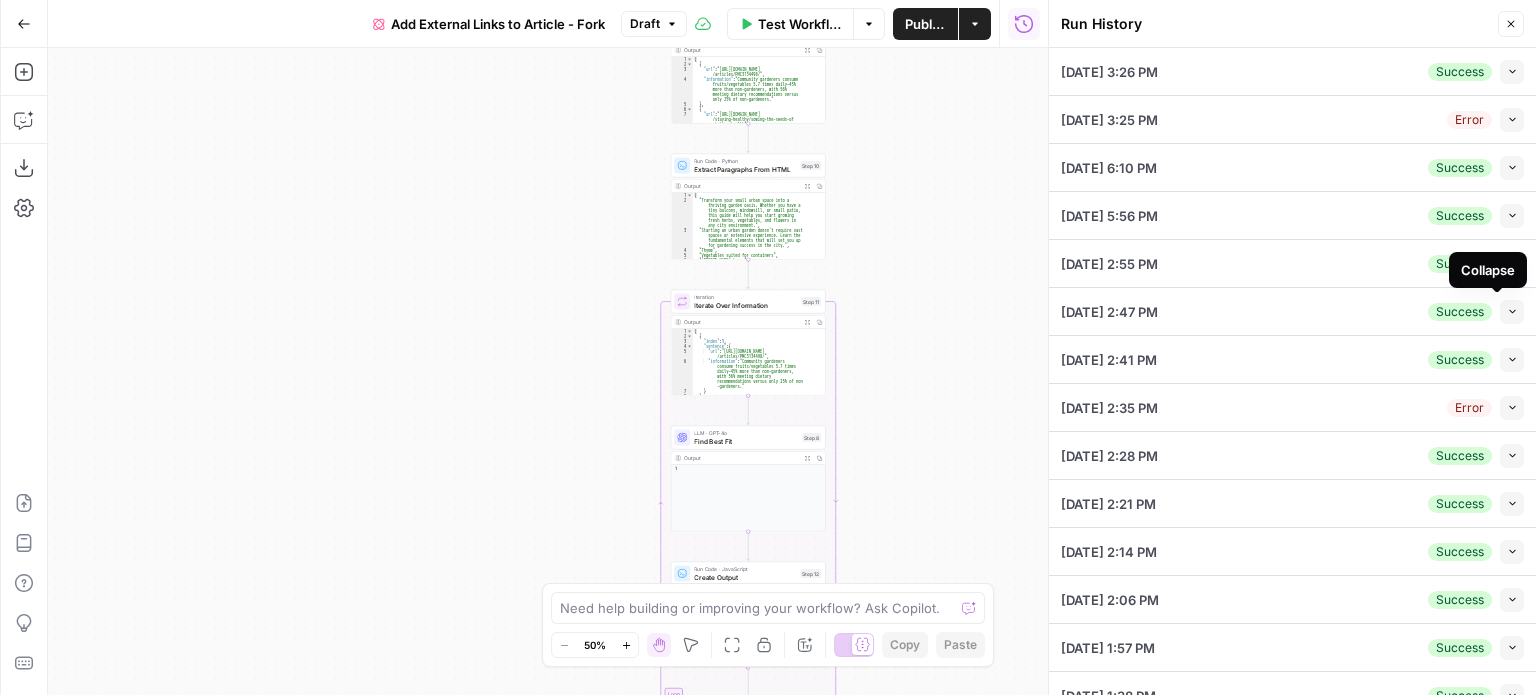scroll, scrollTop: 100, scrollLeft: 0, axis: vertical 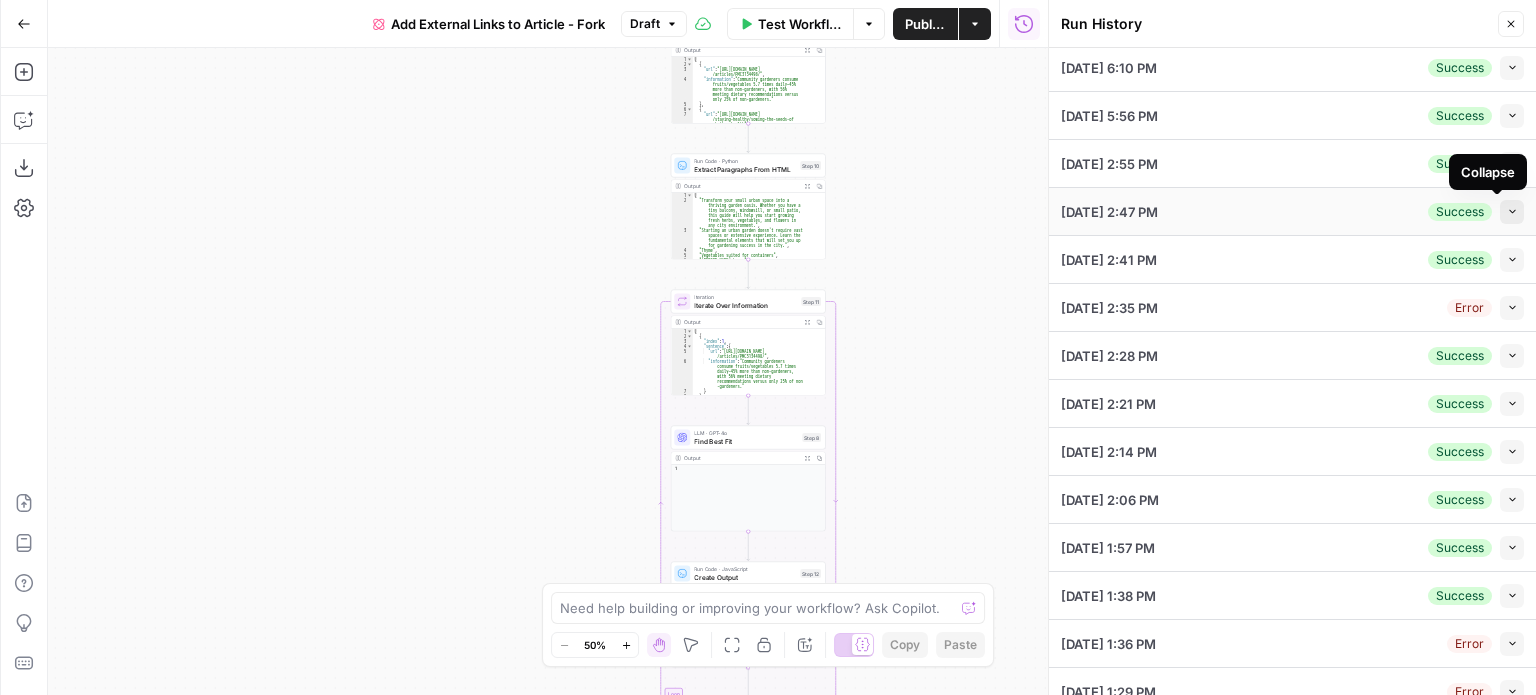 click on "Collapse" at bounding box center (1512, 212) 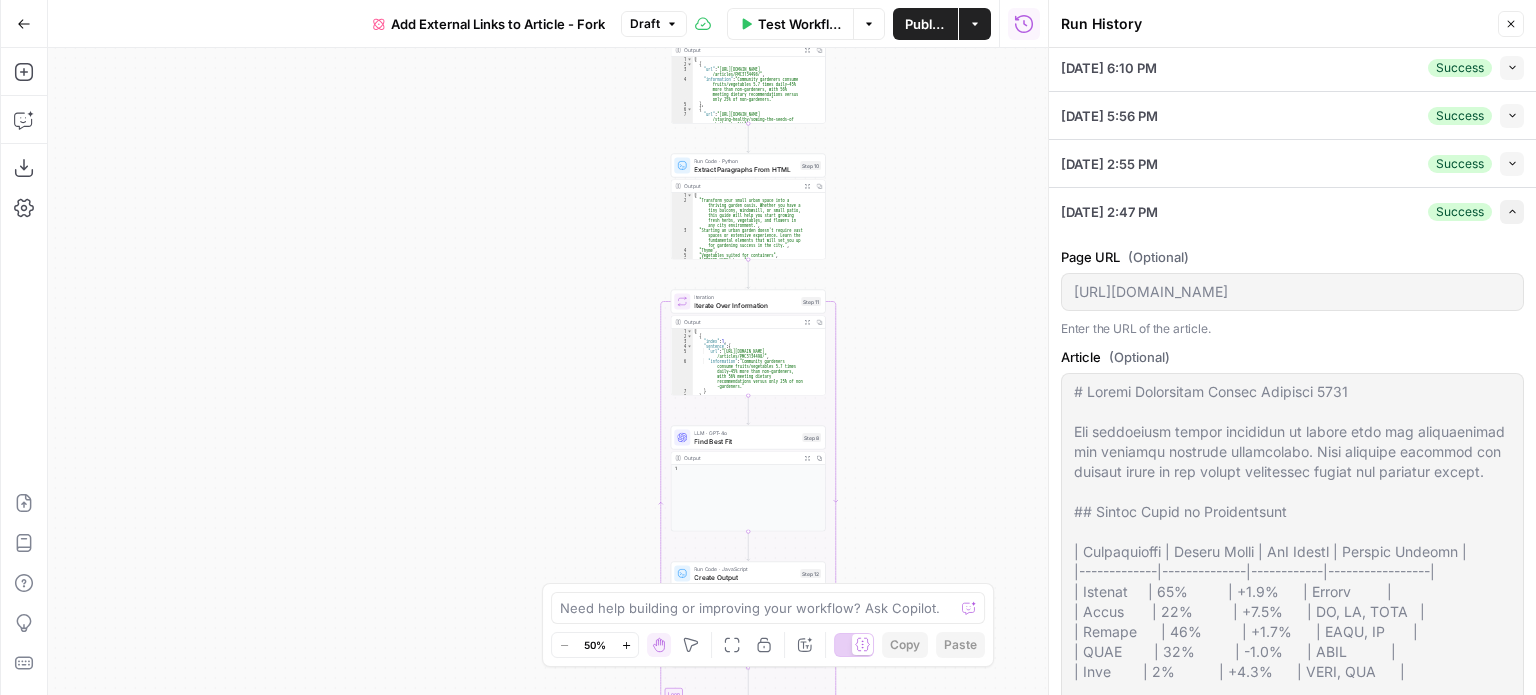 click 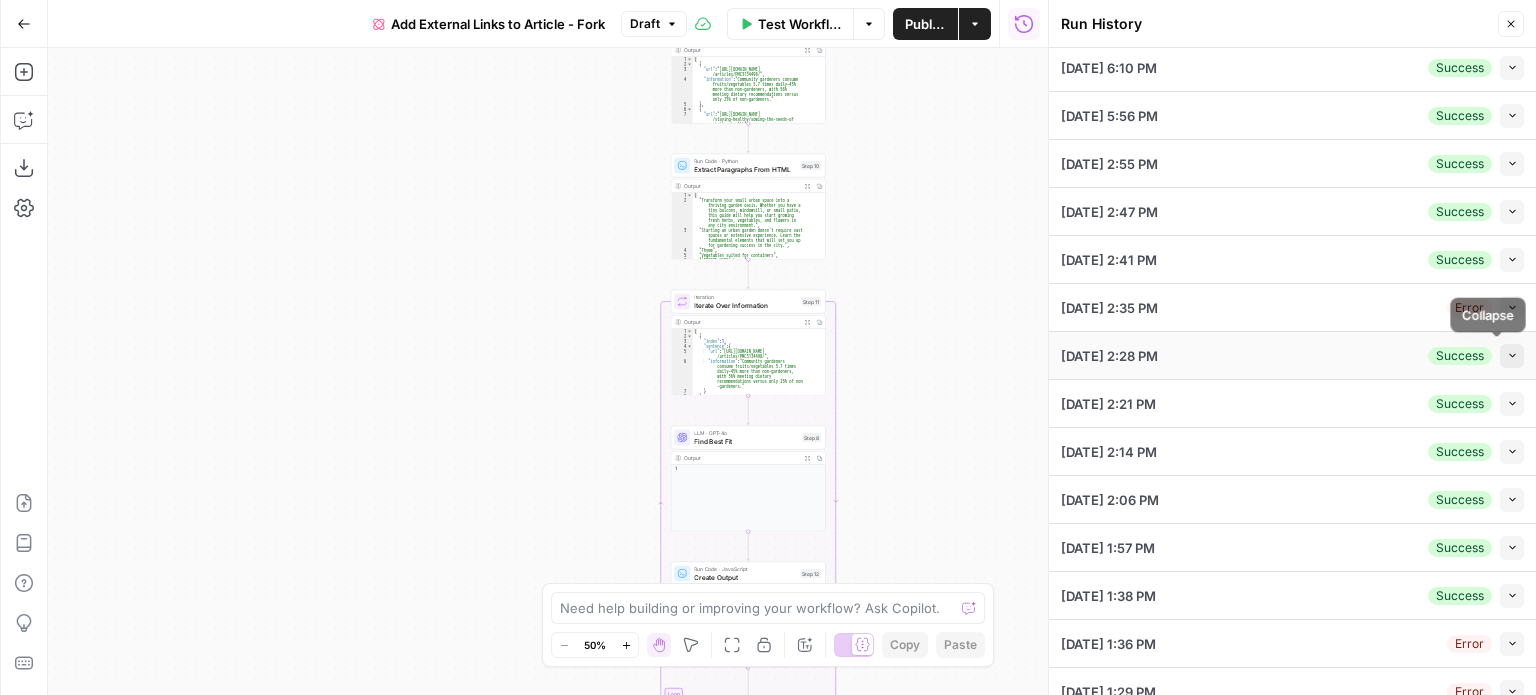 click 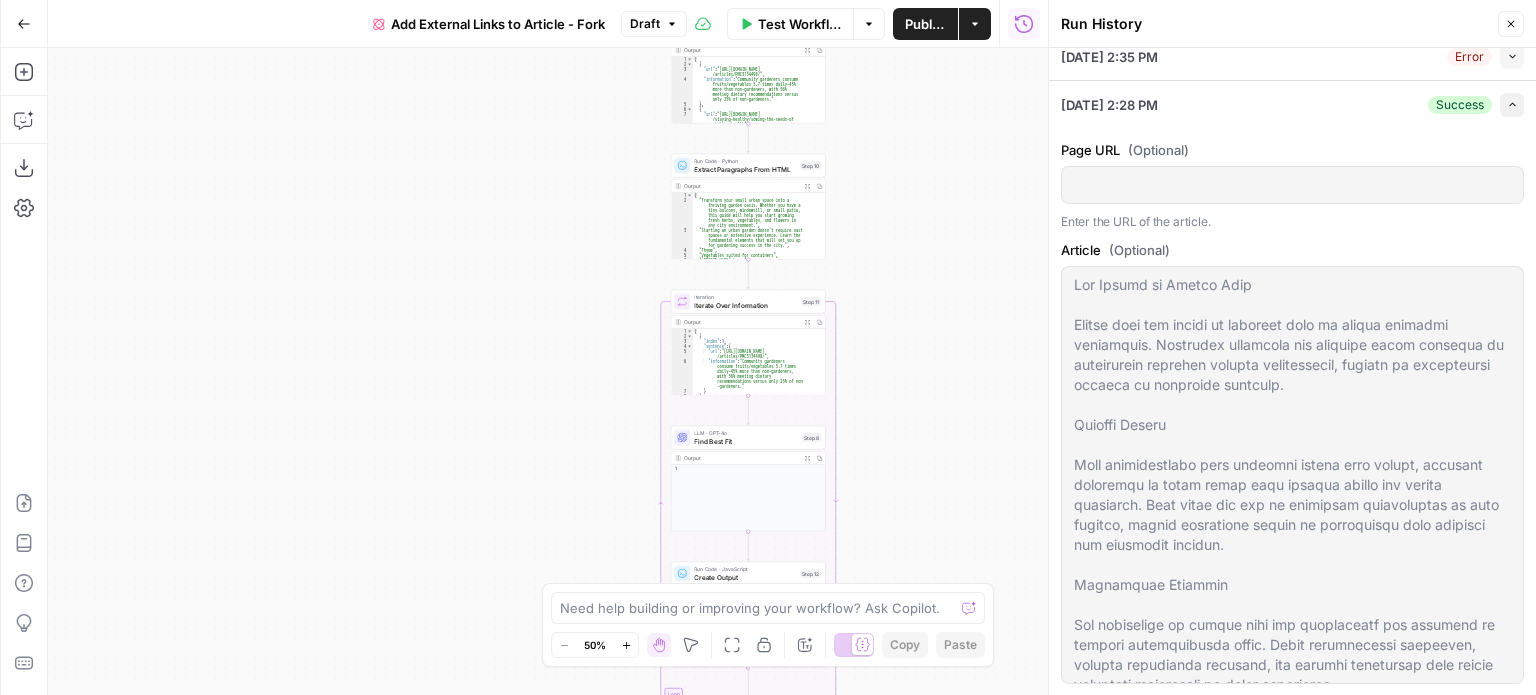scroll, scrollTop: 400, scrollLeft: 0, axis: vertical 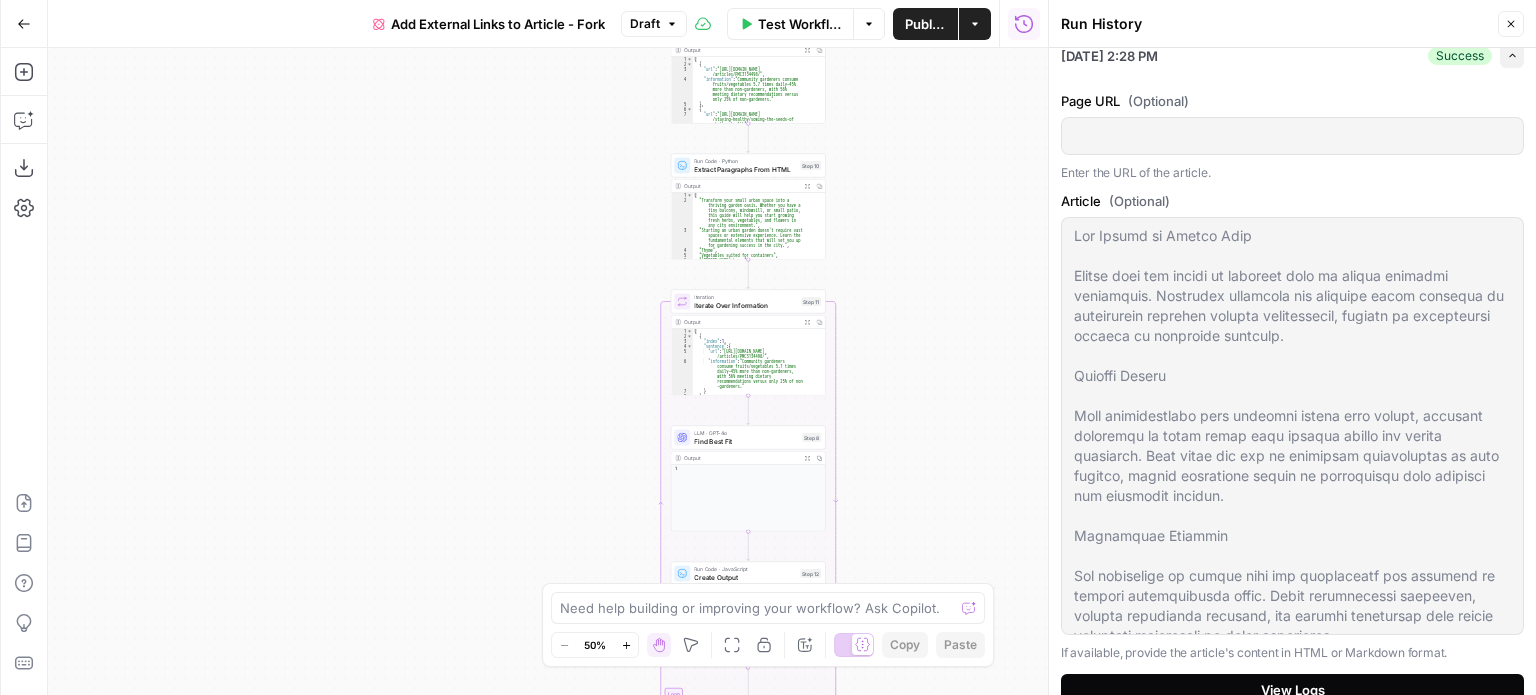 click on "View Logs" at bounding box center (1293, 690) 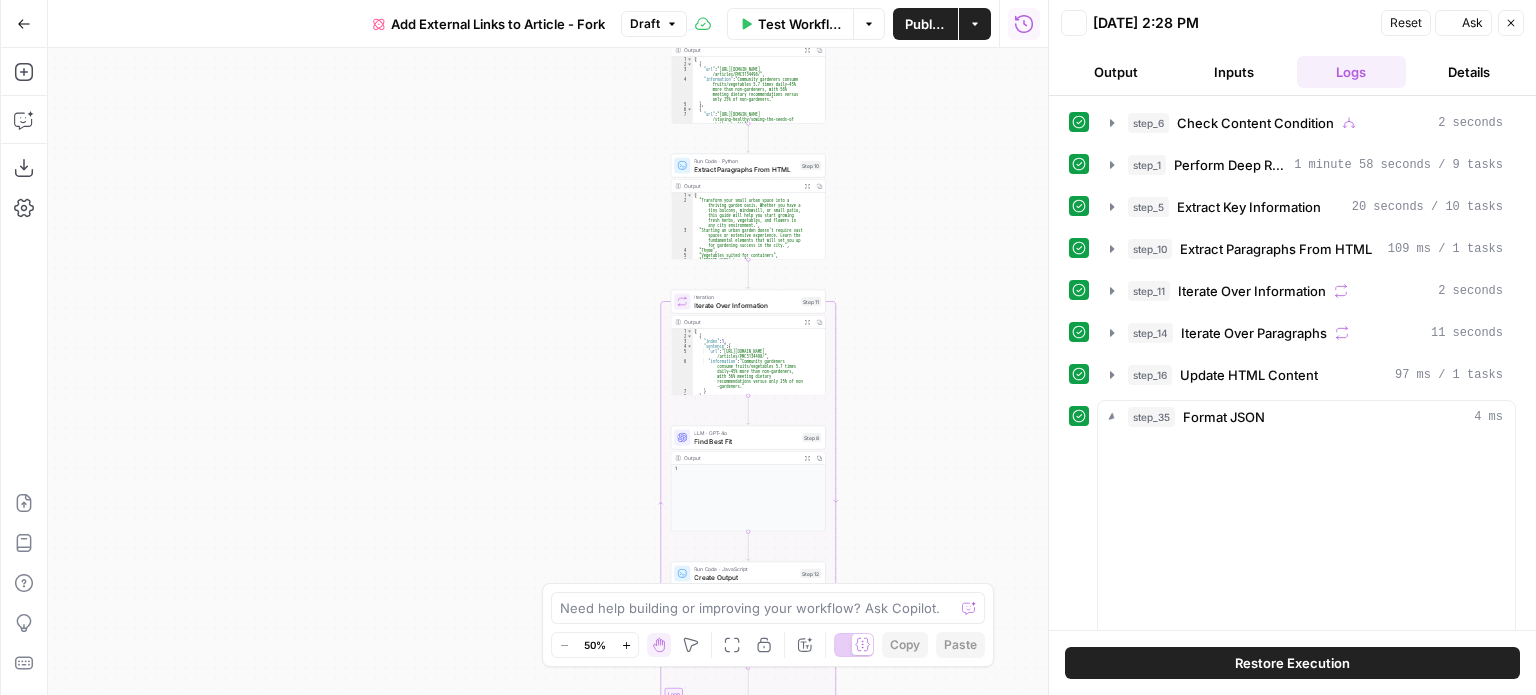 scroll, scrollTop: 0, scrollLeft: 0, axis: both 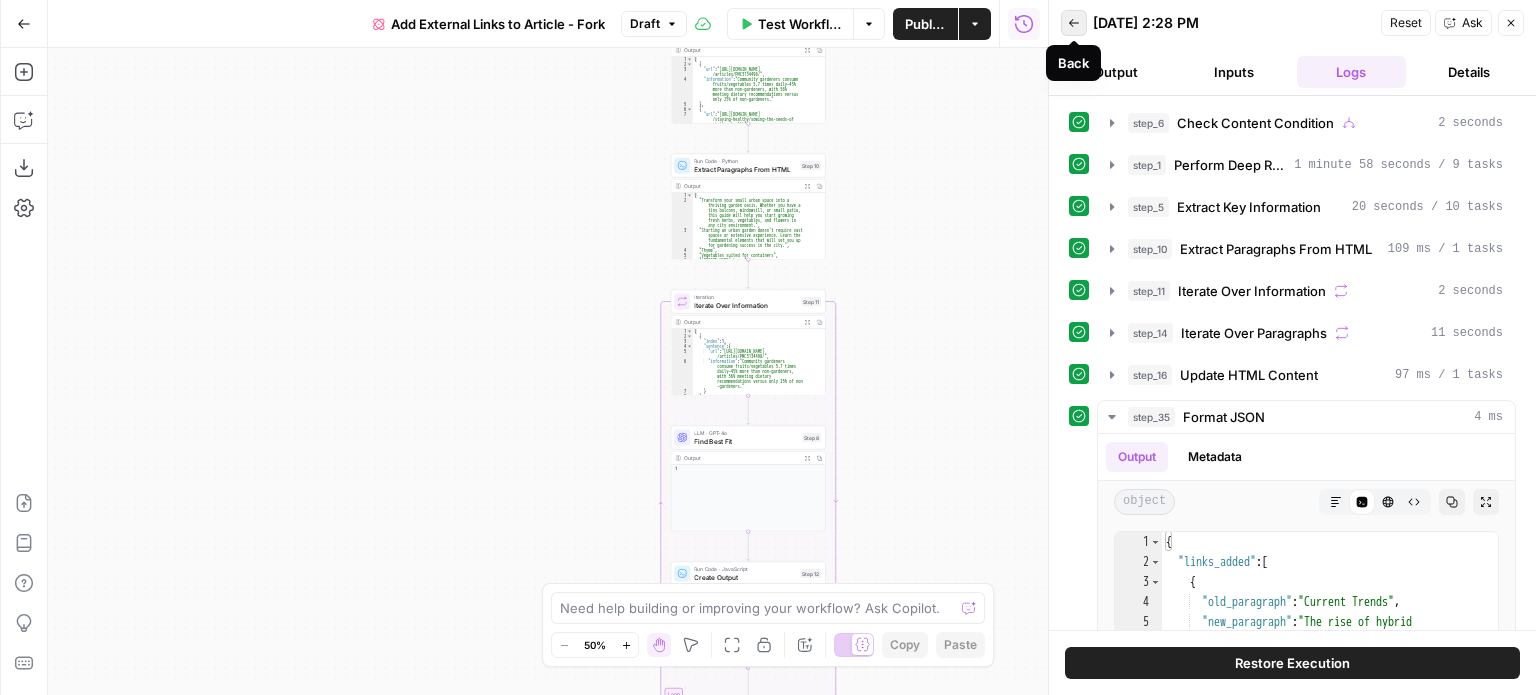 click on "Back" at bounding box center (1074, 23) 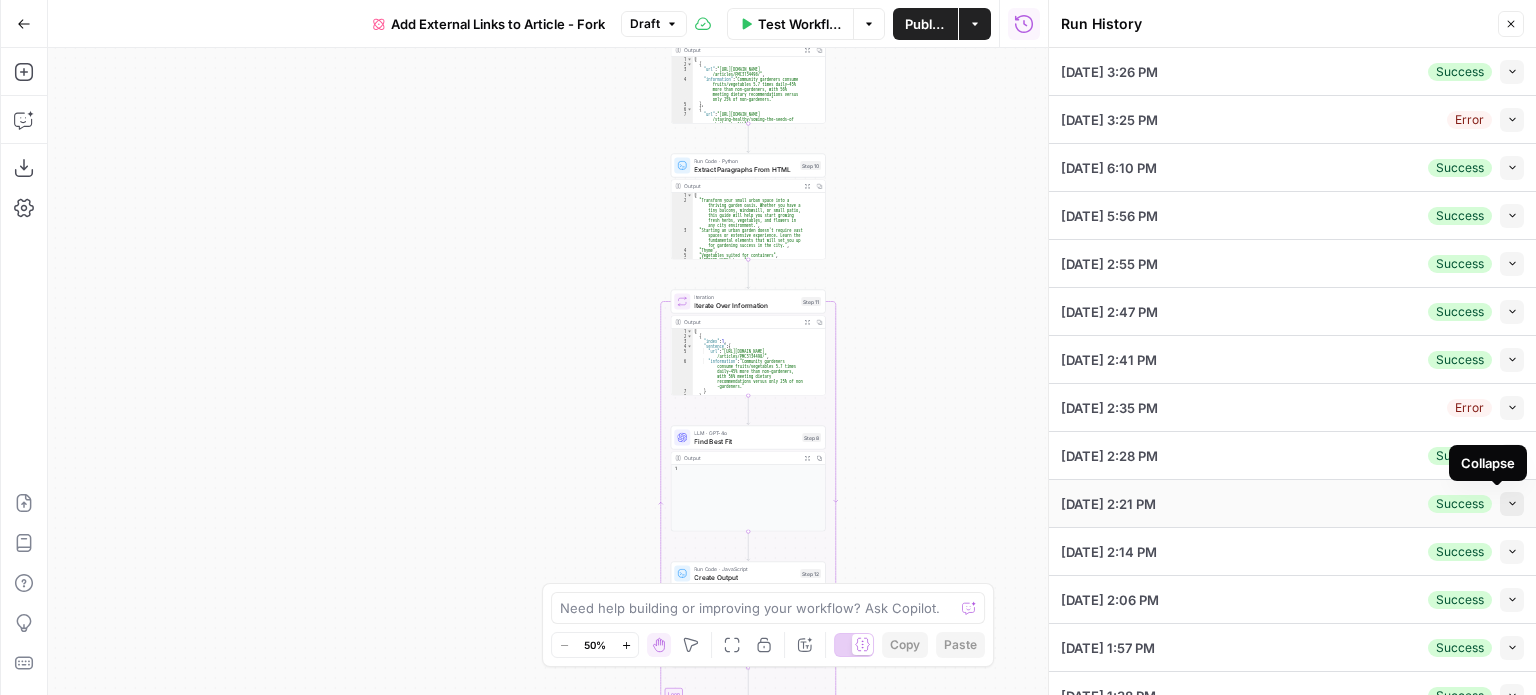 click 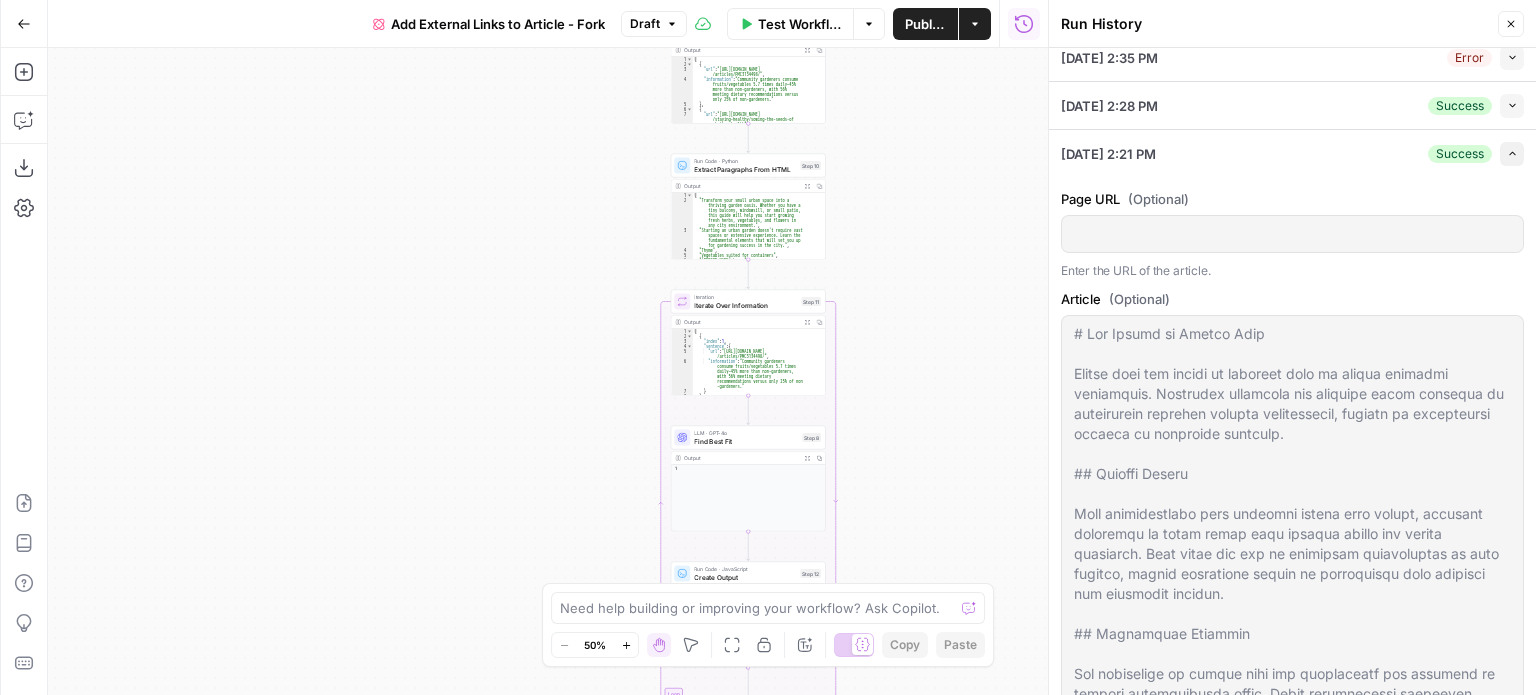 scroll, scrollTop: 400, scrollLeft: 0, axis: vertical 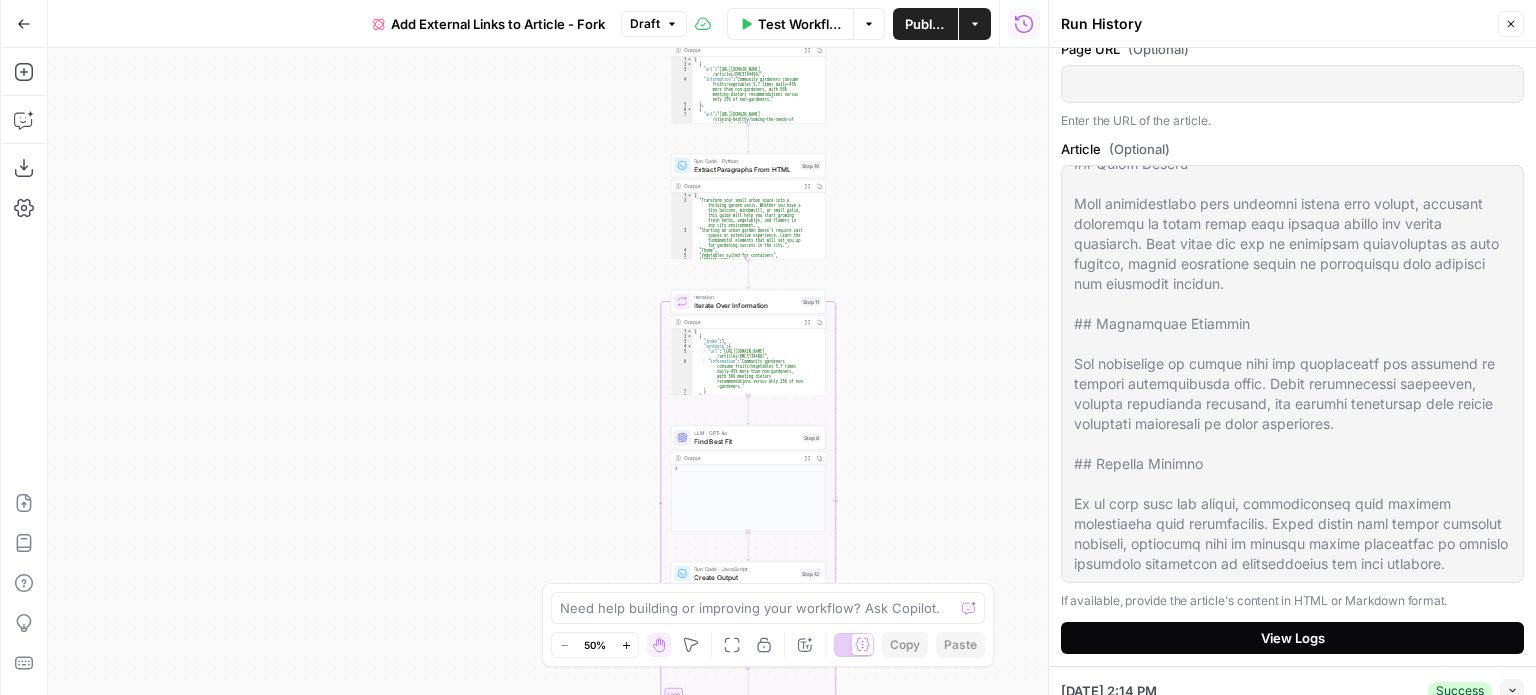 click on "View Logs" at bounding box center [1292, 638] 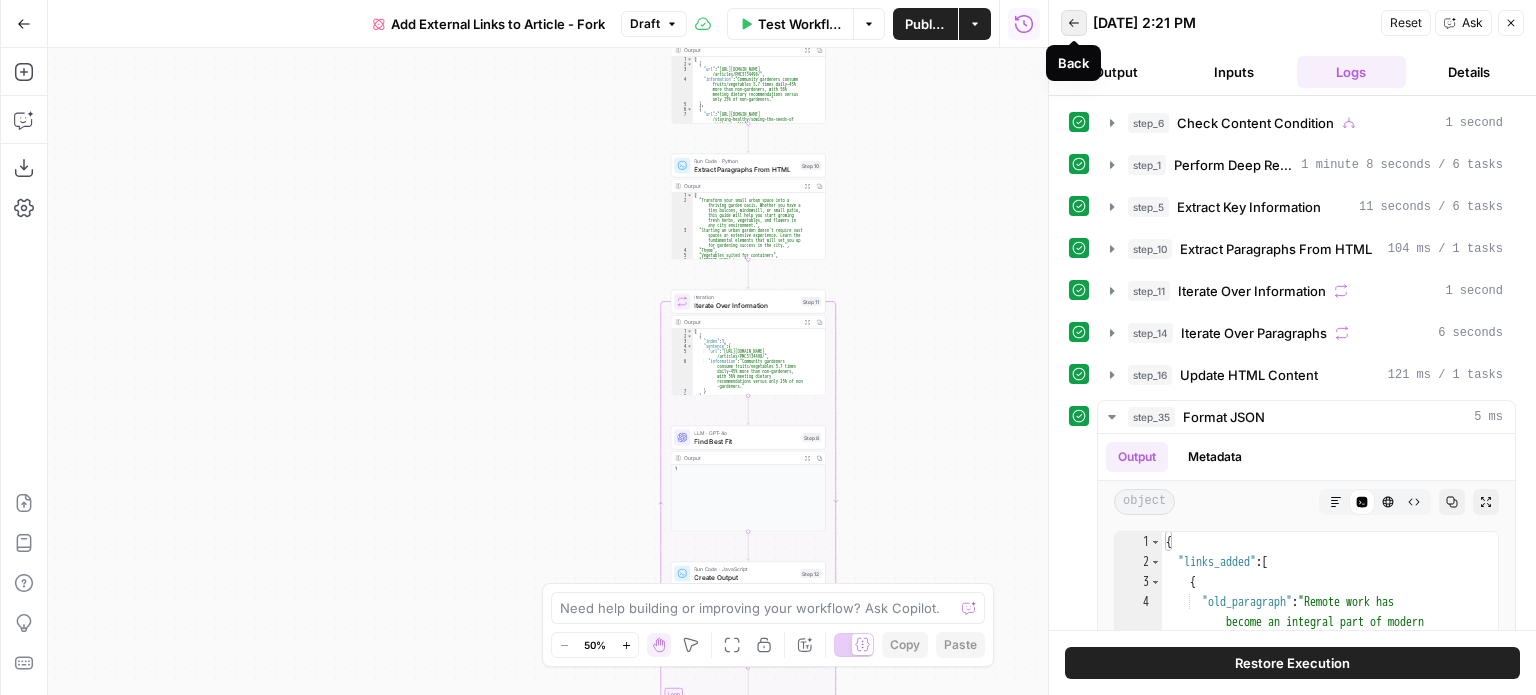 click 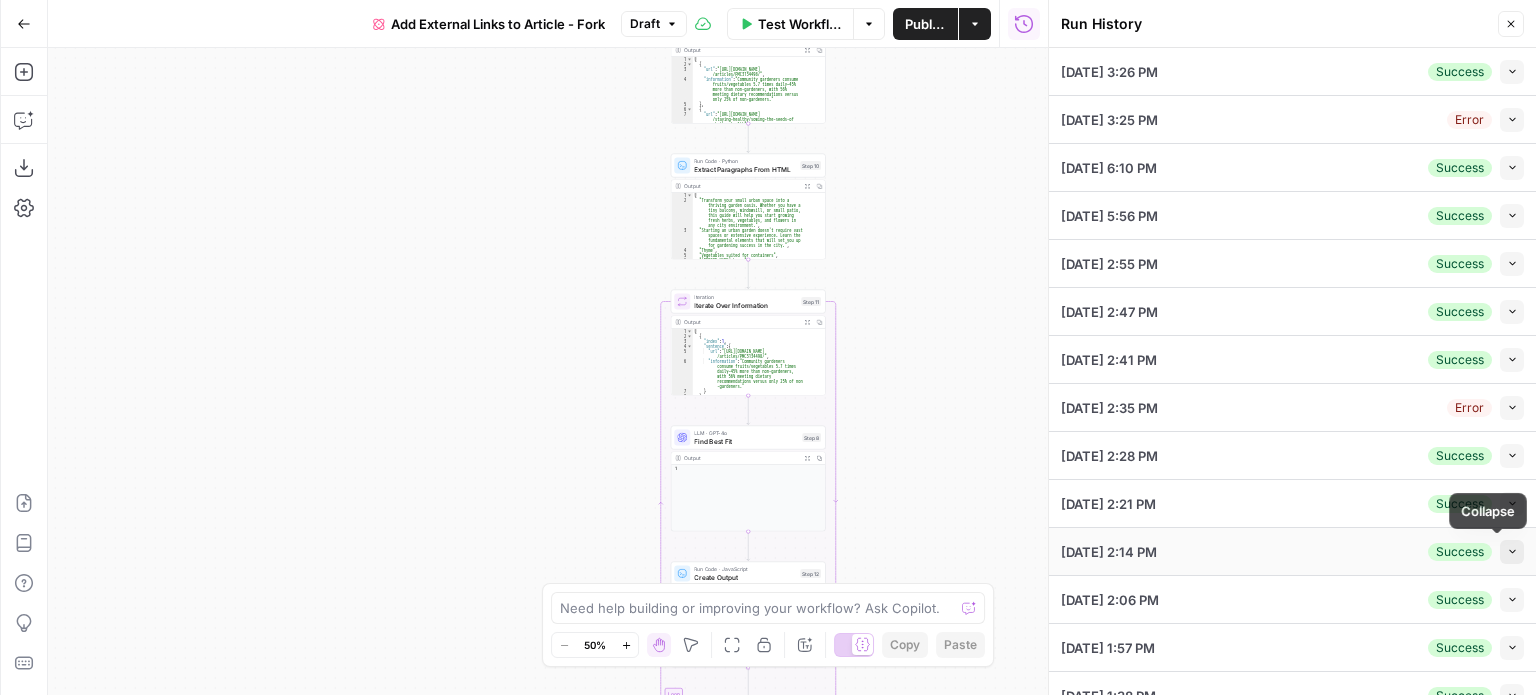 click on "Collapse" at bounding box center [1512, 552] 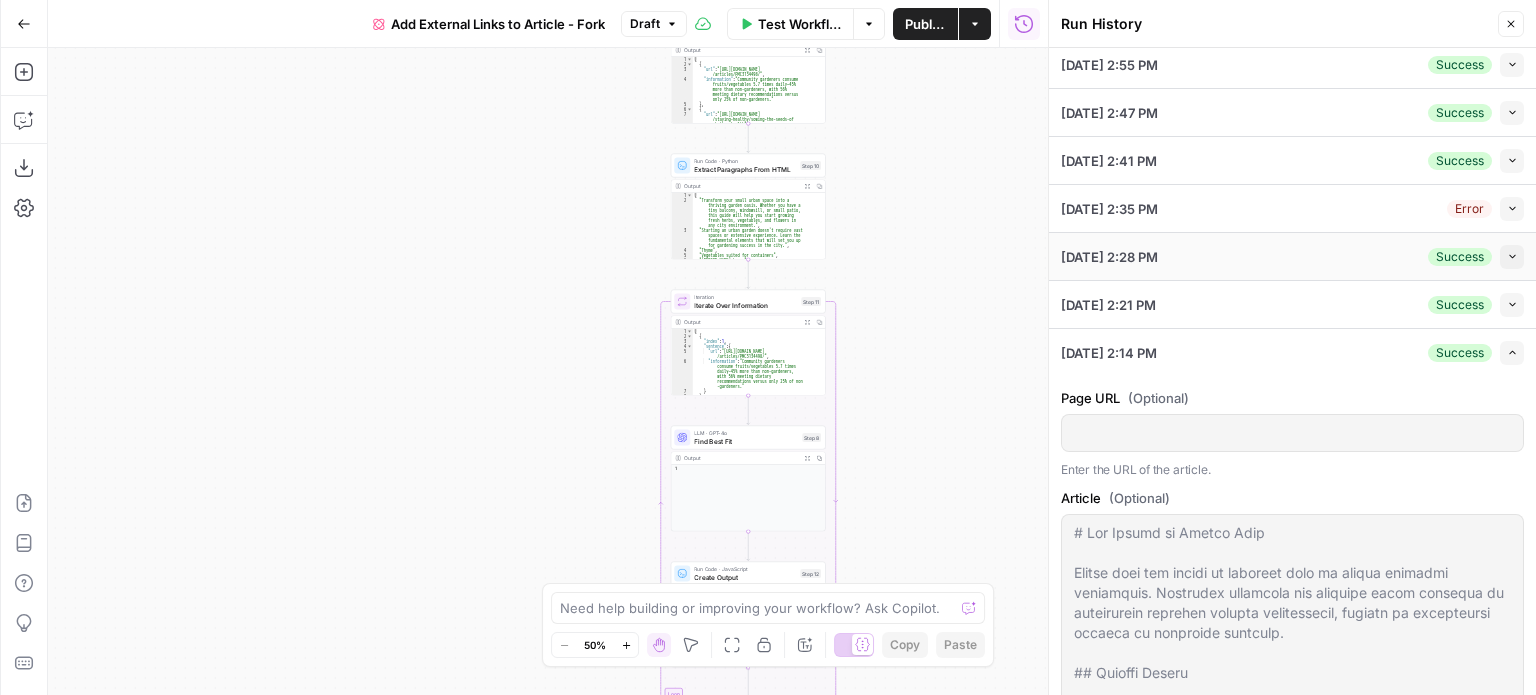scroll, scrollTop: 200, scrollLeft: 0, axis: vertical 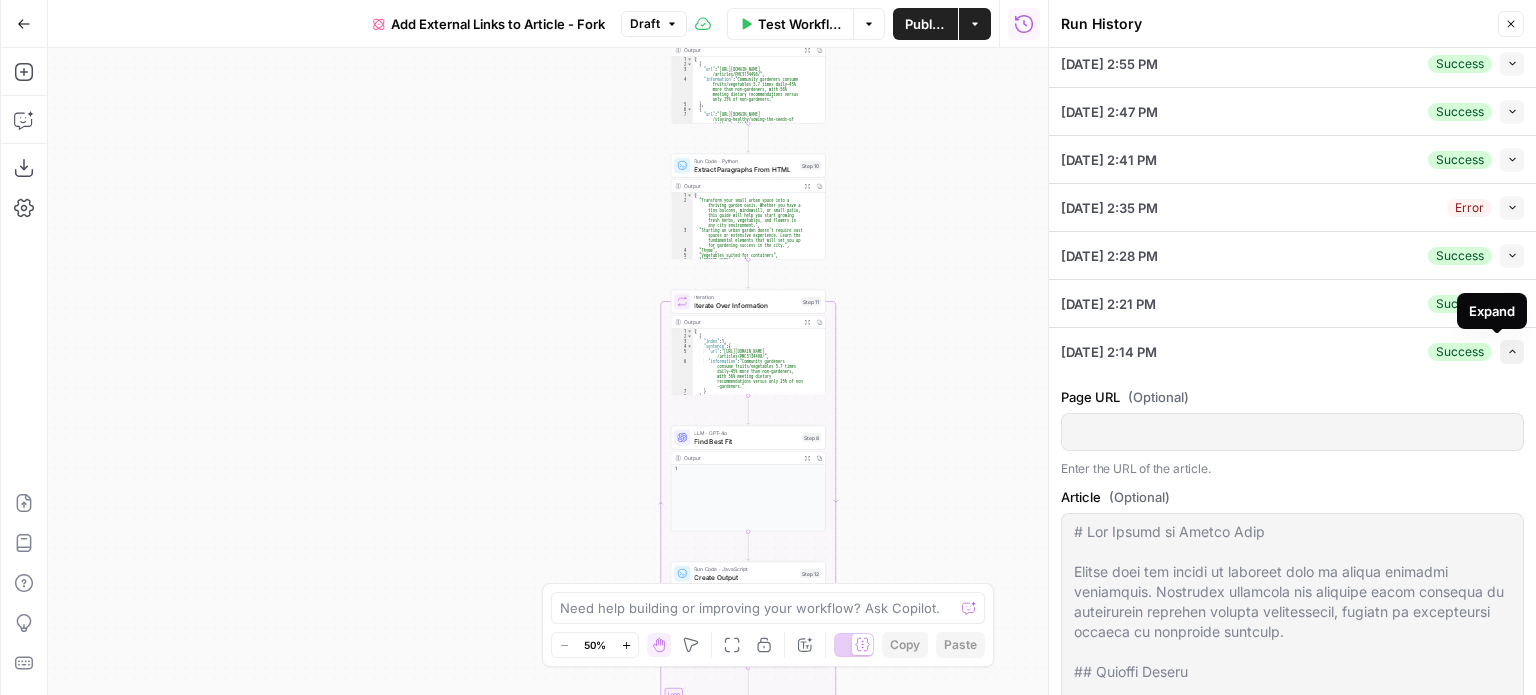 click on "Expand" at bounding box center (1512, 352) 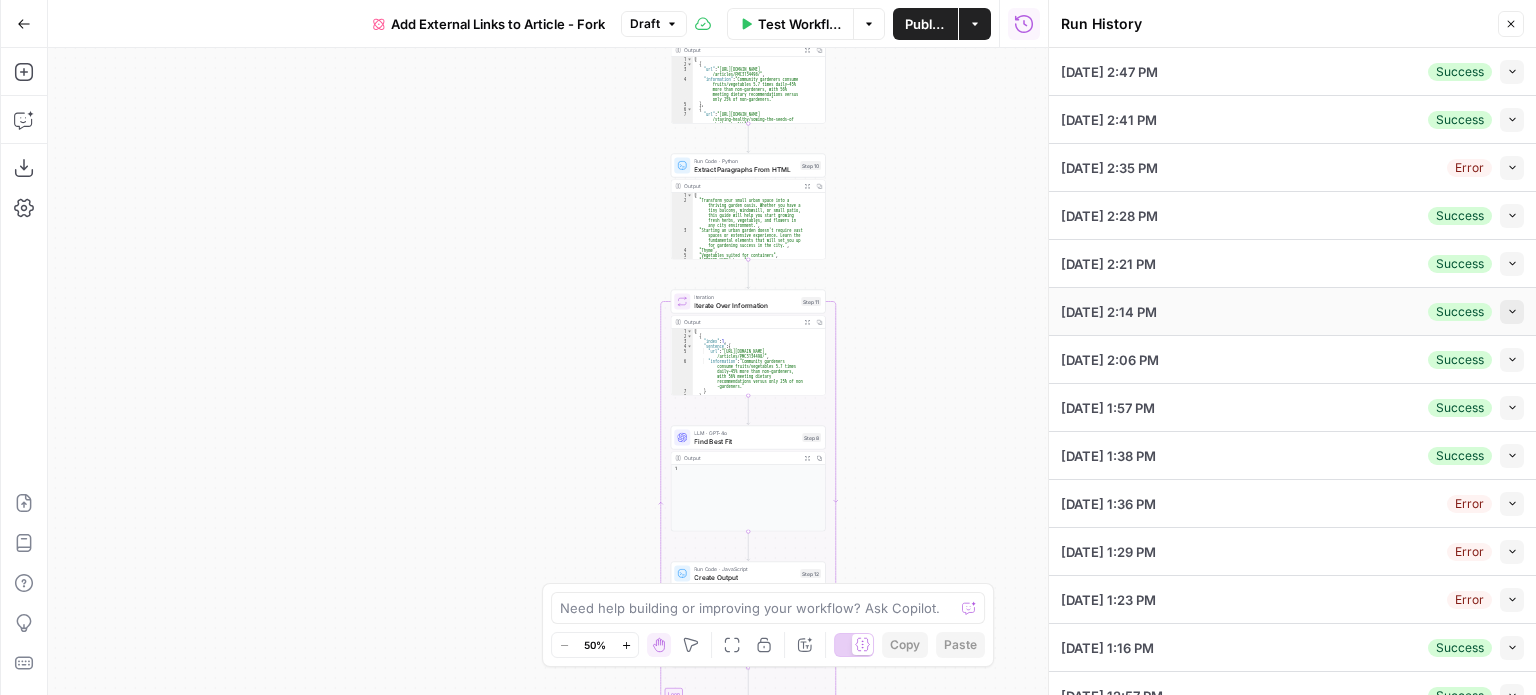 scroll, scrollTop: 260, scrollLeft: 0, axis: vertical 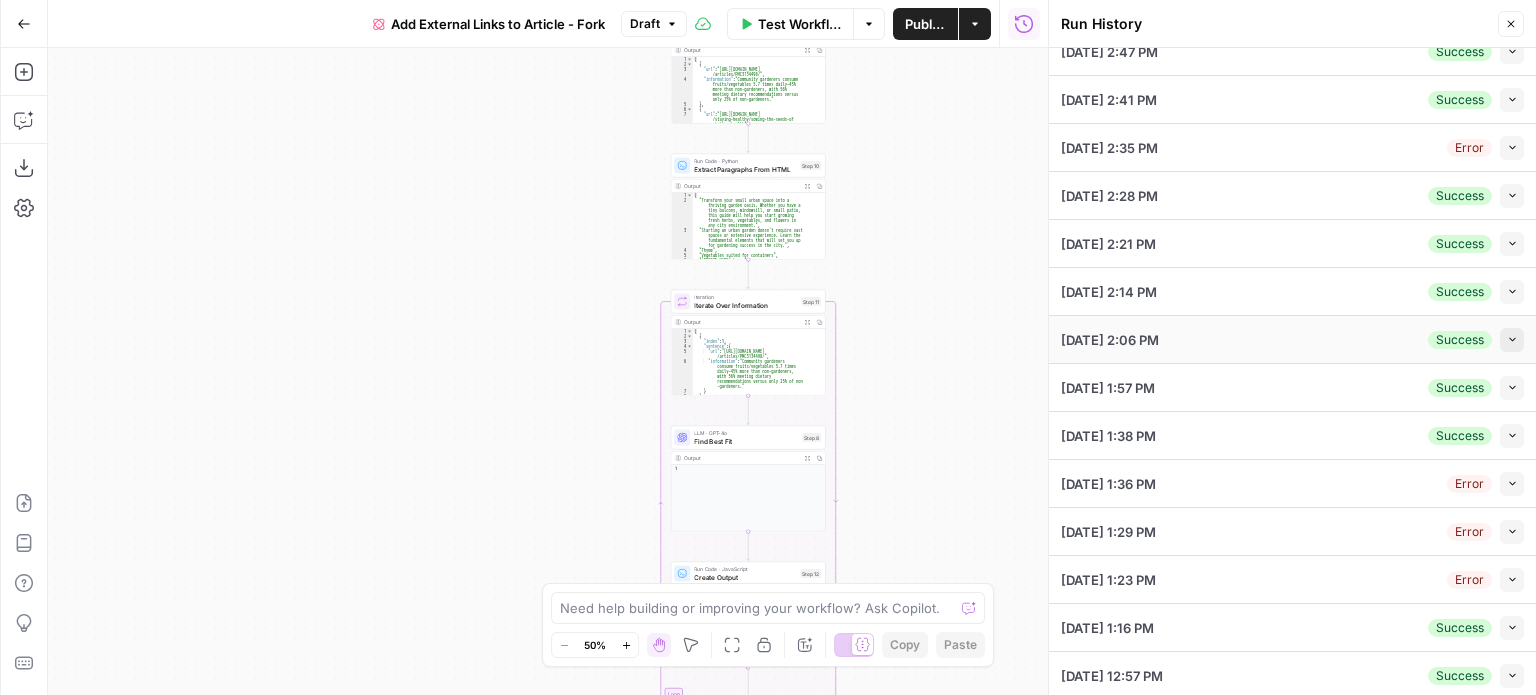 click 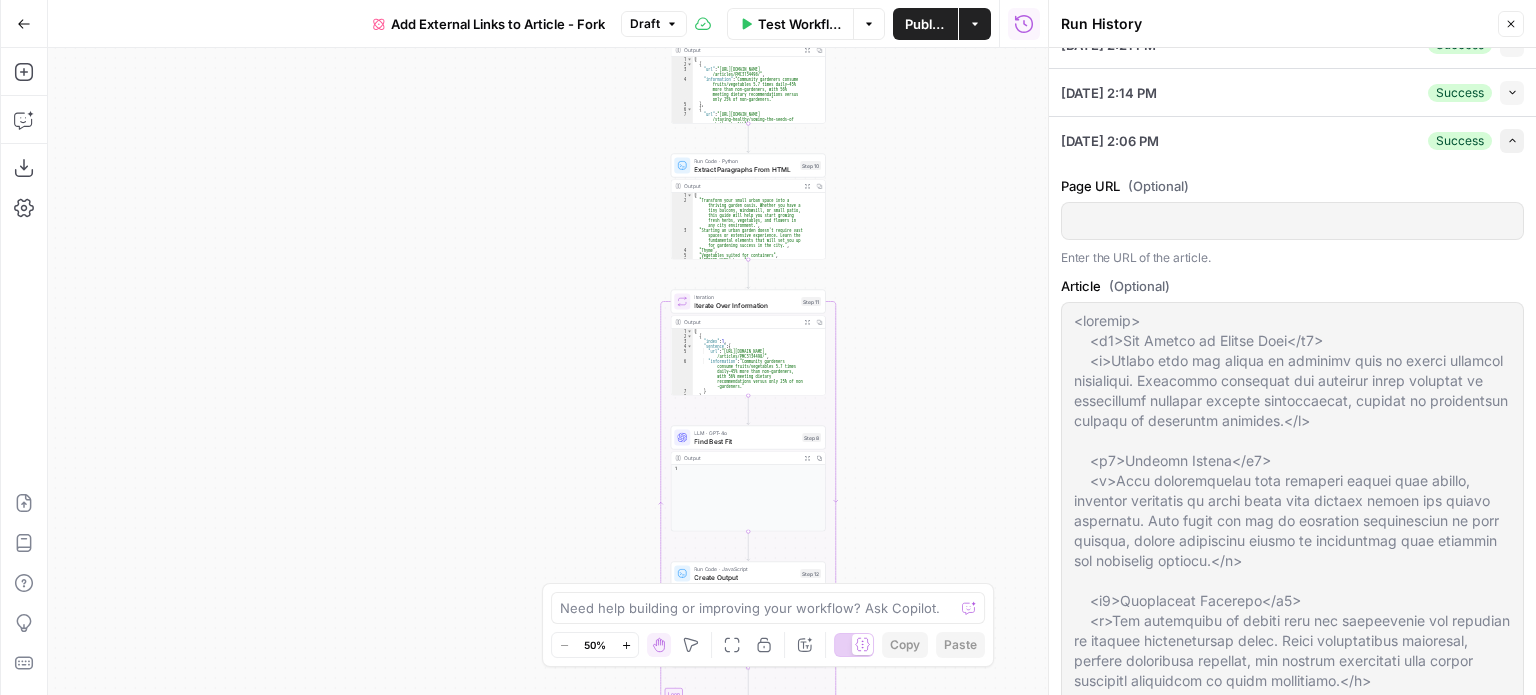 scroll, scrollTop: 460, scrollLeft: 0, axis: vertical 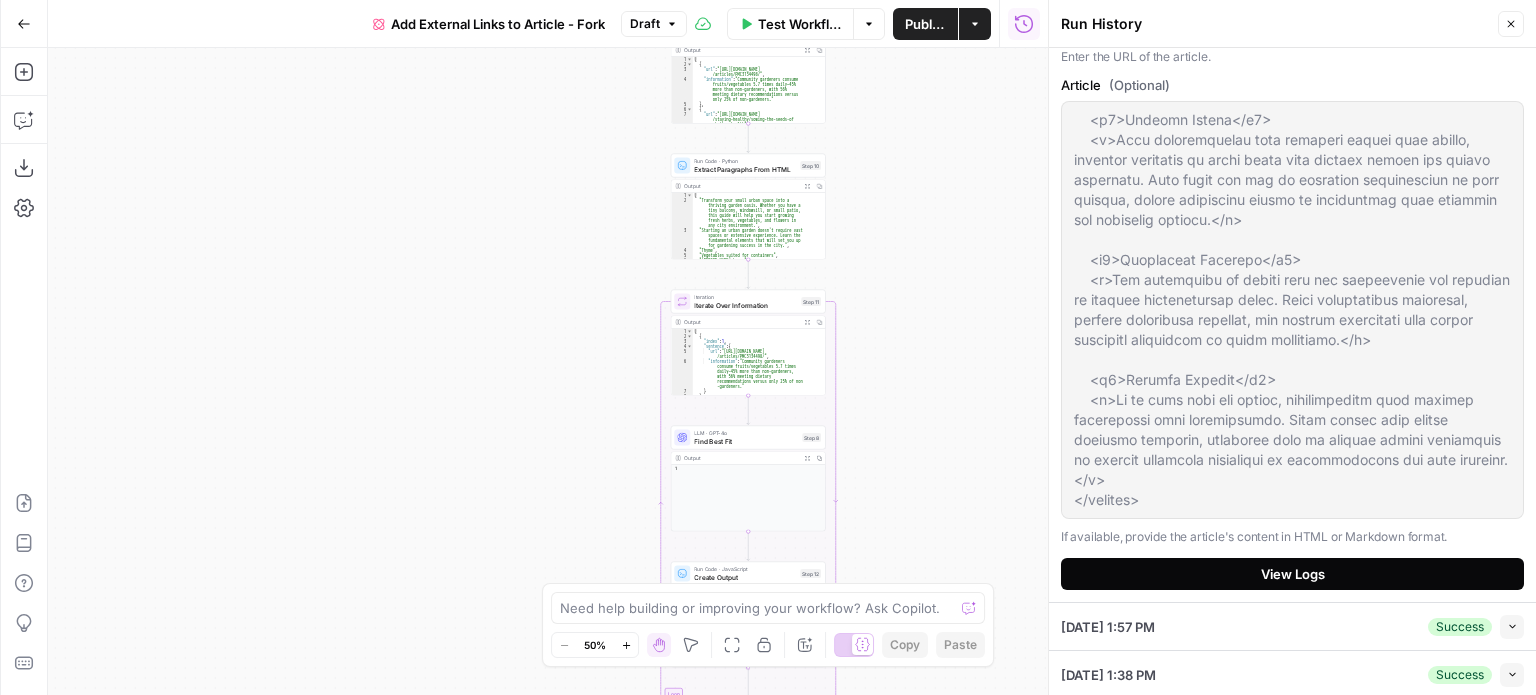 click on "View Logs" at bounding box center (1292, 574) 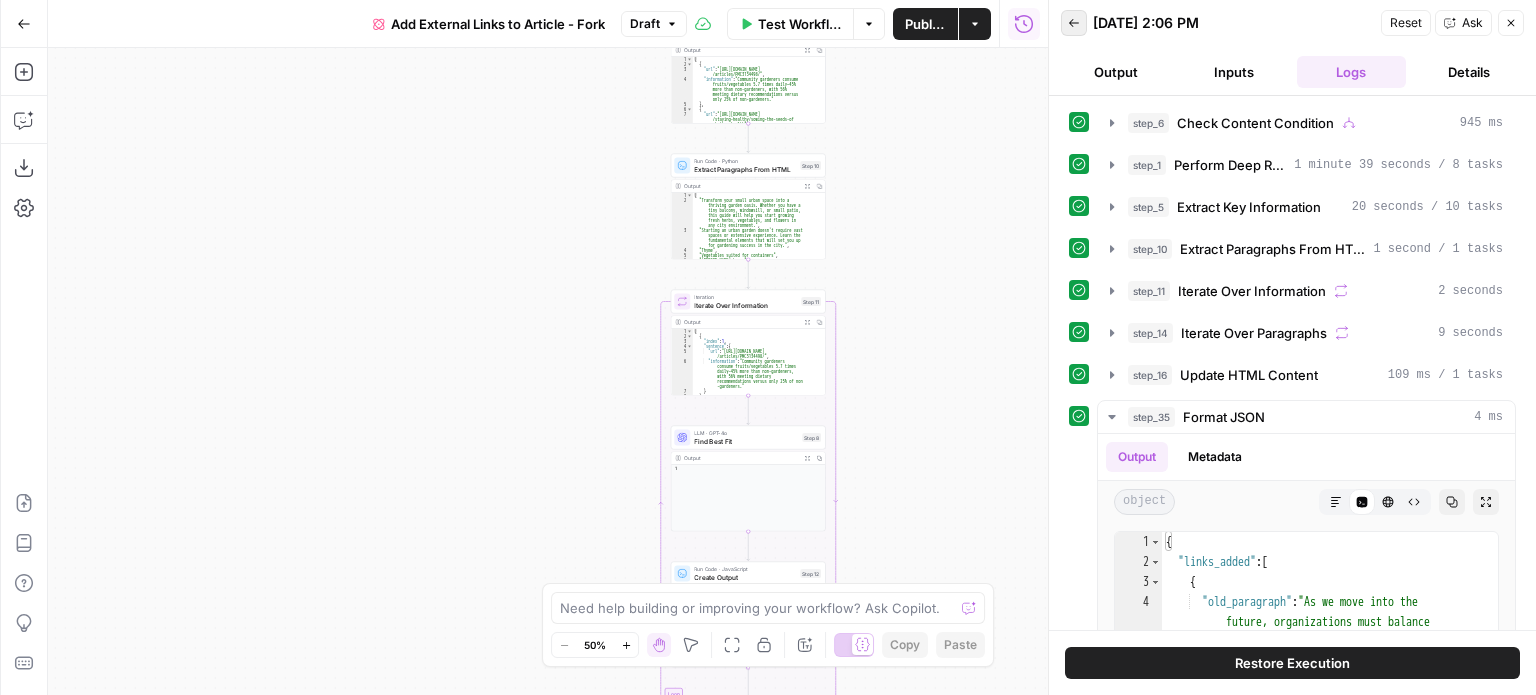 click 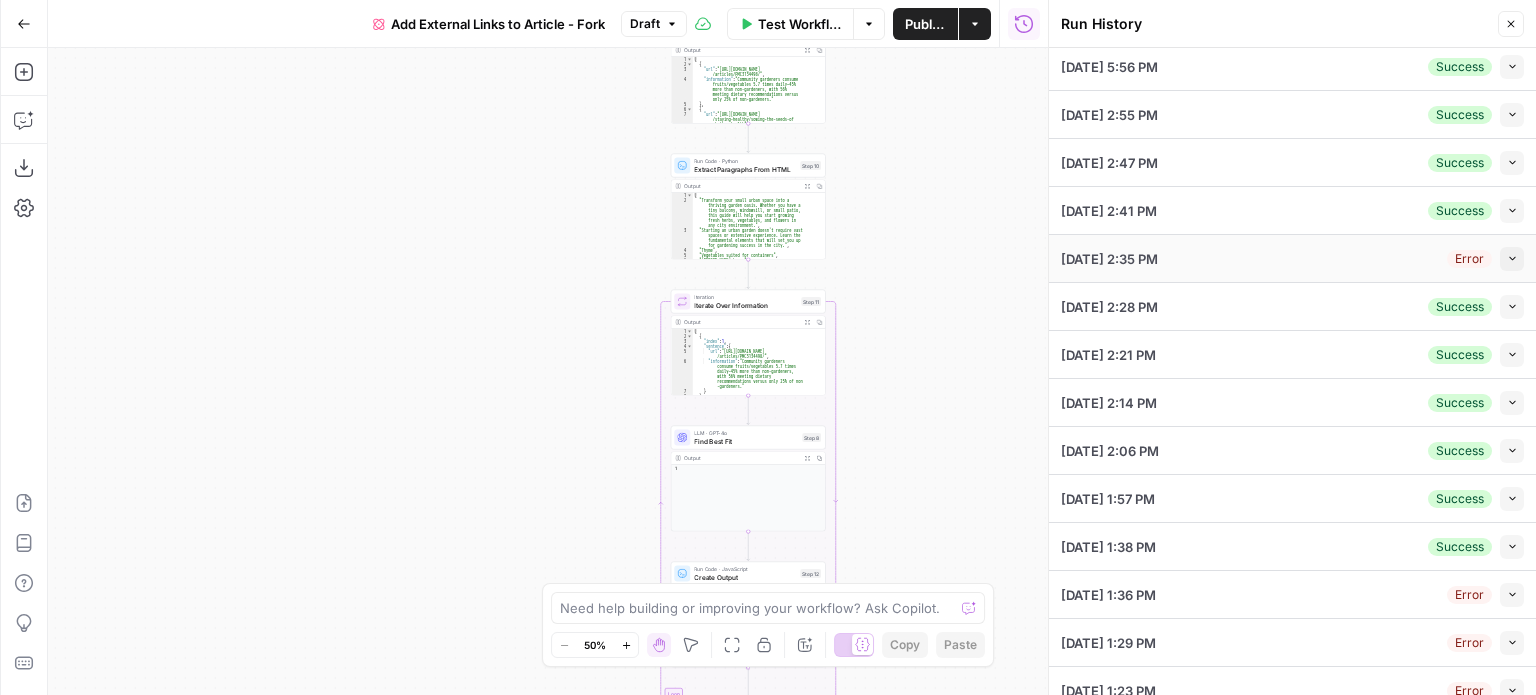 scroll, scrollTop: 260, scrollLeft: 0, axis: vertical 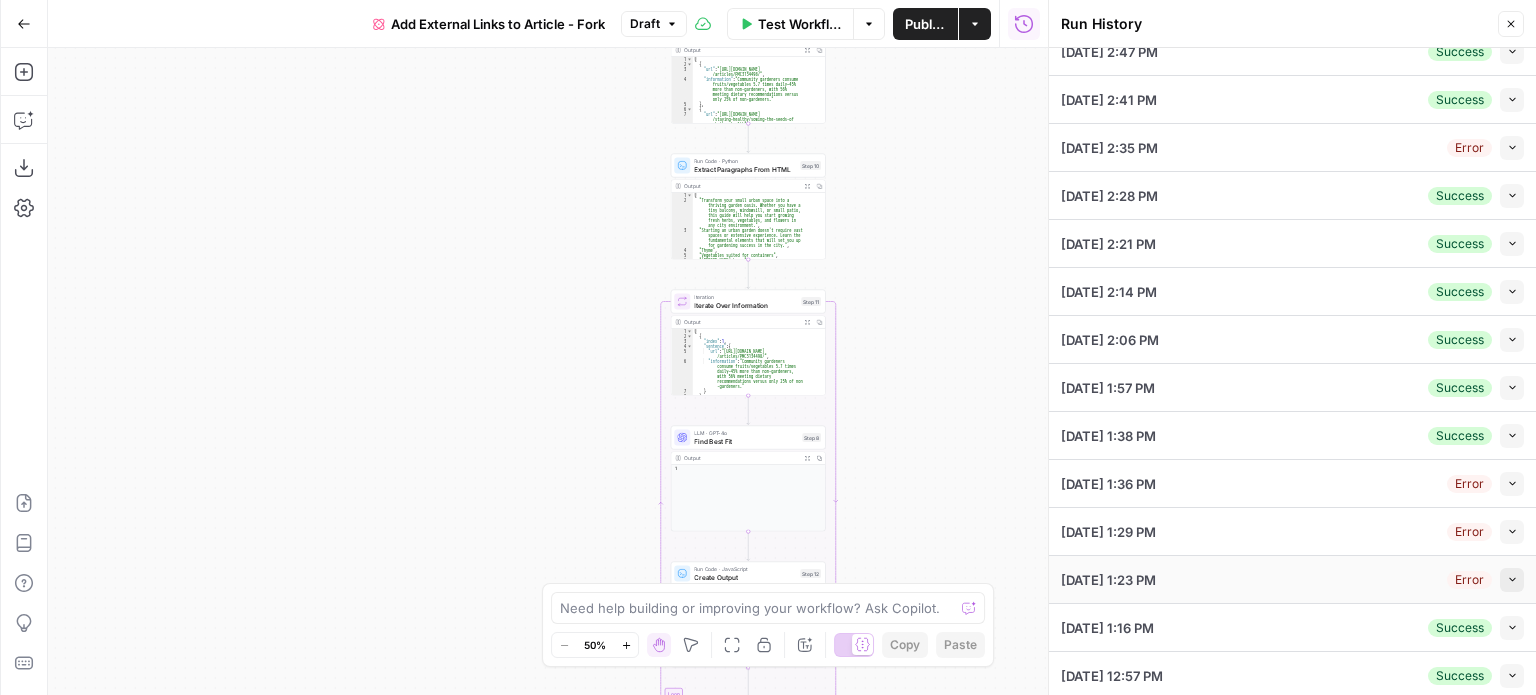 click 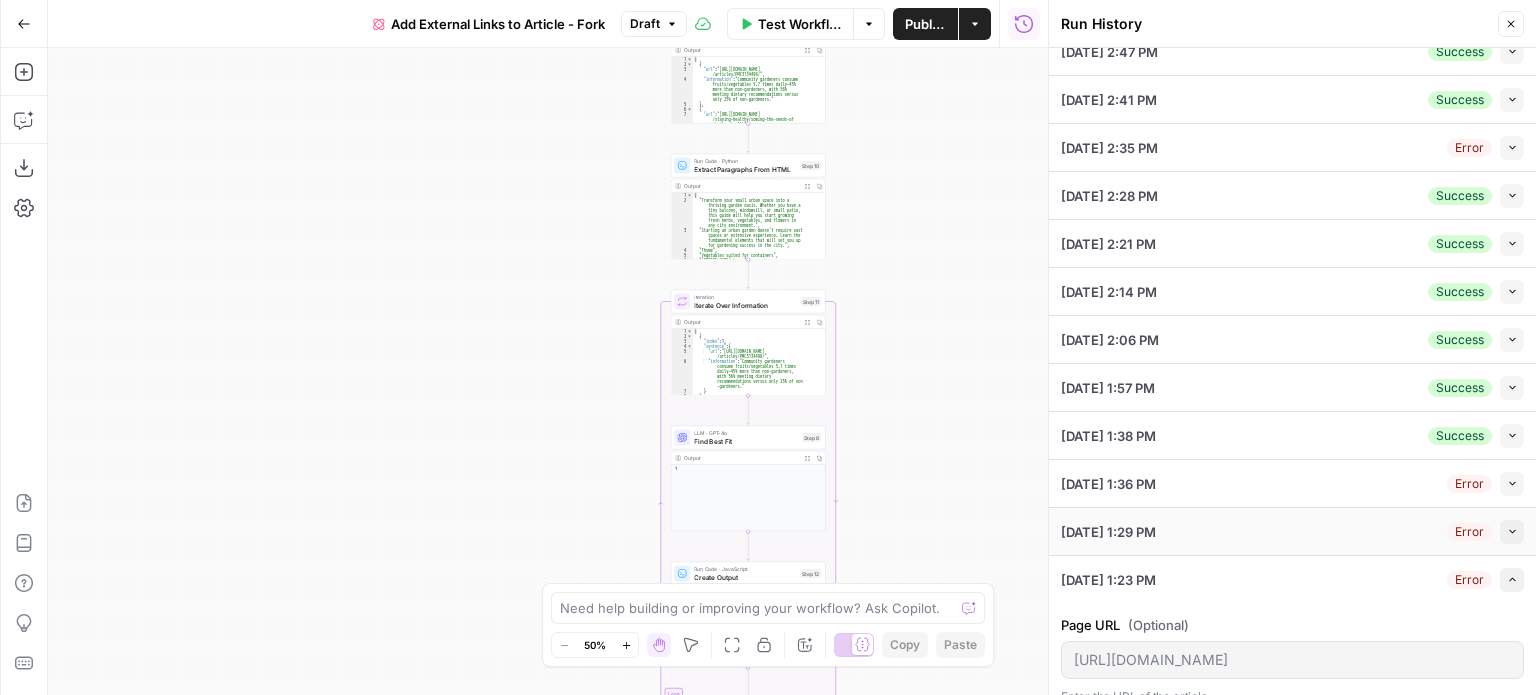 scroll, scrollTop: 560, scrollLeft: 0, axis: vertical 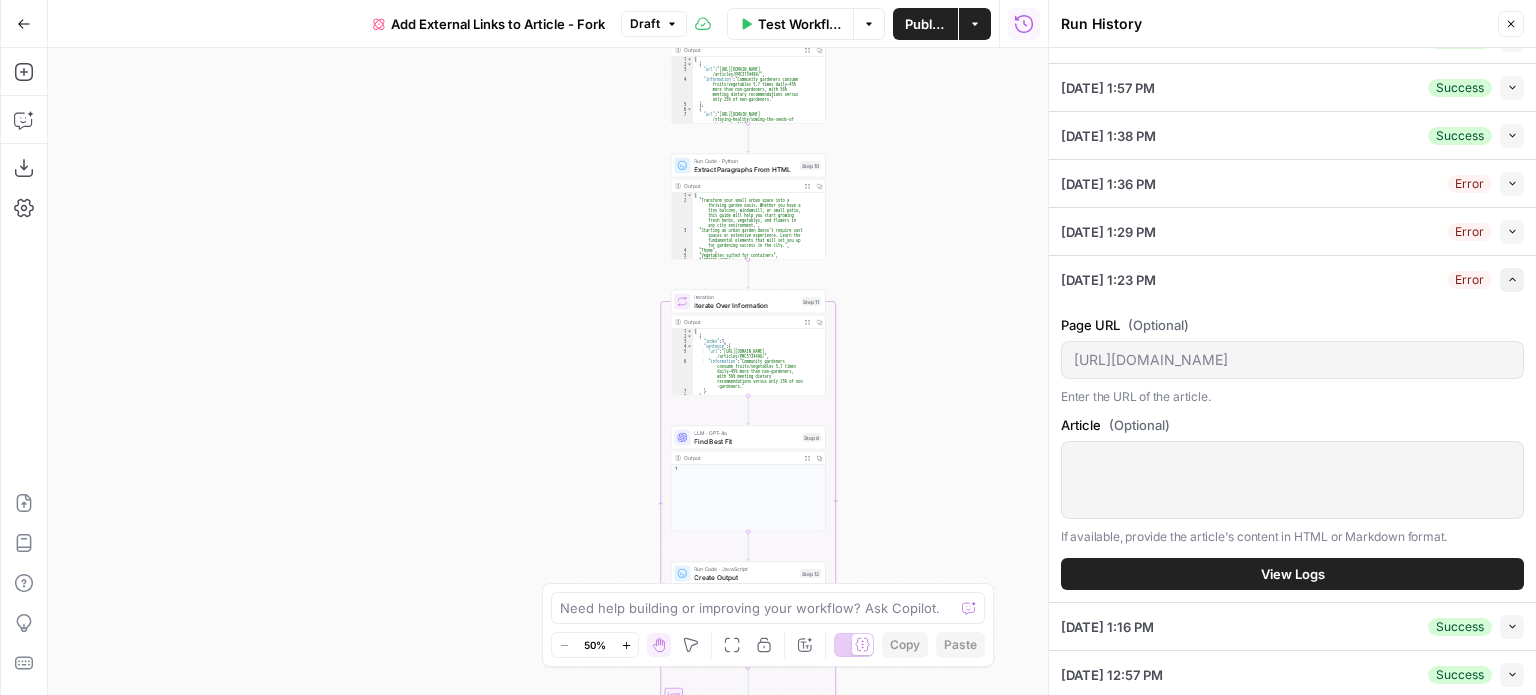 click on "Expand" at bounding box center [1512, 280] 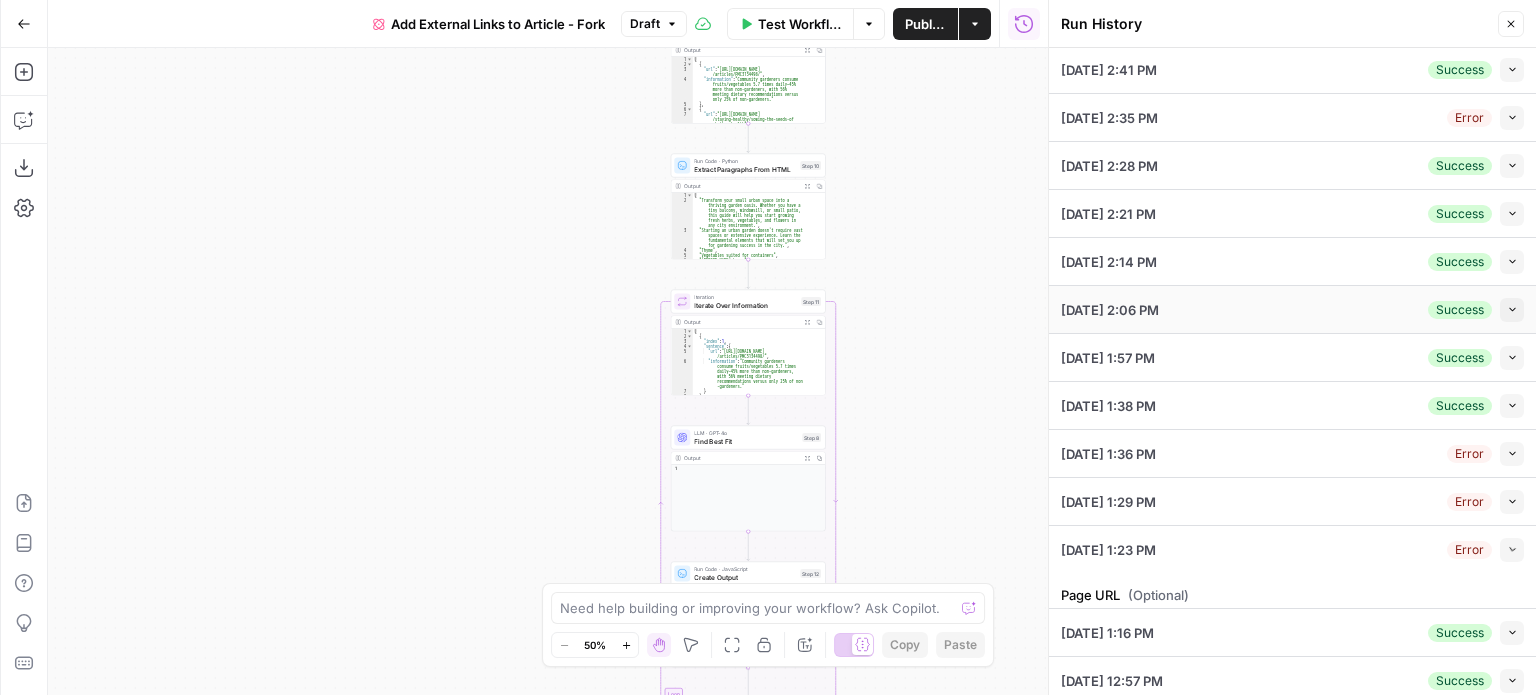 scroll, scrollTop: 260, scrollLeft: 0, axis: vertical 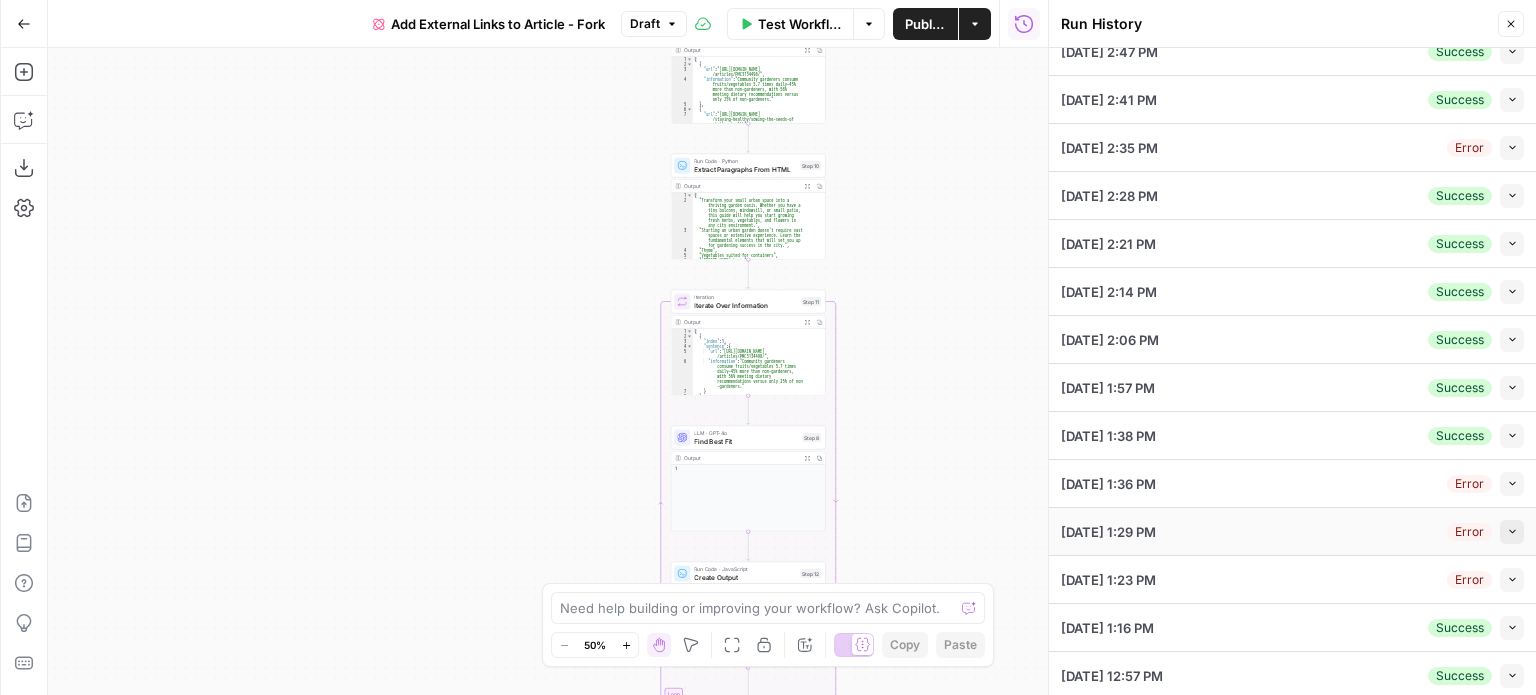 click on "Collapse" at bounding box center (1512, 532) 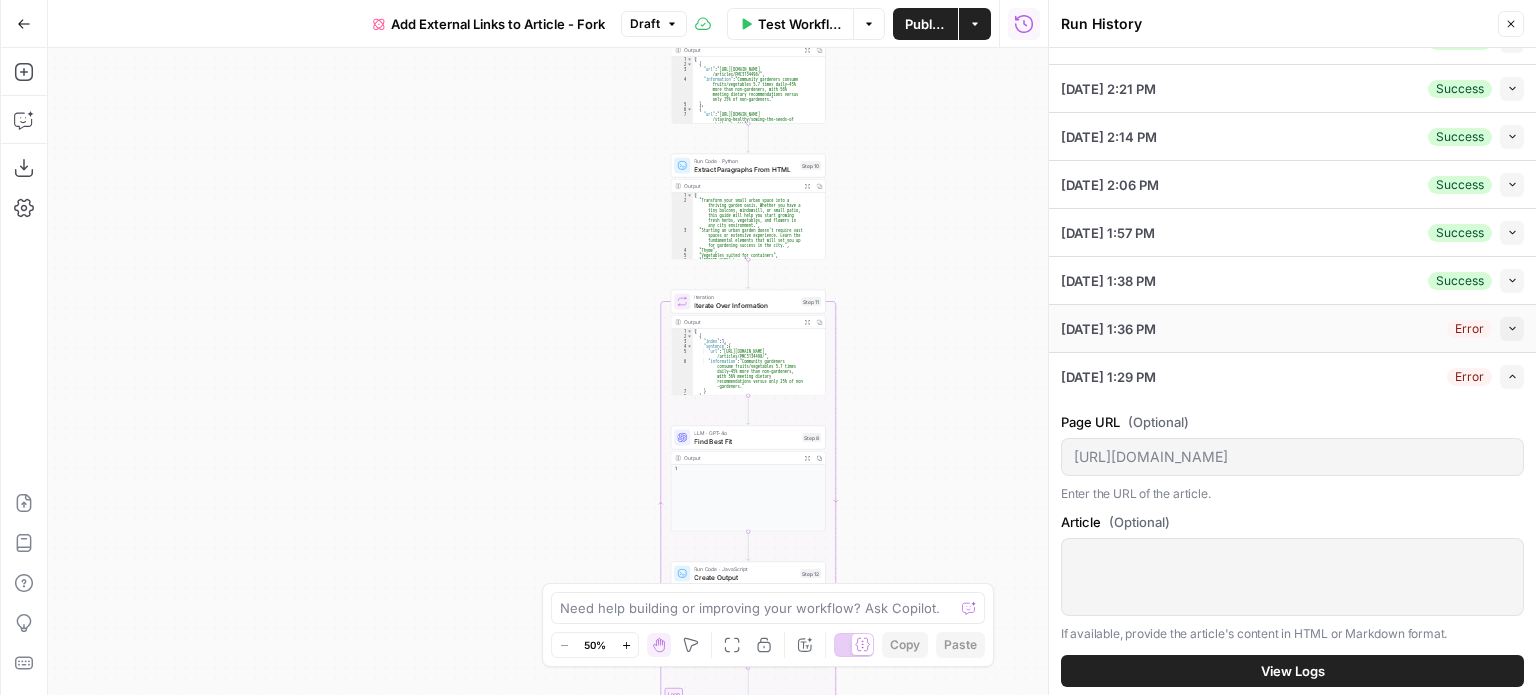 scroll, scrollTop: 460, scrollLeft: 0, axis: vertical 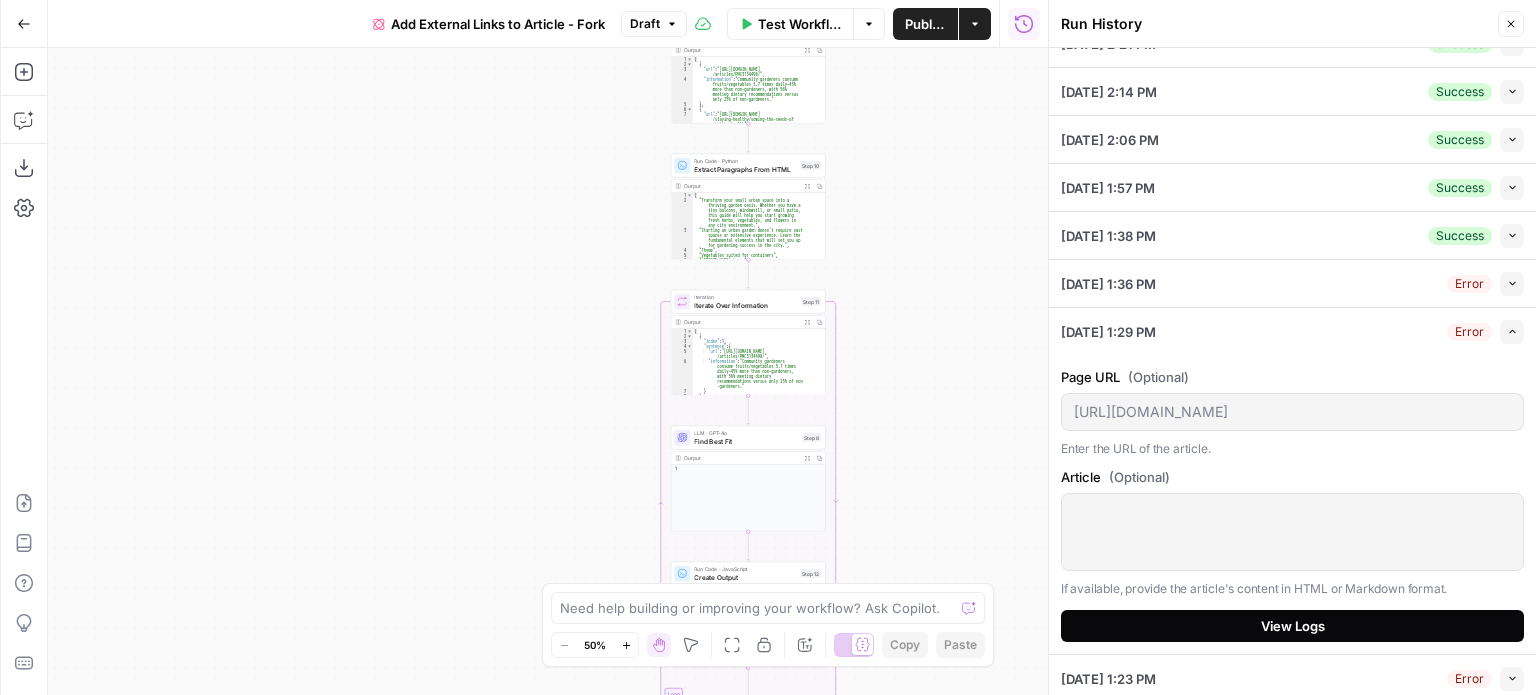 click on "View Logs" at bounding box center (1292, 626) 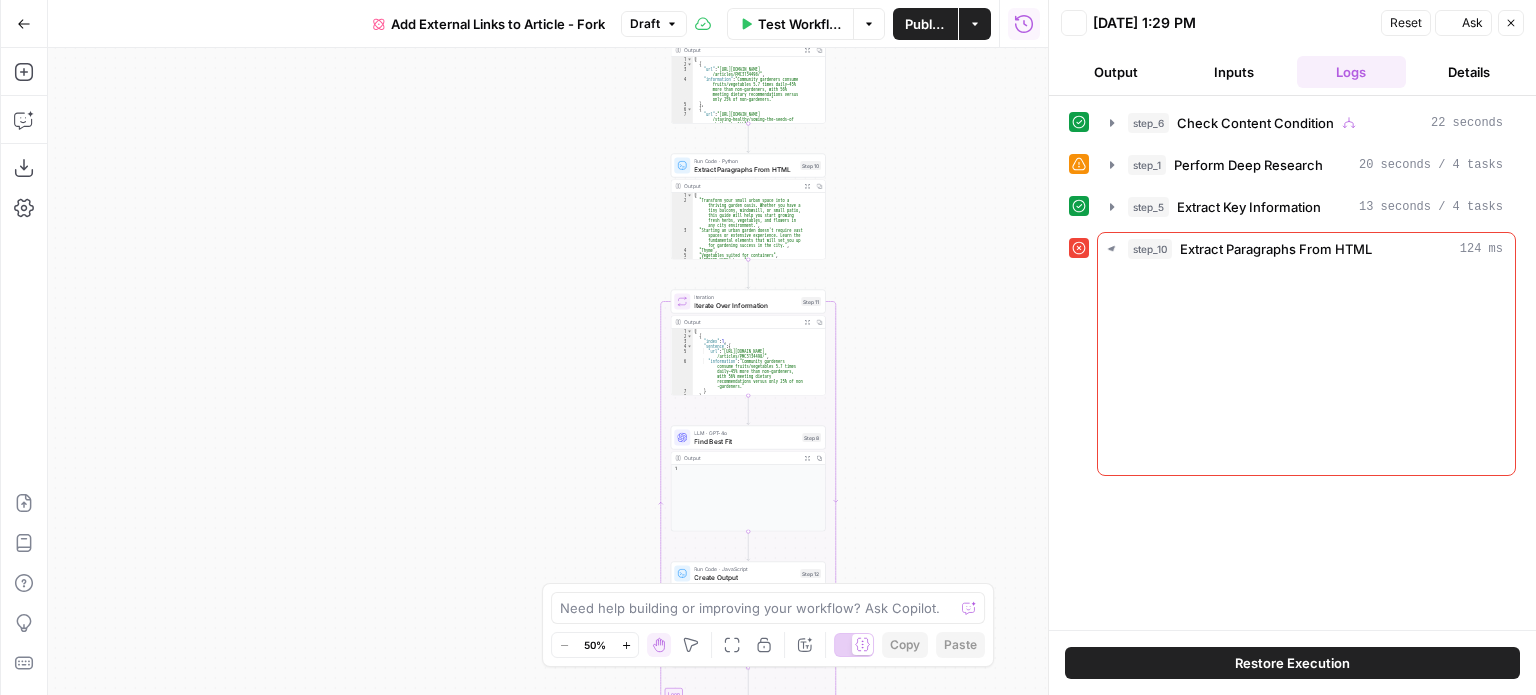 scroll, scrollTop: 0, scrollLeft: 0, axis: both 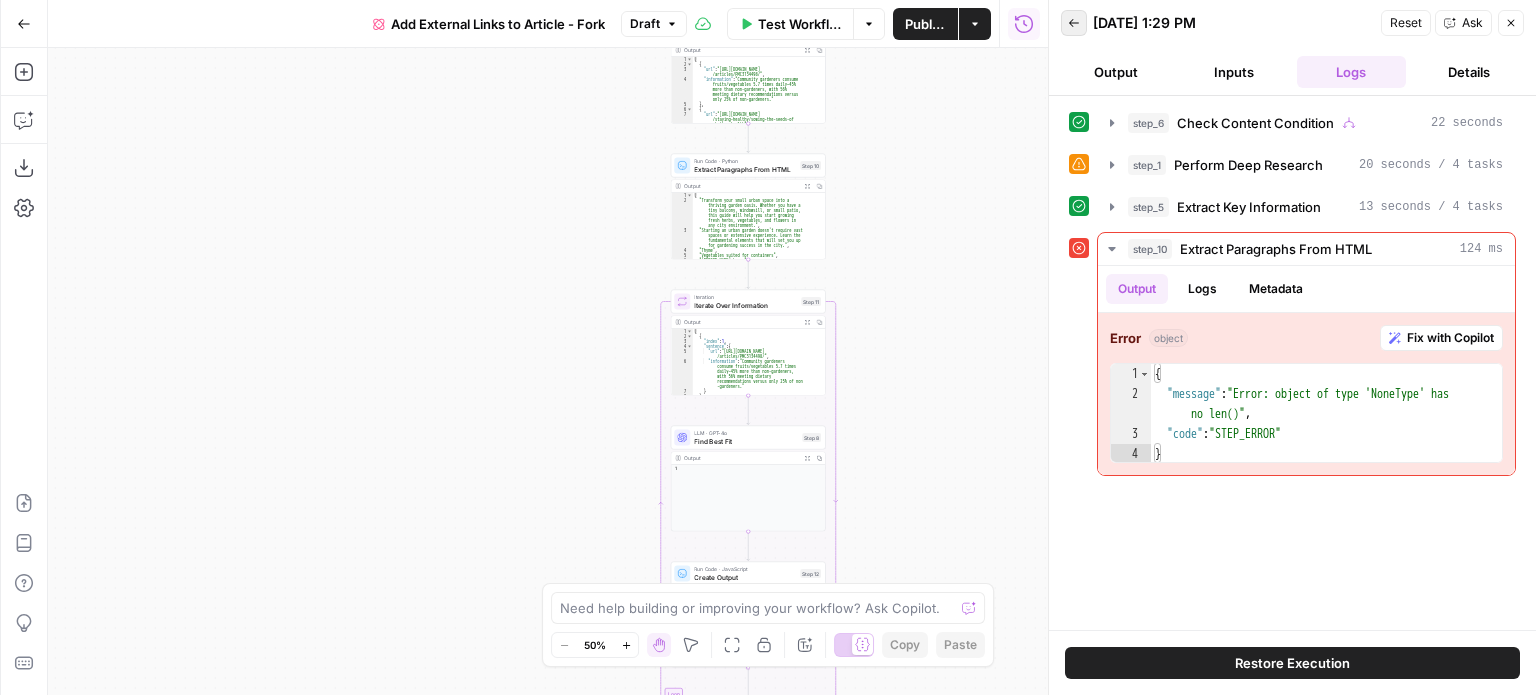 click on "Back" at bounding box center (1074, 23) 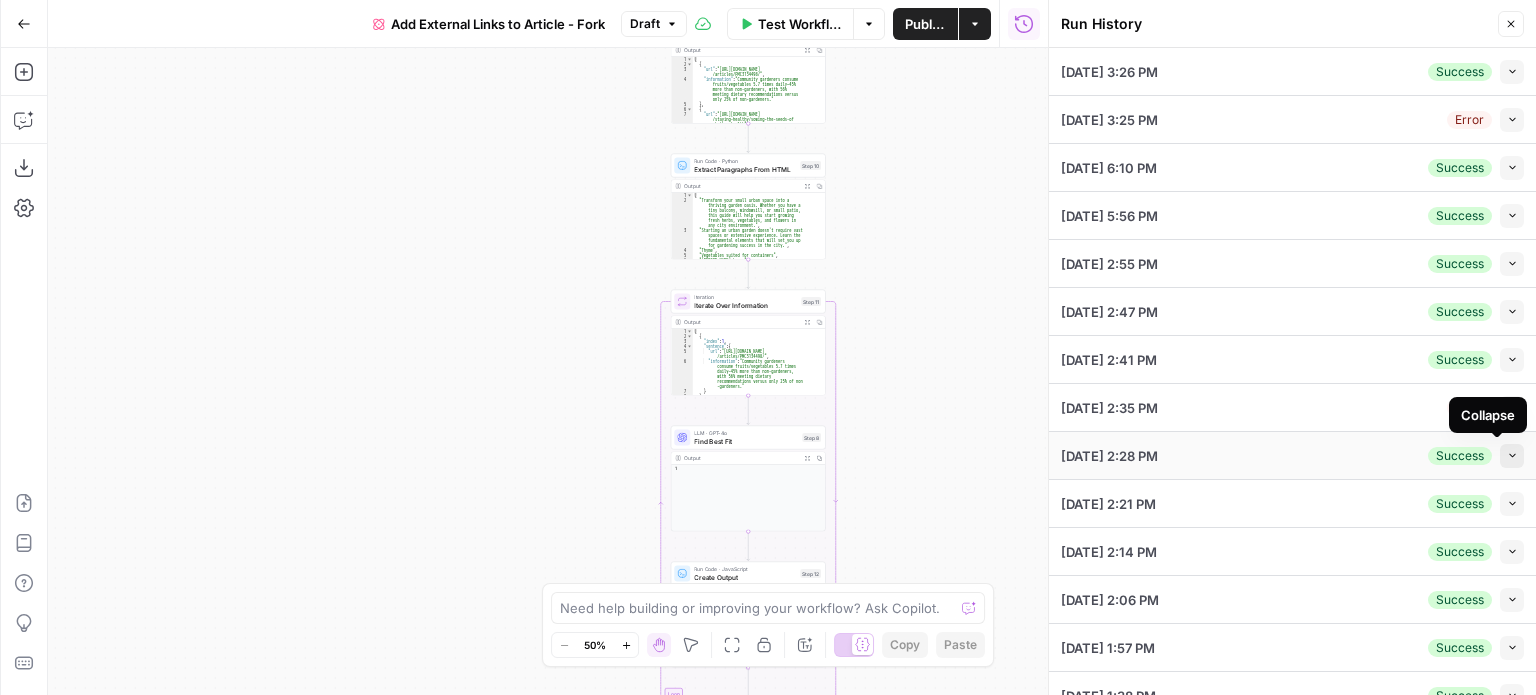 click on "Collapse" at bounding box center [1512, 456] 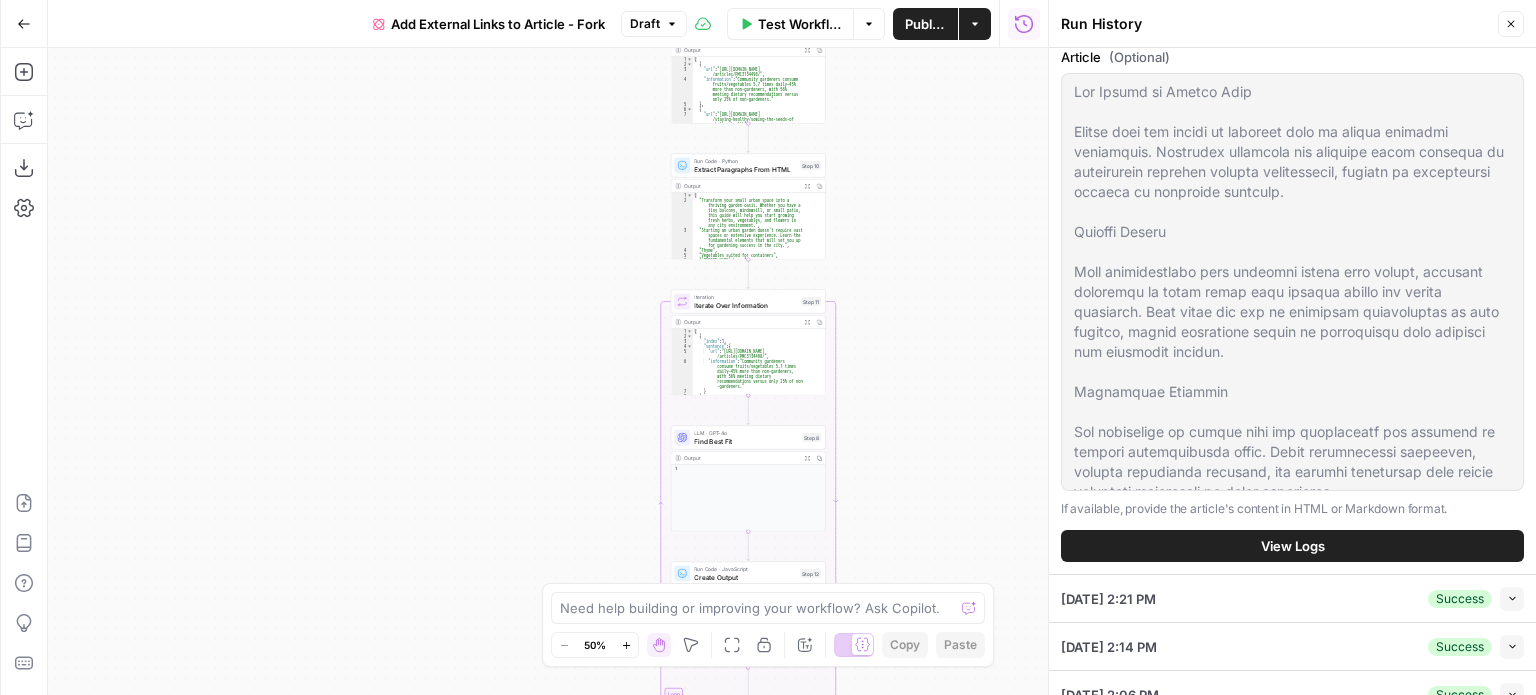 scroll, scrollTop: 600, scrollLeft: 0, axis: vertical 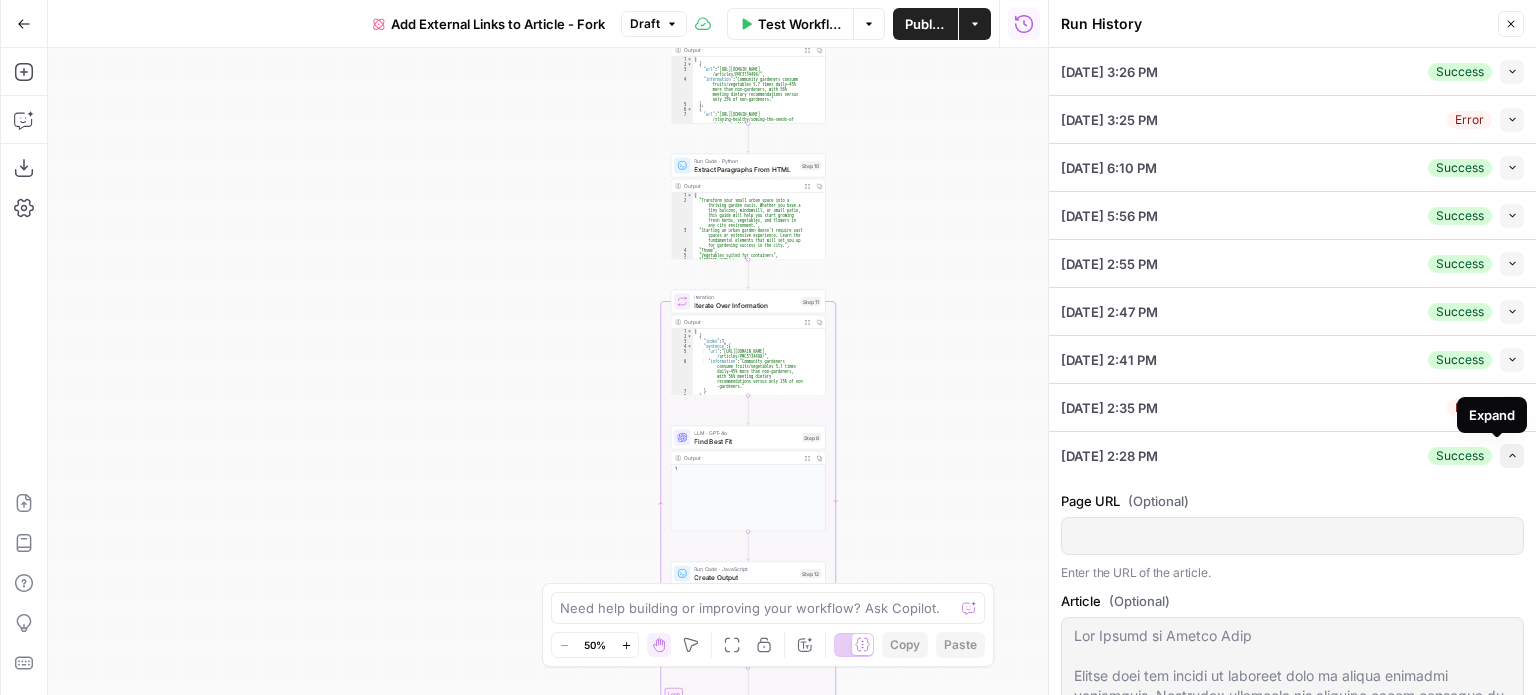 click 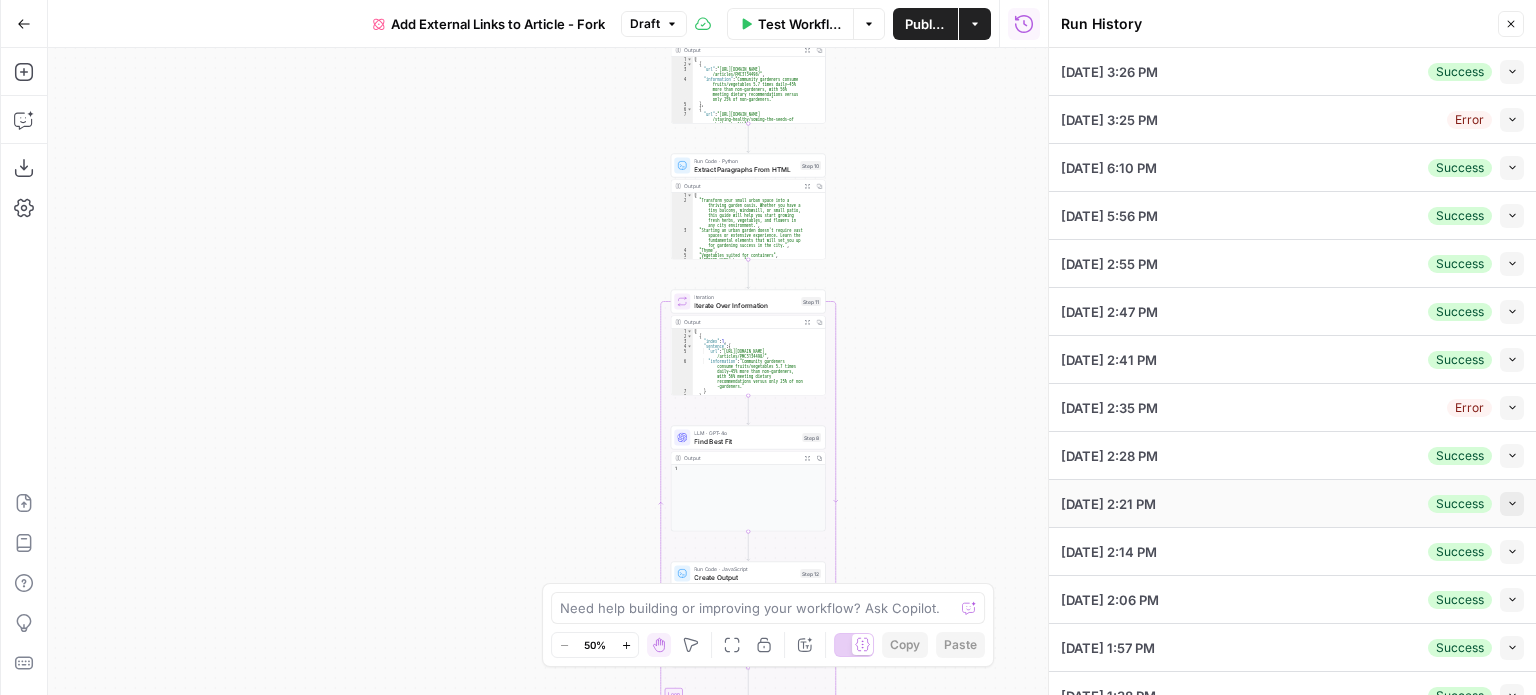 click 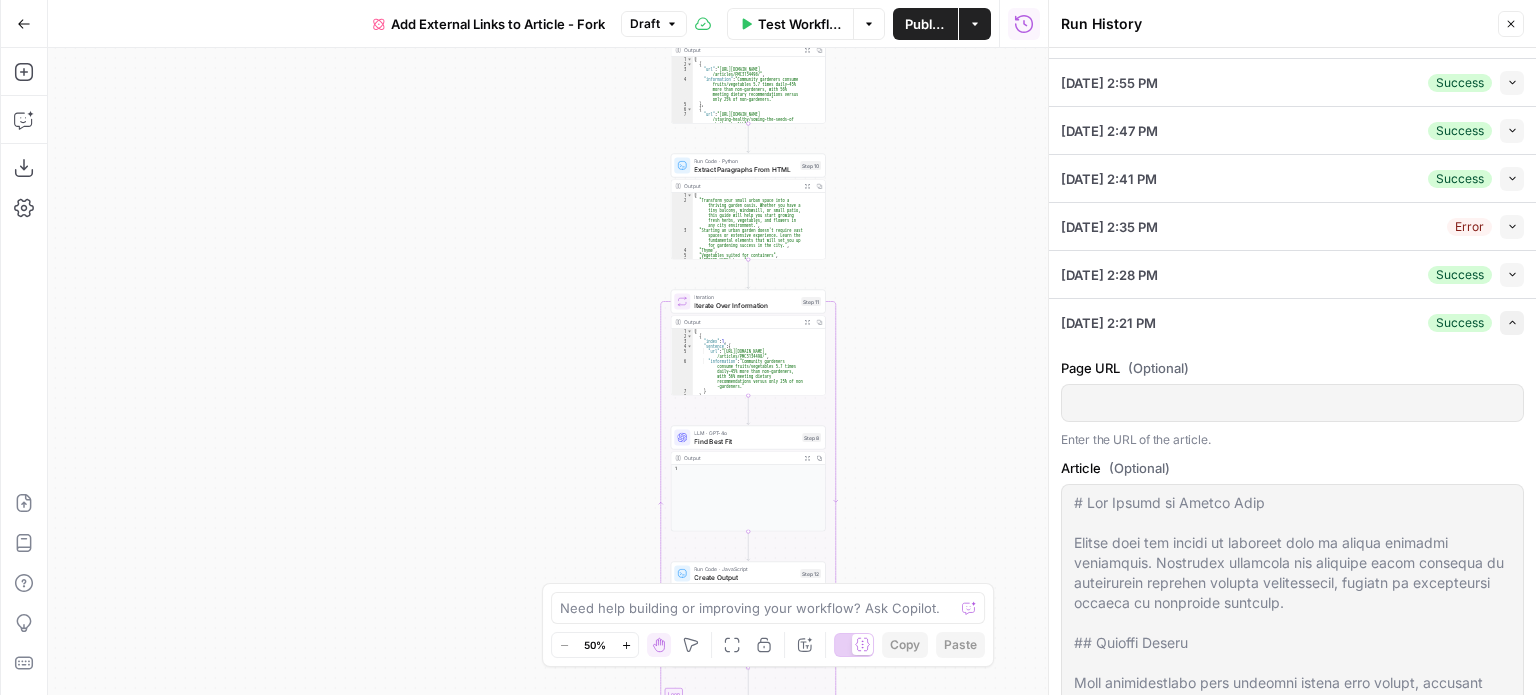 scroll, scrollTop: 400, scrollLeft: 0, axis: vertical 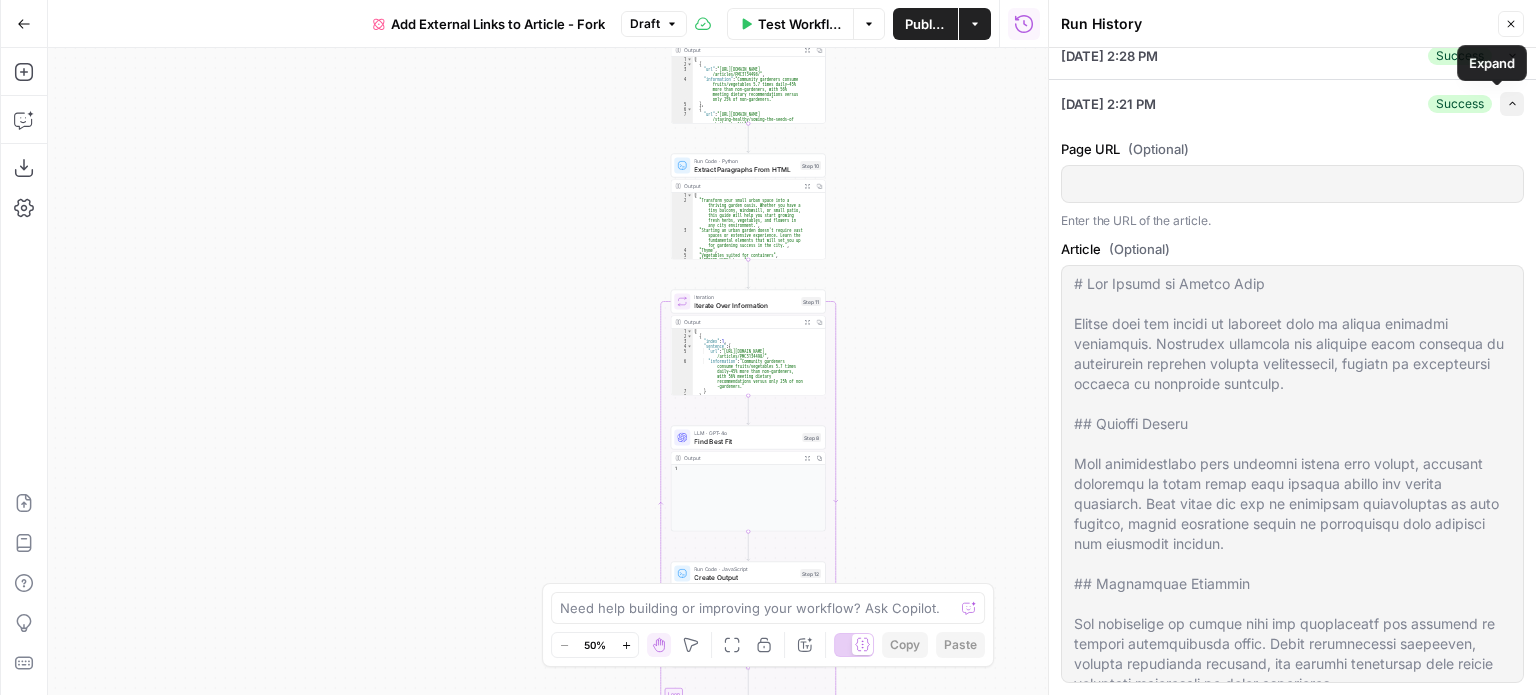 click 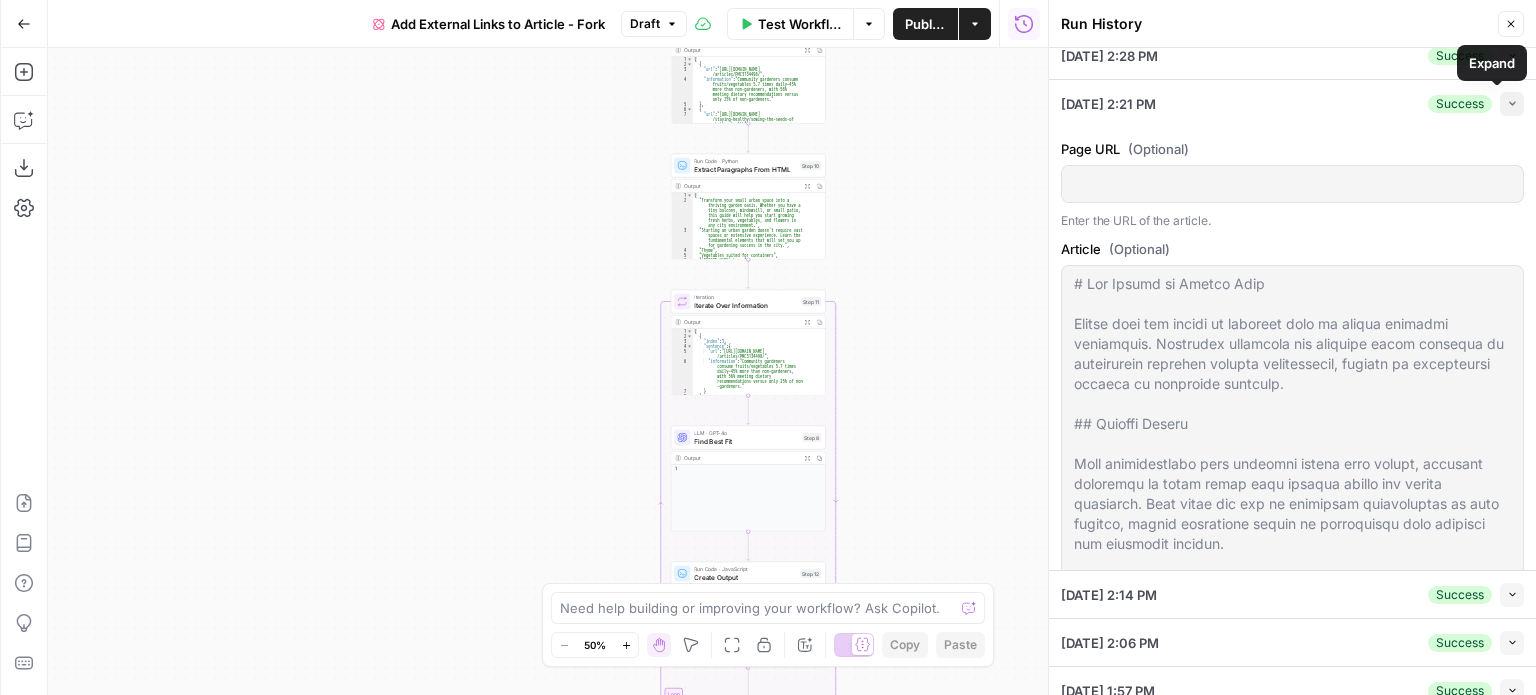 scroll, scrollTop: 260, scrollLeft: 0, axis: vertical 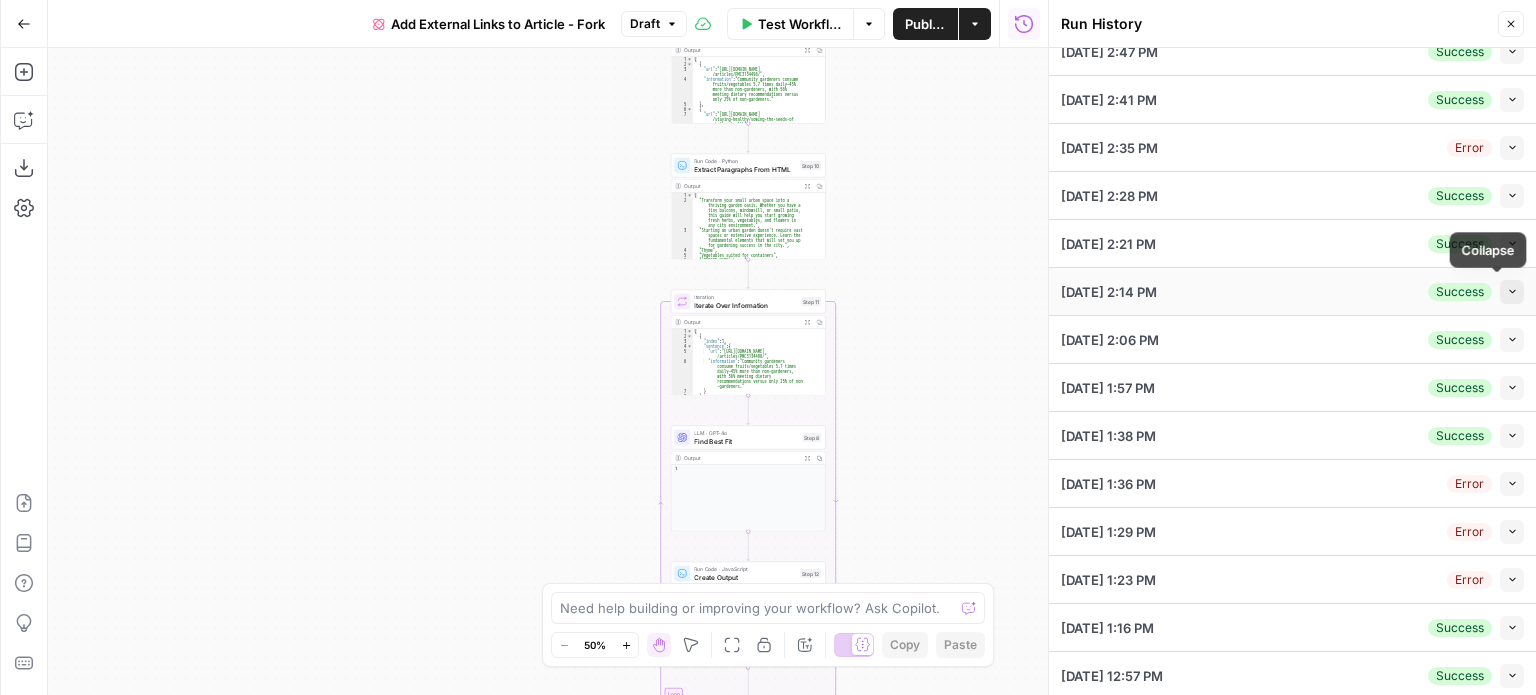 click 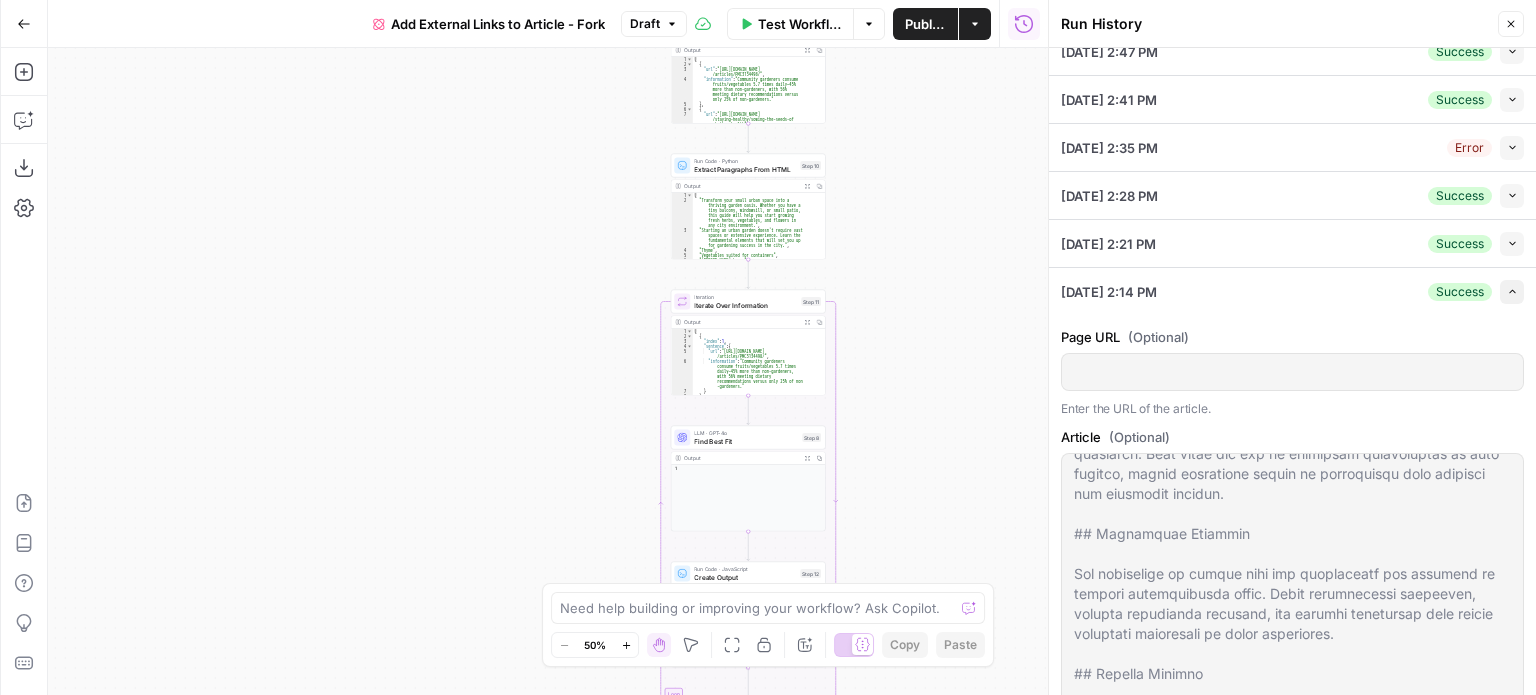 scroll, scrollTop: 399, scrollLeft: 0, axis: vertical 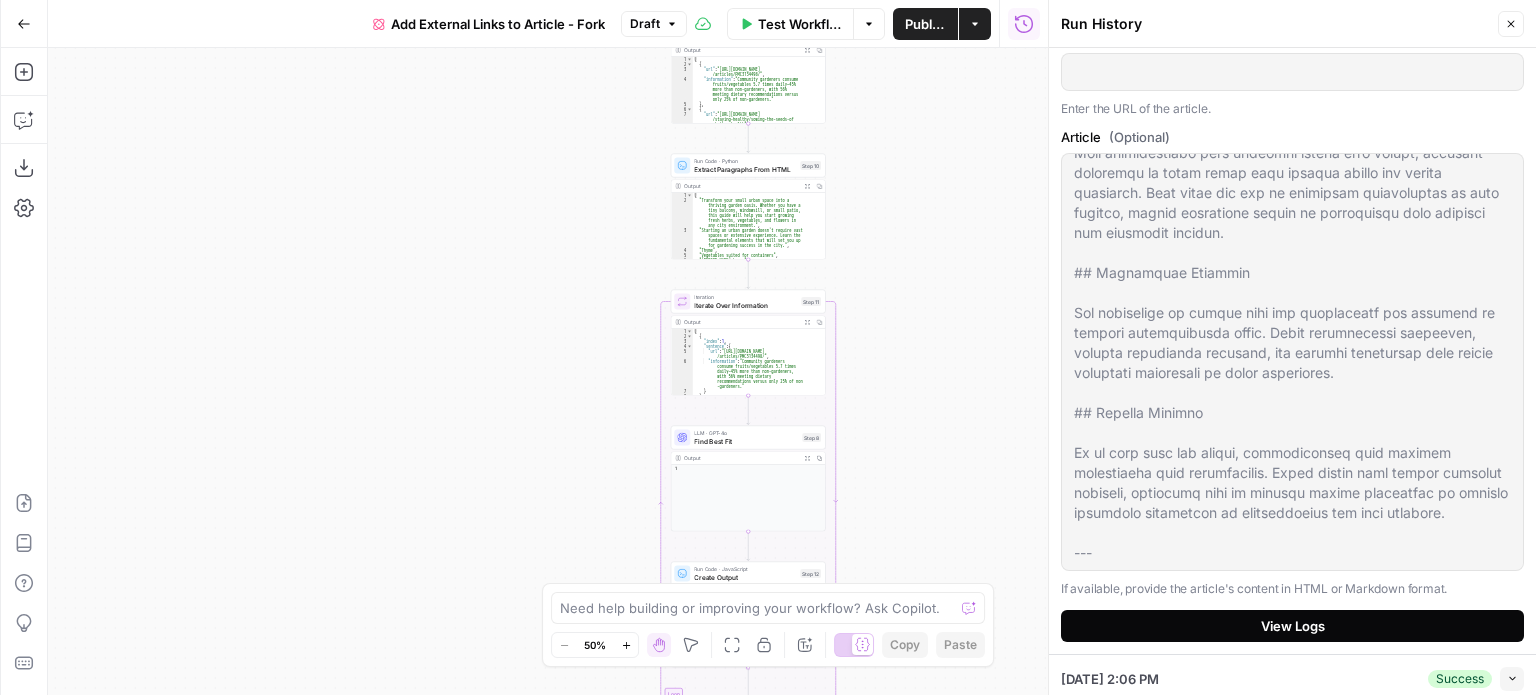 click on "View Logs" at bounding box center [1292, 626] 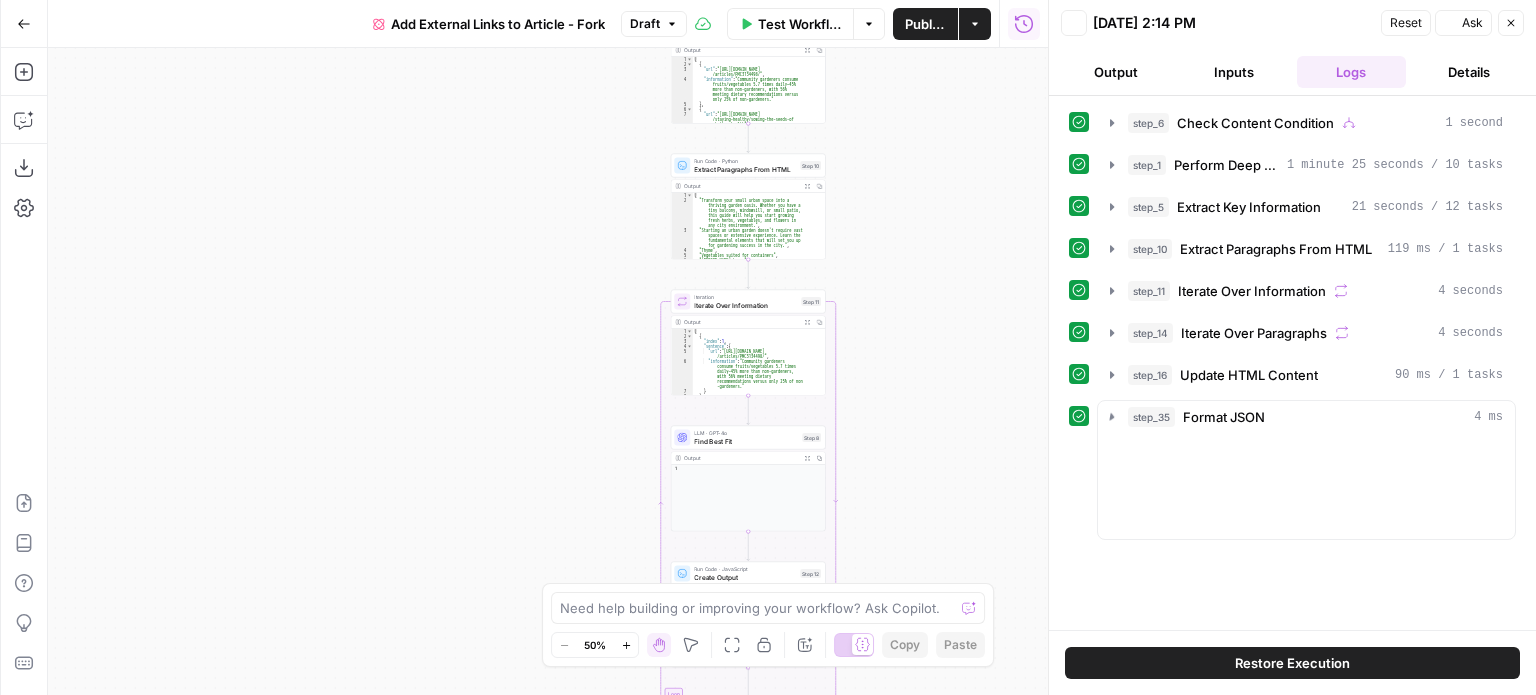 scroll, scrollTop: 0, scrollLeft: 0, axis: both 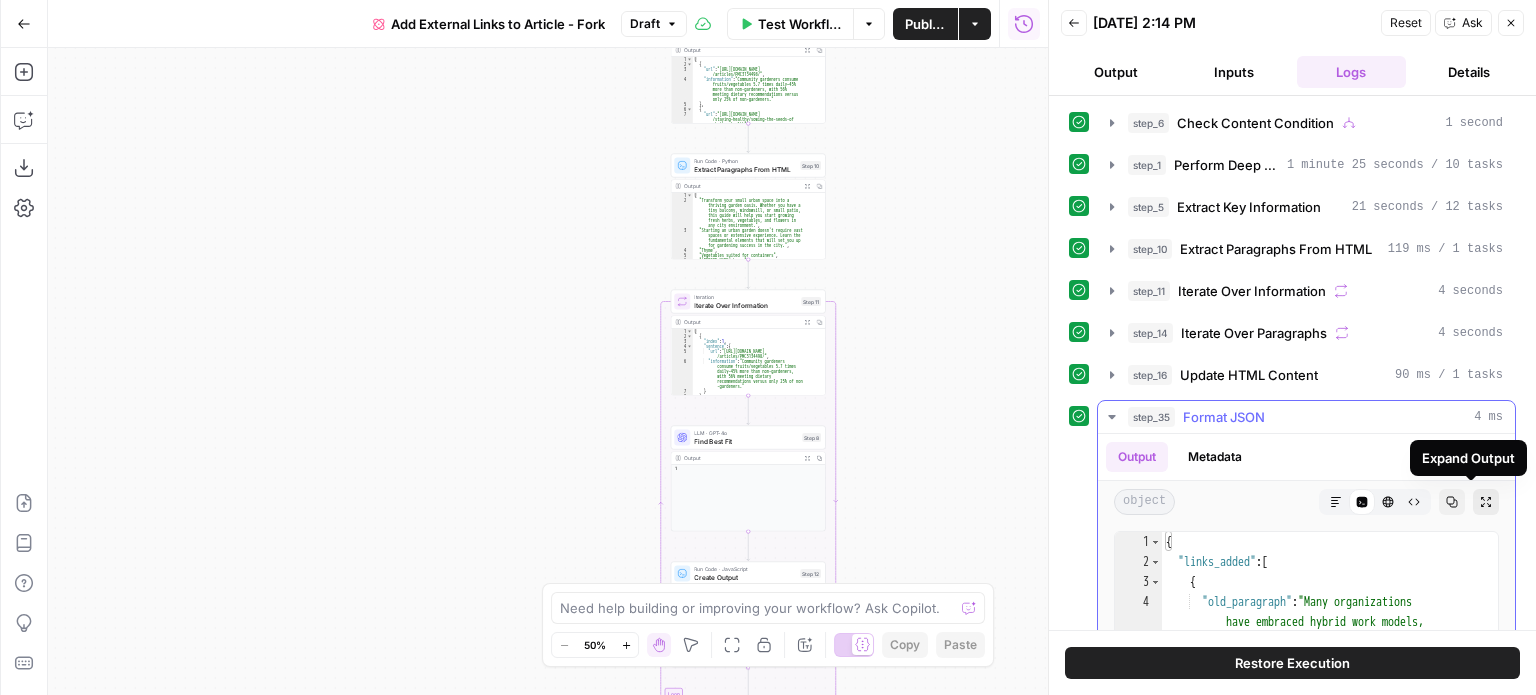 click 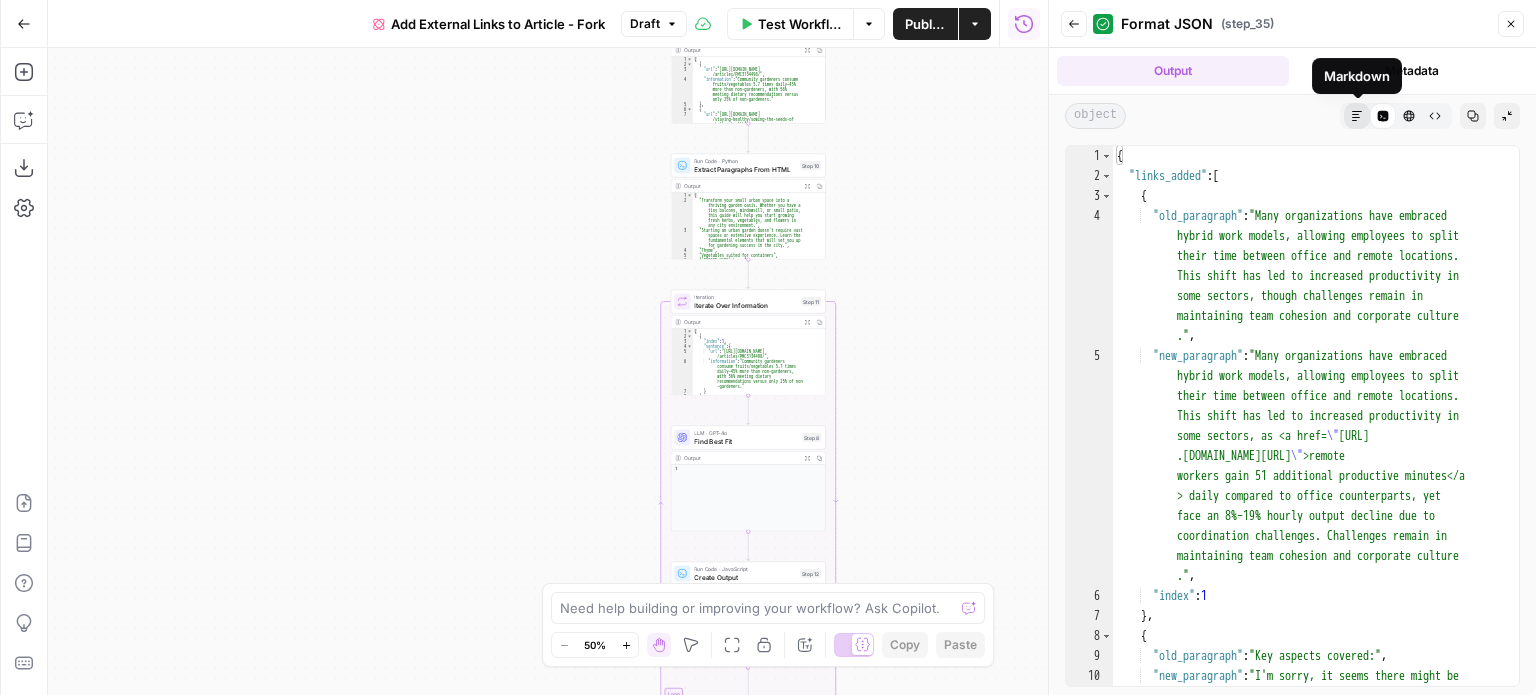 click 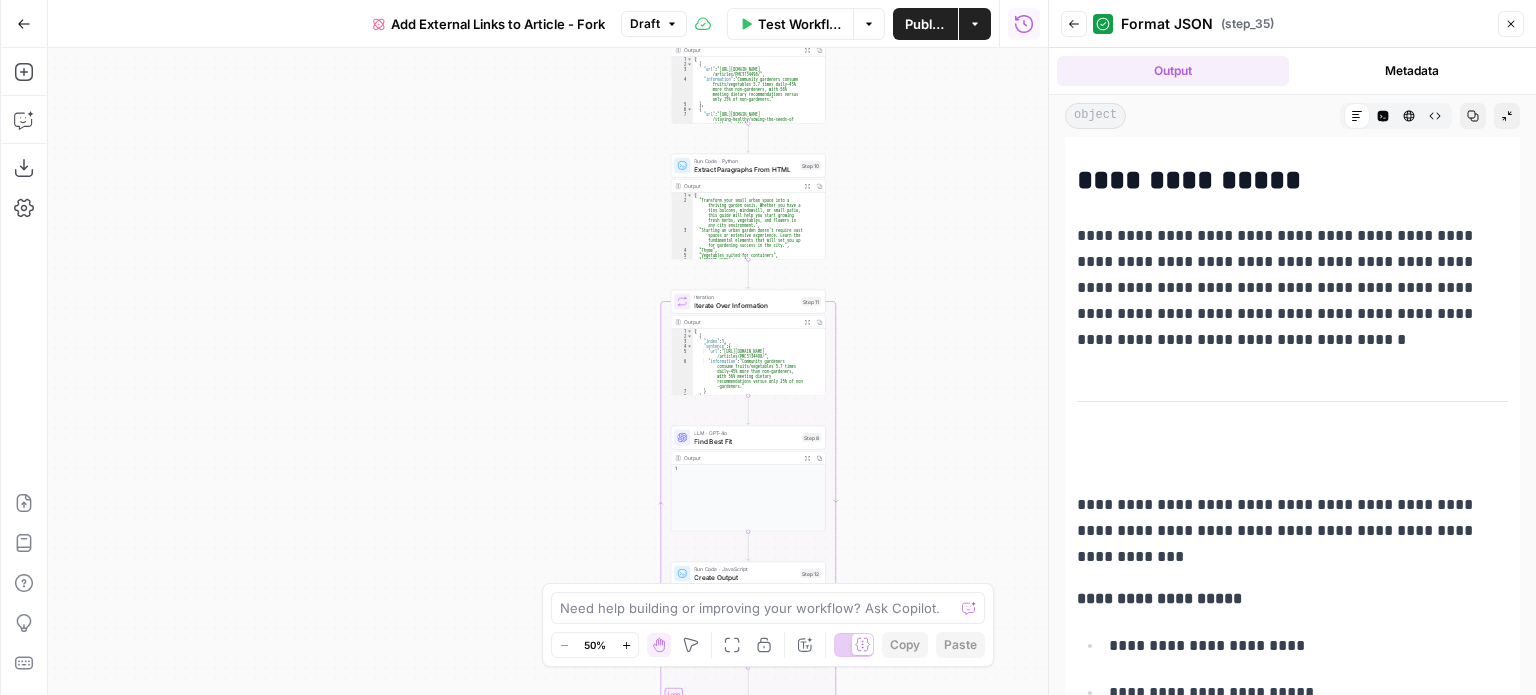 scroll, scrollTop: 1692, scrollLeft: 0, axis: vertical 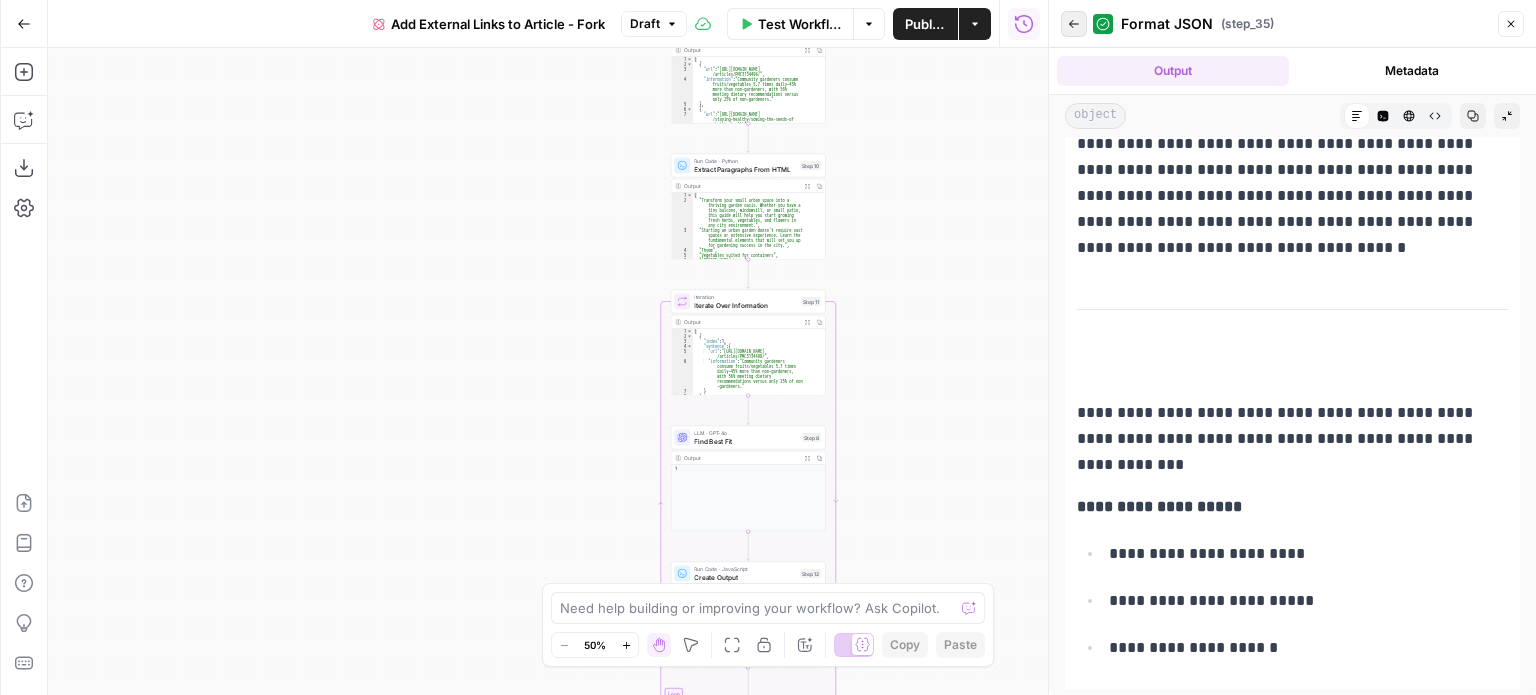 click 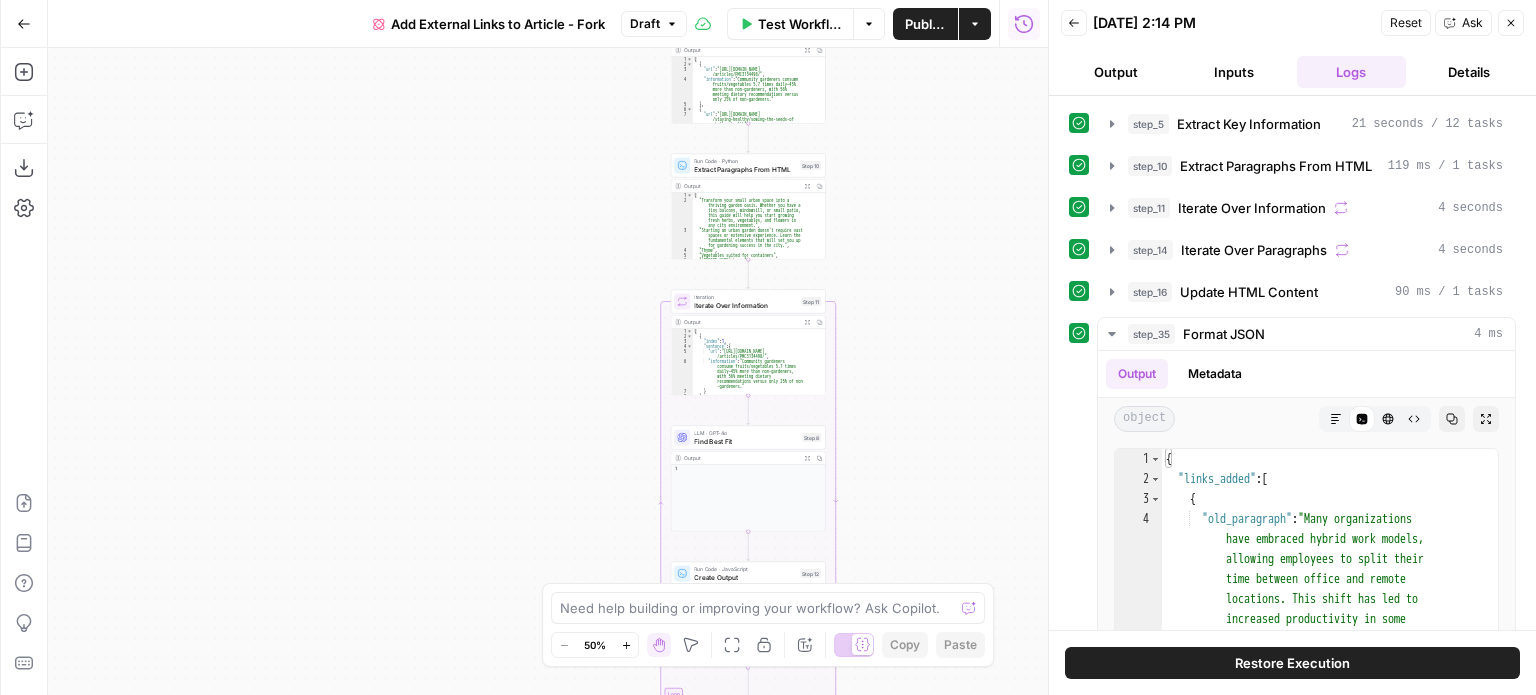 scroll, scrollTop: 0, scrollLeft: 0, axis: both 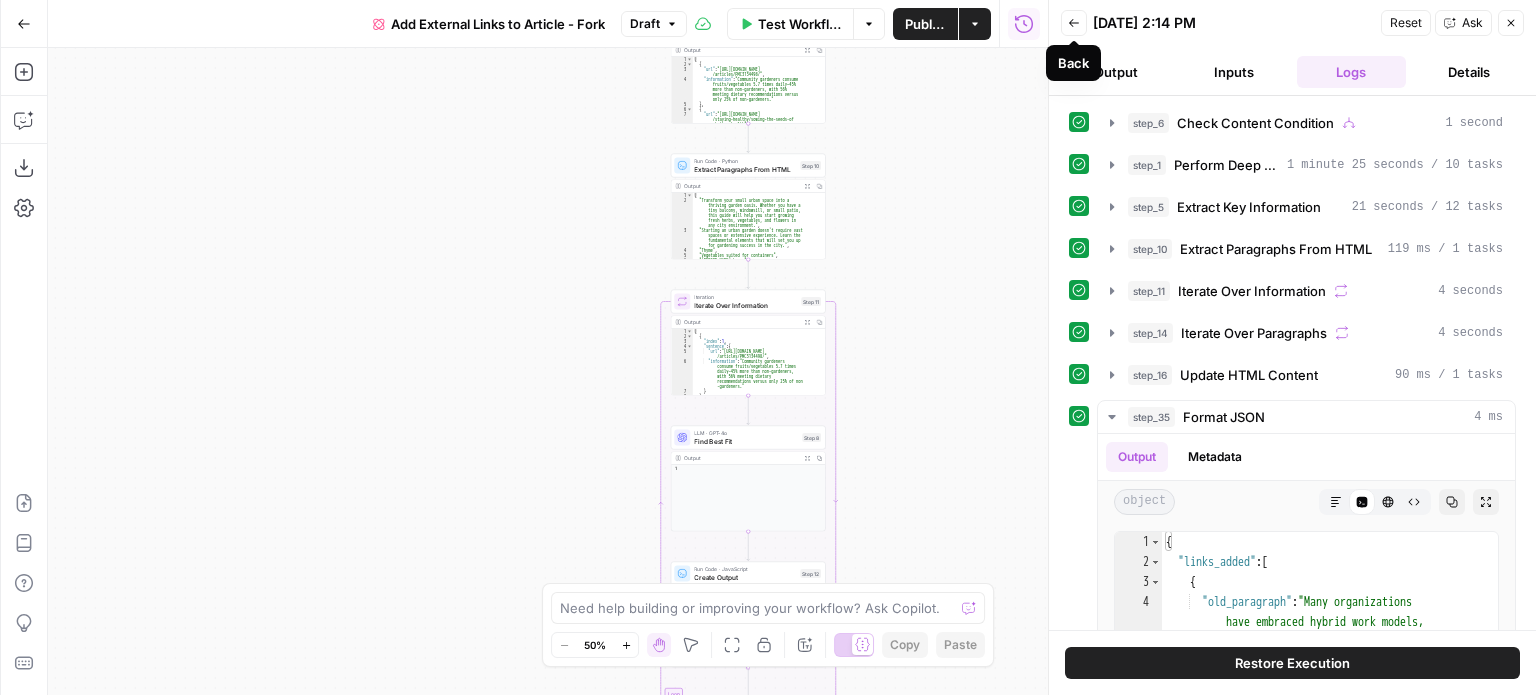 click 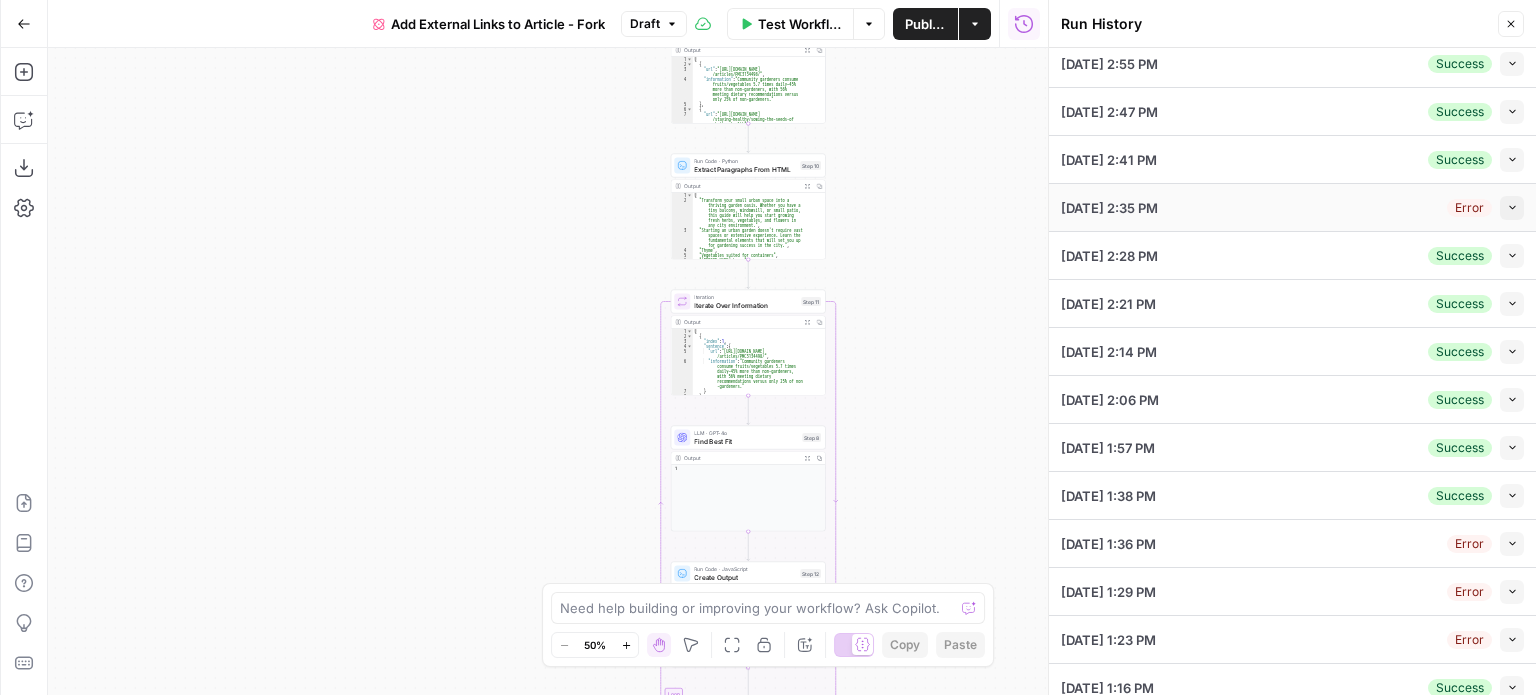 scroll, scrollTop: 260, scrollLeft: 0, axis: vertical 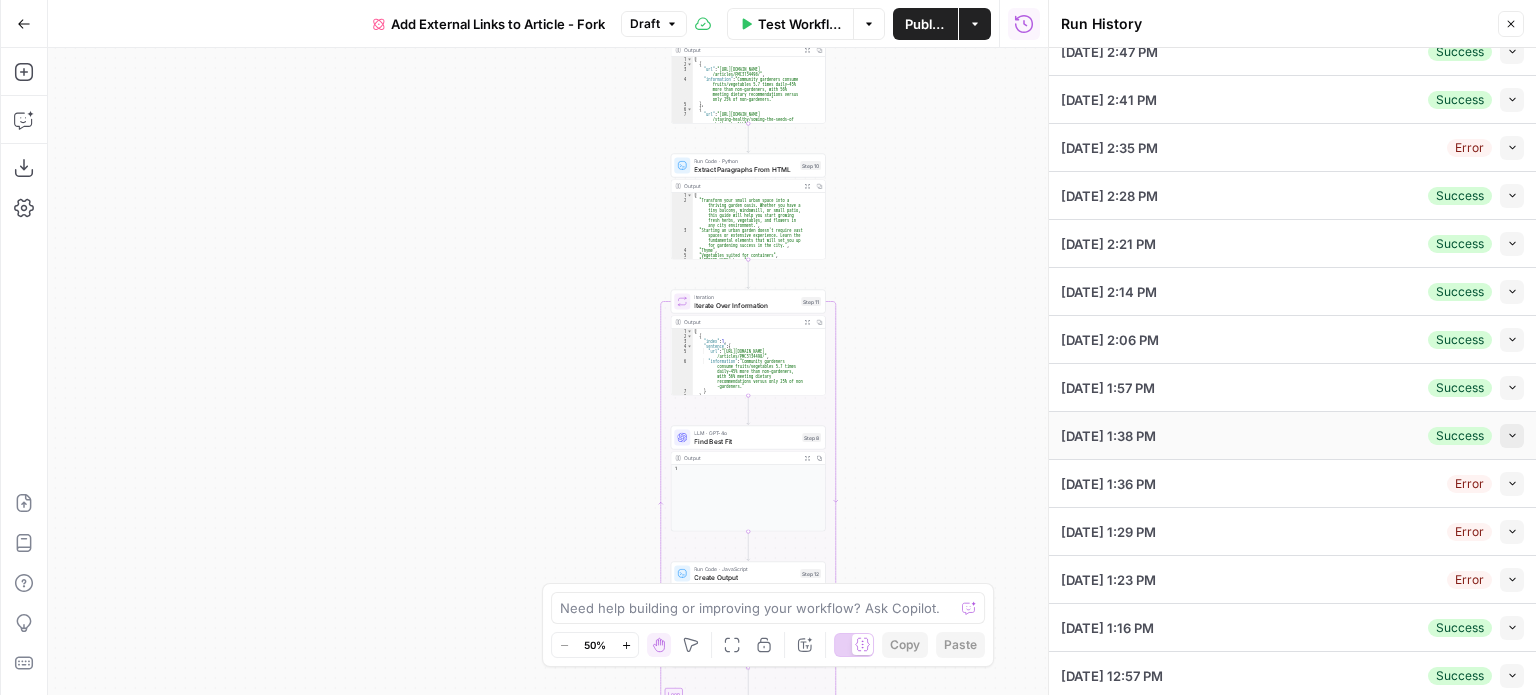 click 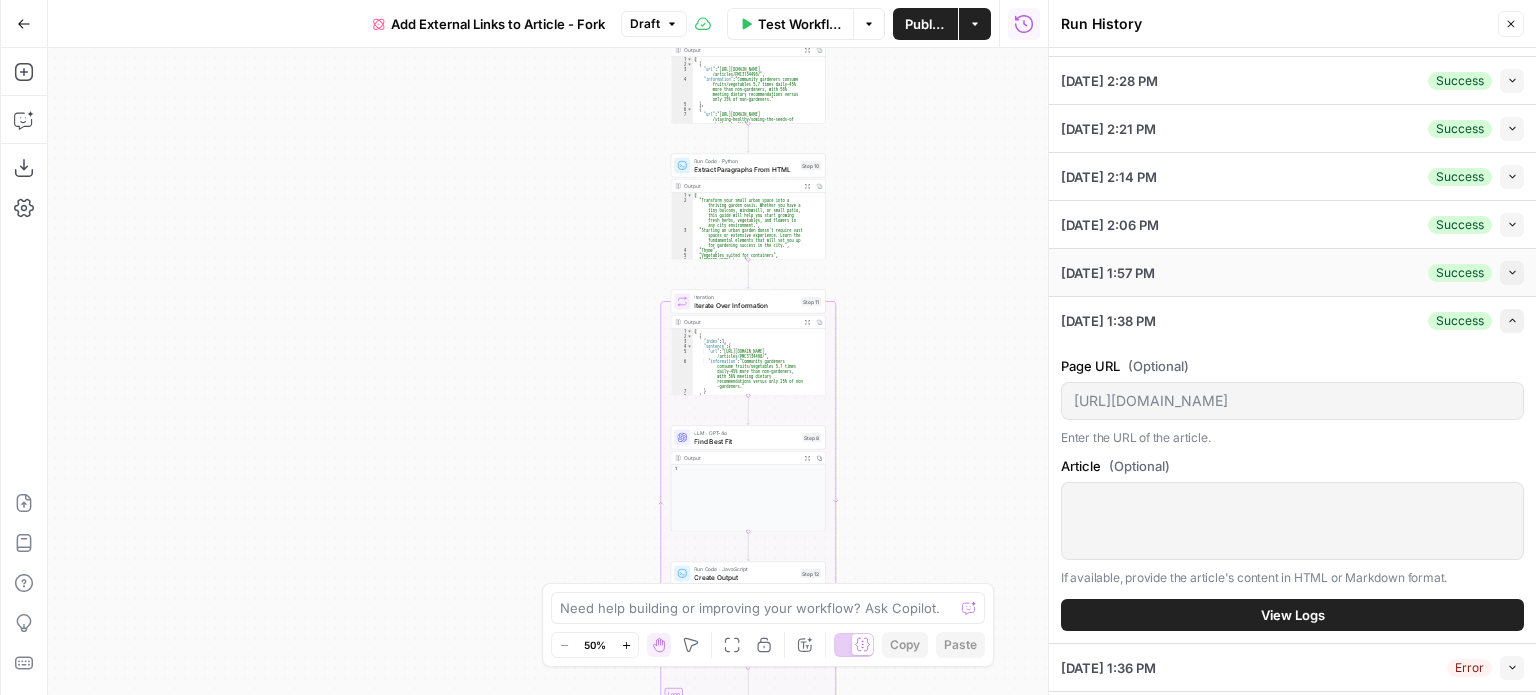 scroll, scrollTop: 460, scrollLeft: 0, axis: vertical 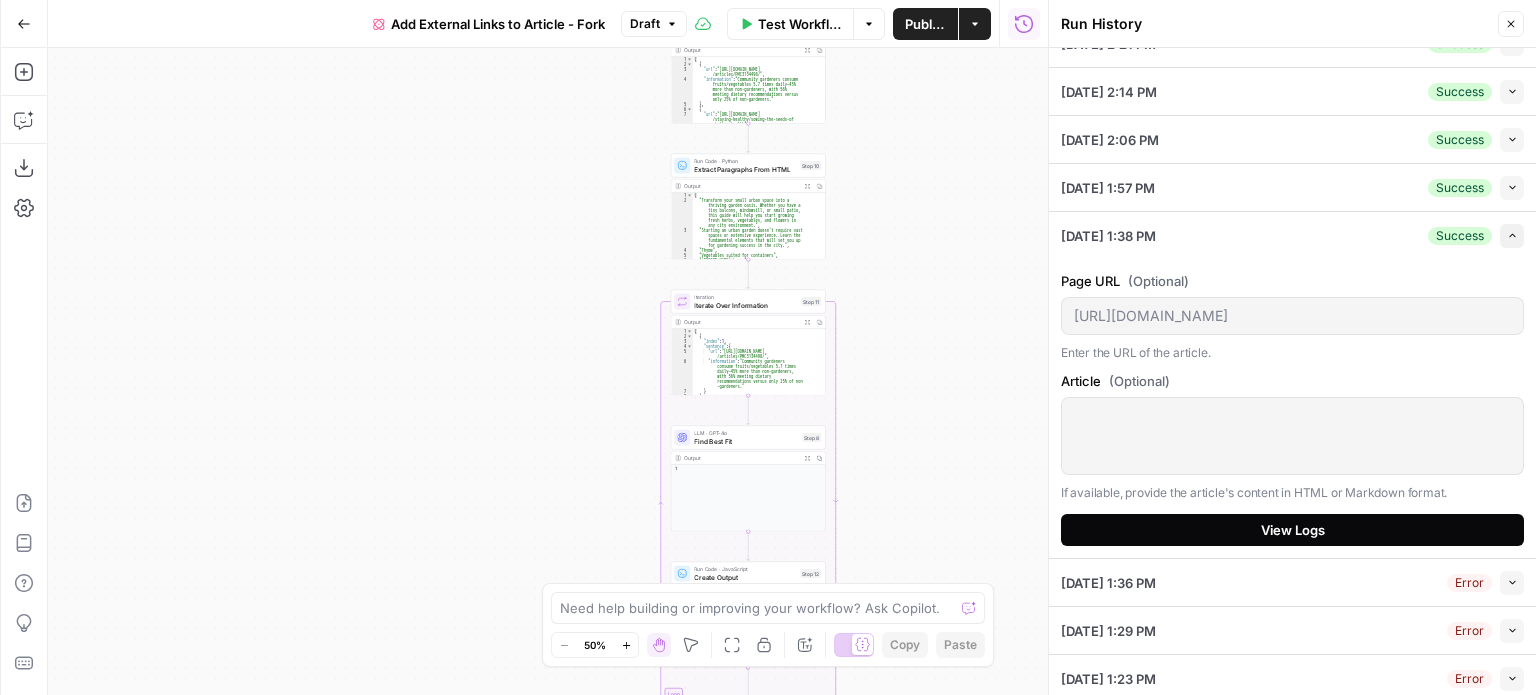 click on "View Logs" at bounding box center (1292, 530) 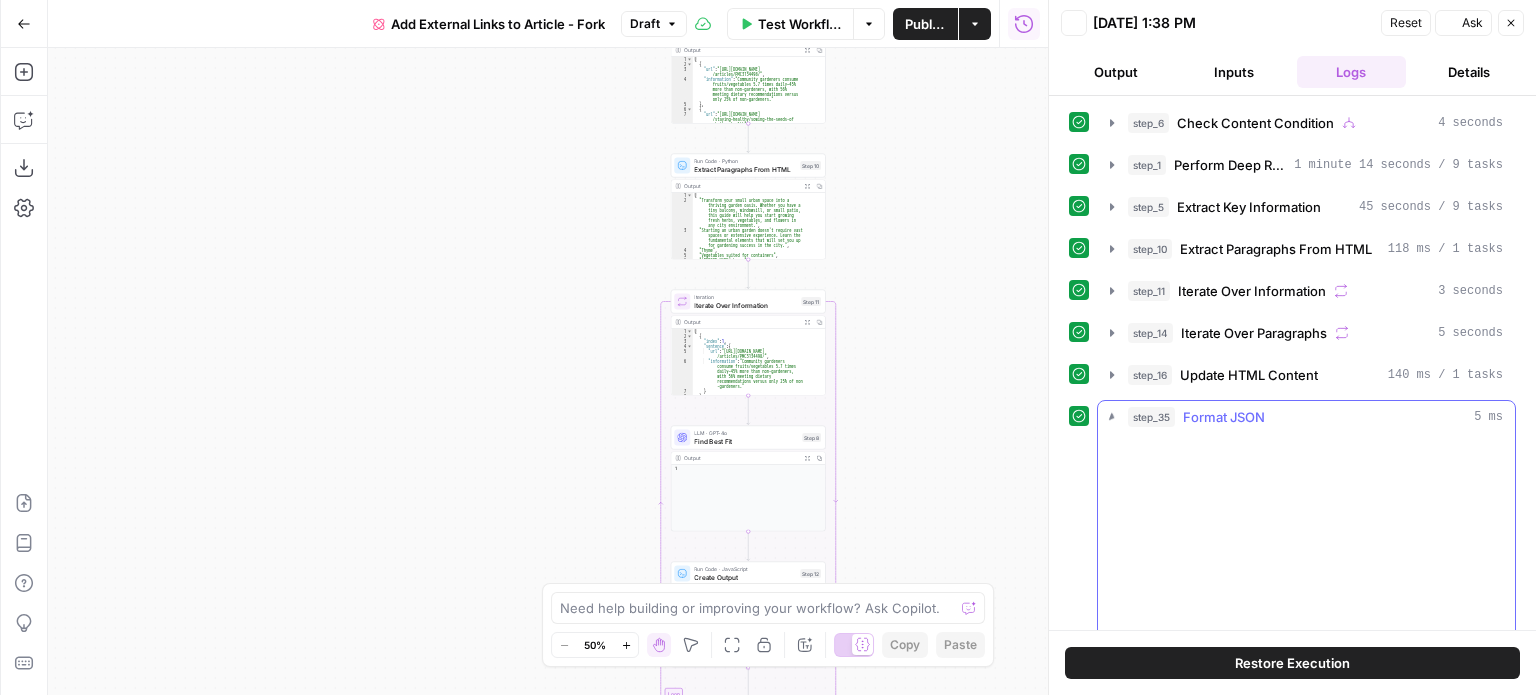 scroll, scrollTop: 0, scrollLeft: 0, axis: both 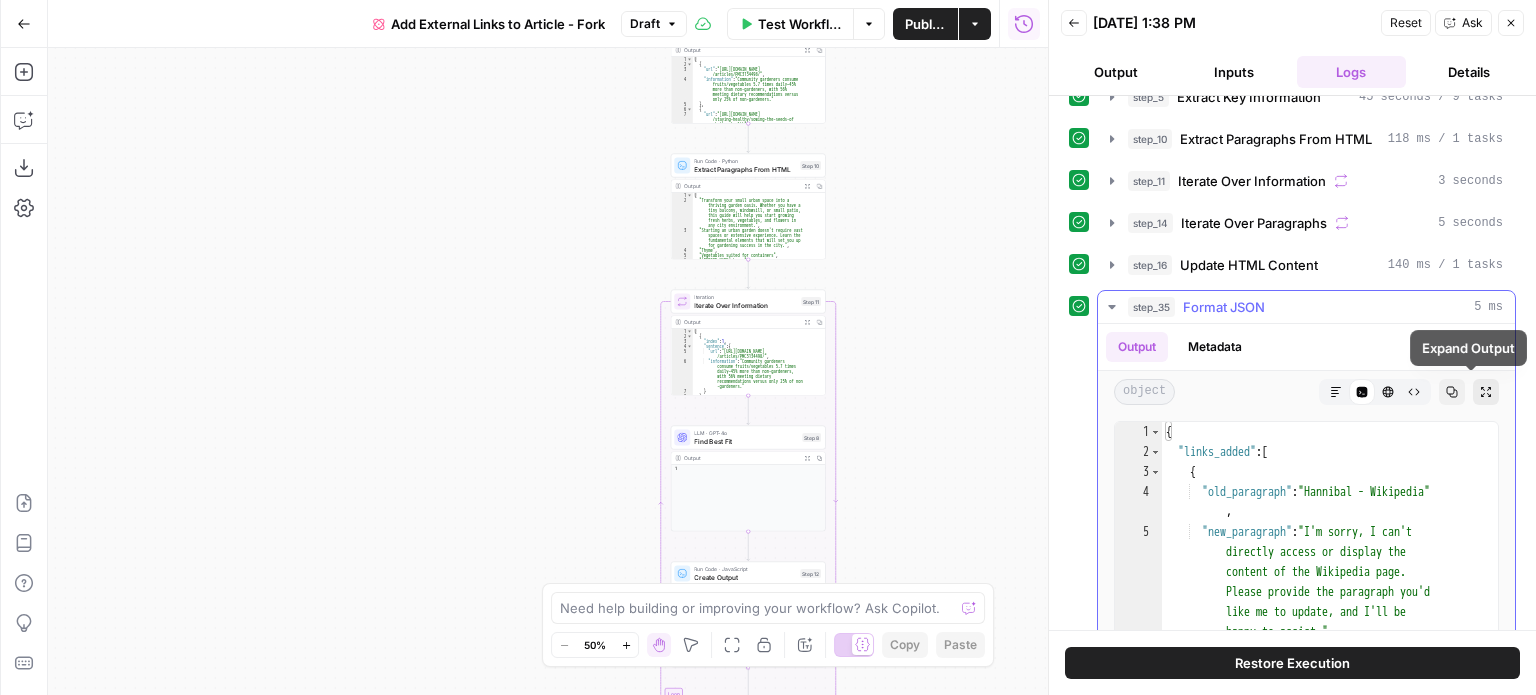 click on "Expand Output" at bounding box center (1486, 392) 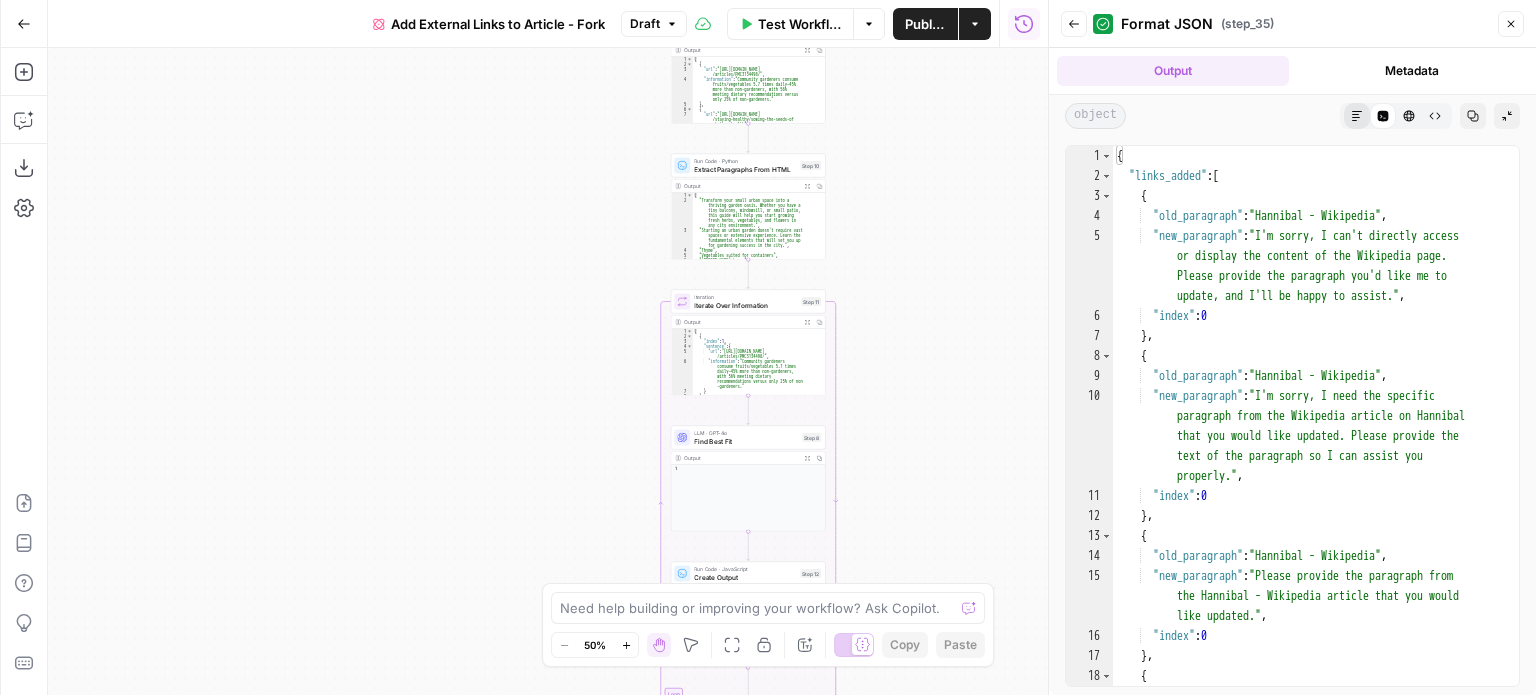 click 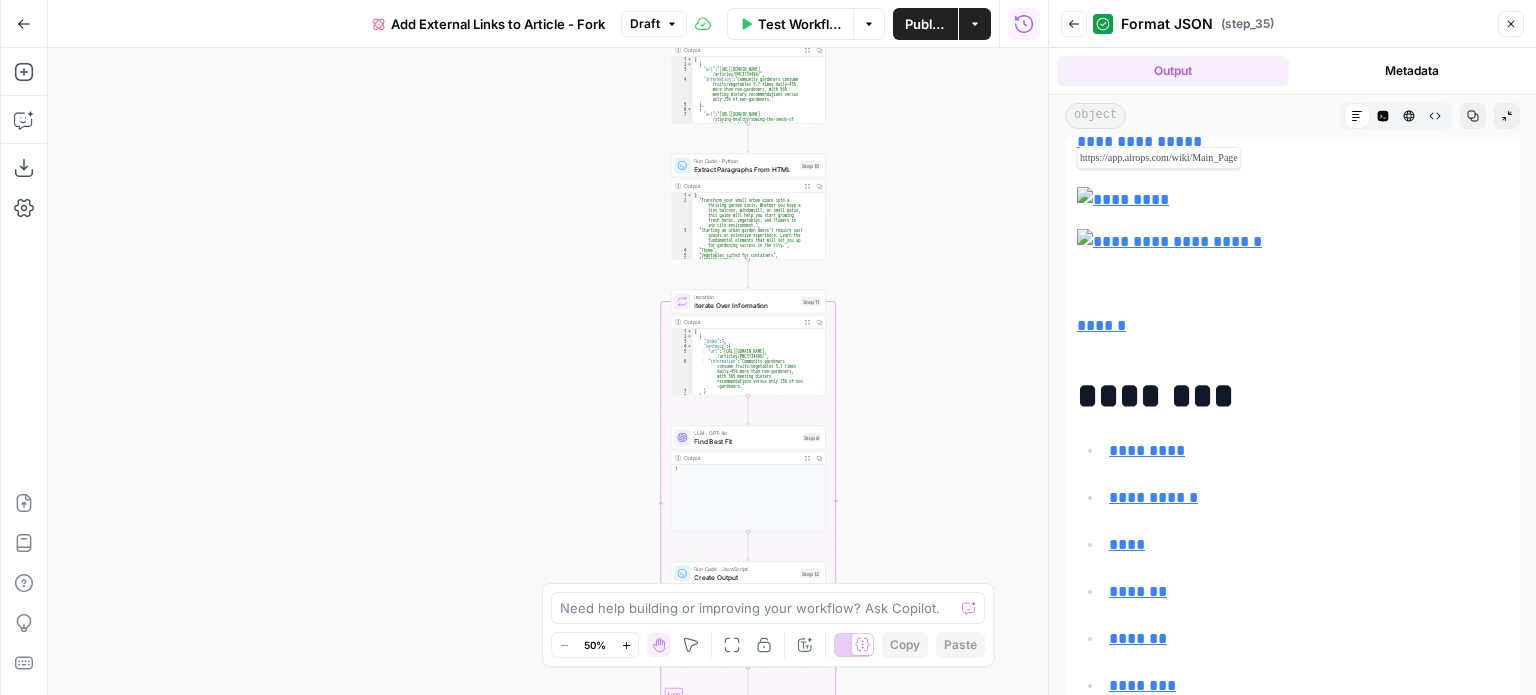 scroll, scrollTop: 900, scrollLeft: 0, axis: vertical 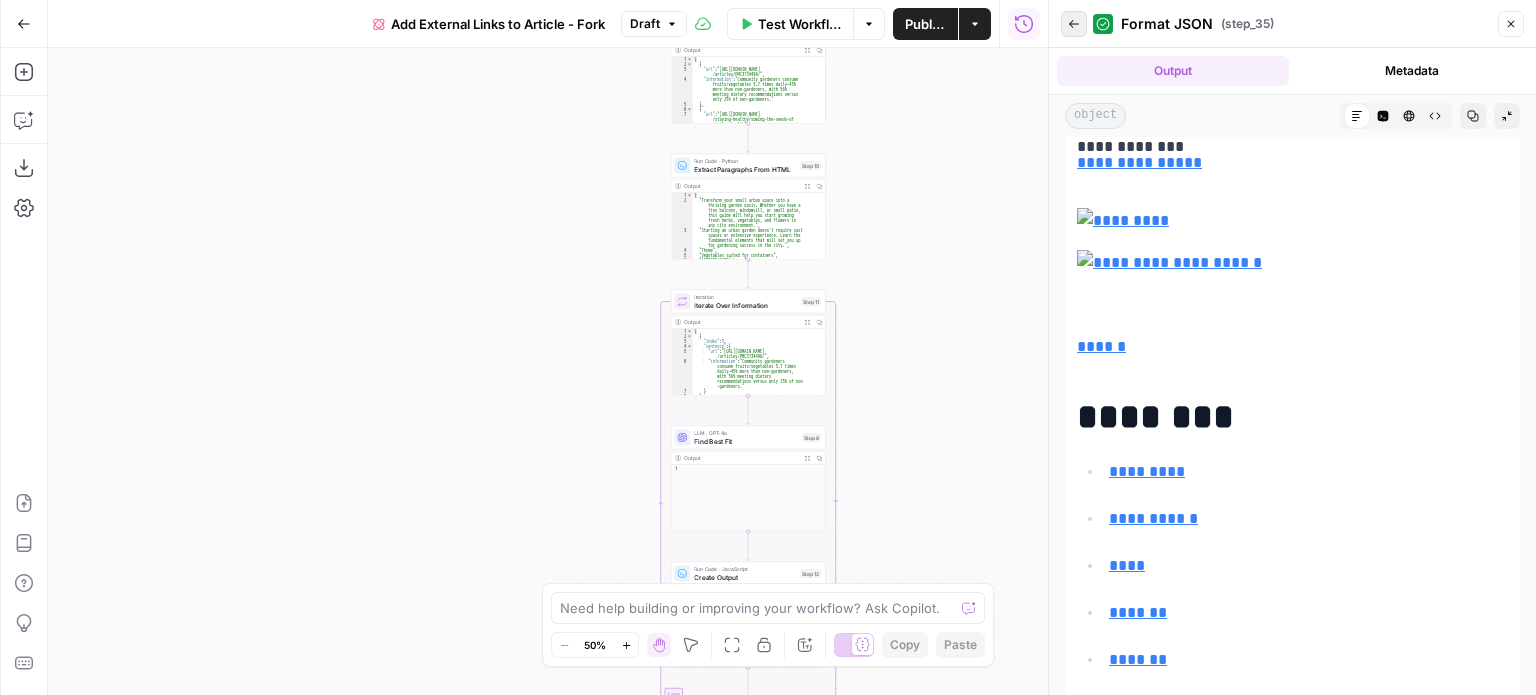 click on "Back" at bounding box center (1074, 24) 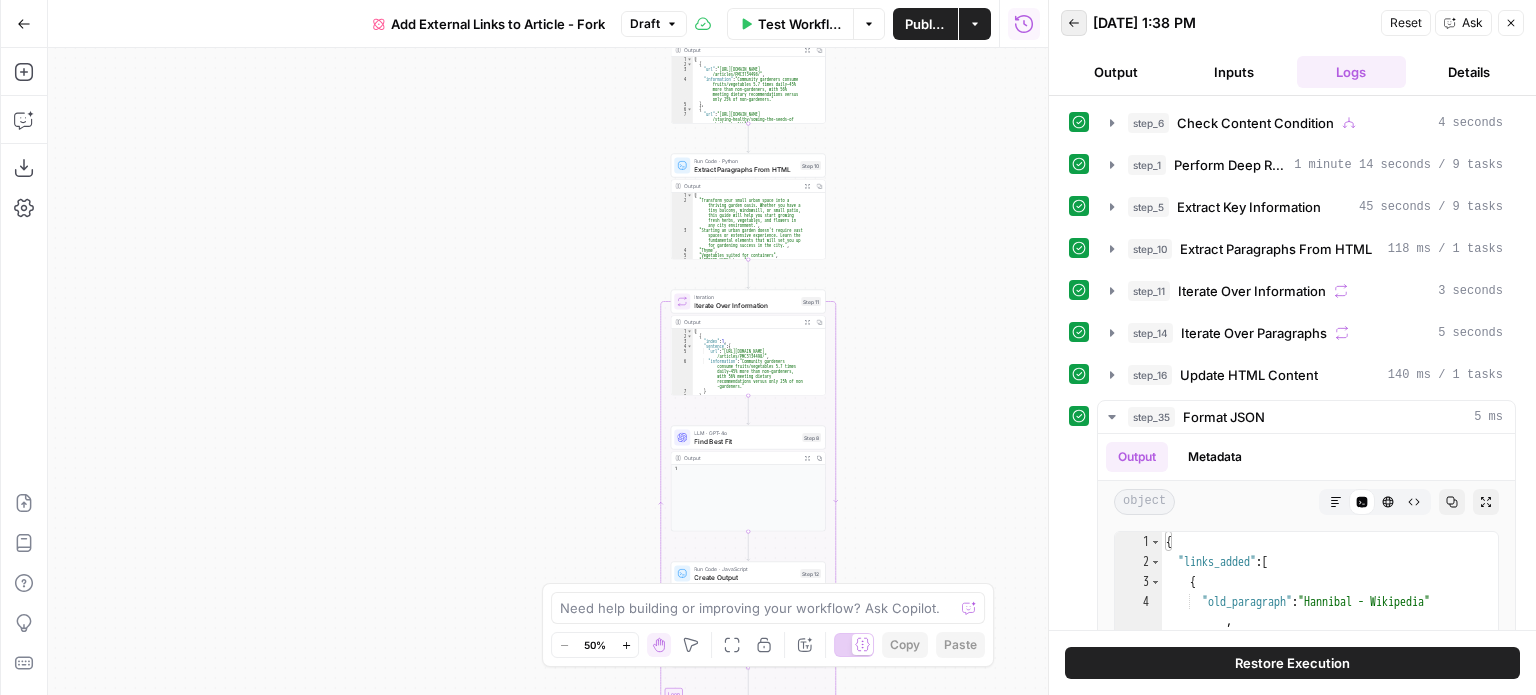 click 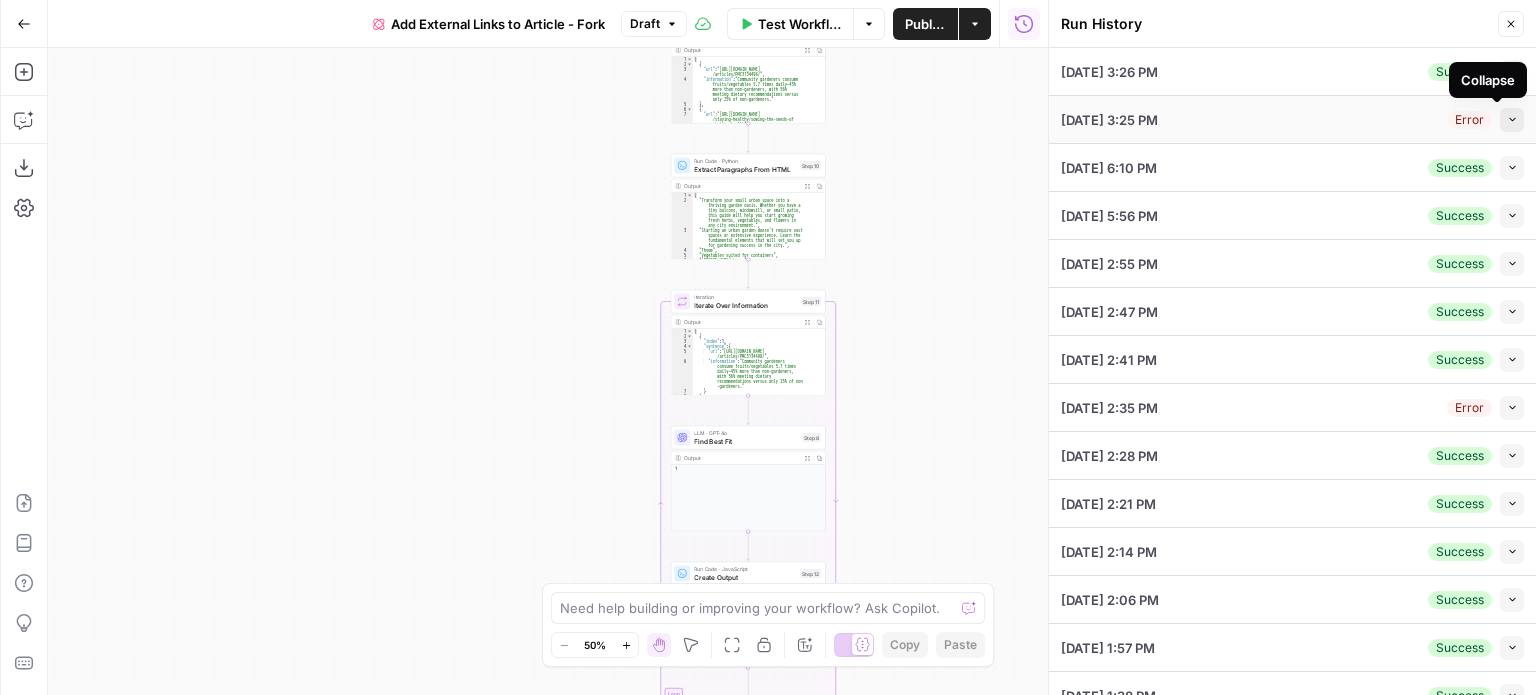 click on "Collapse" at bounding box center [1512, 120] 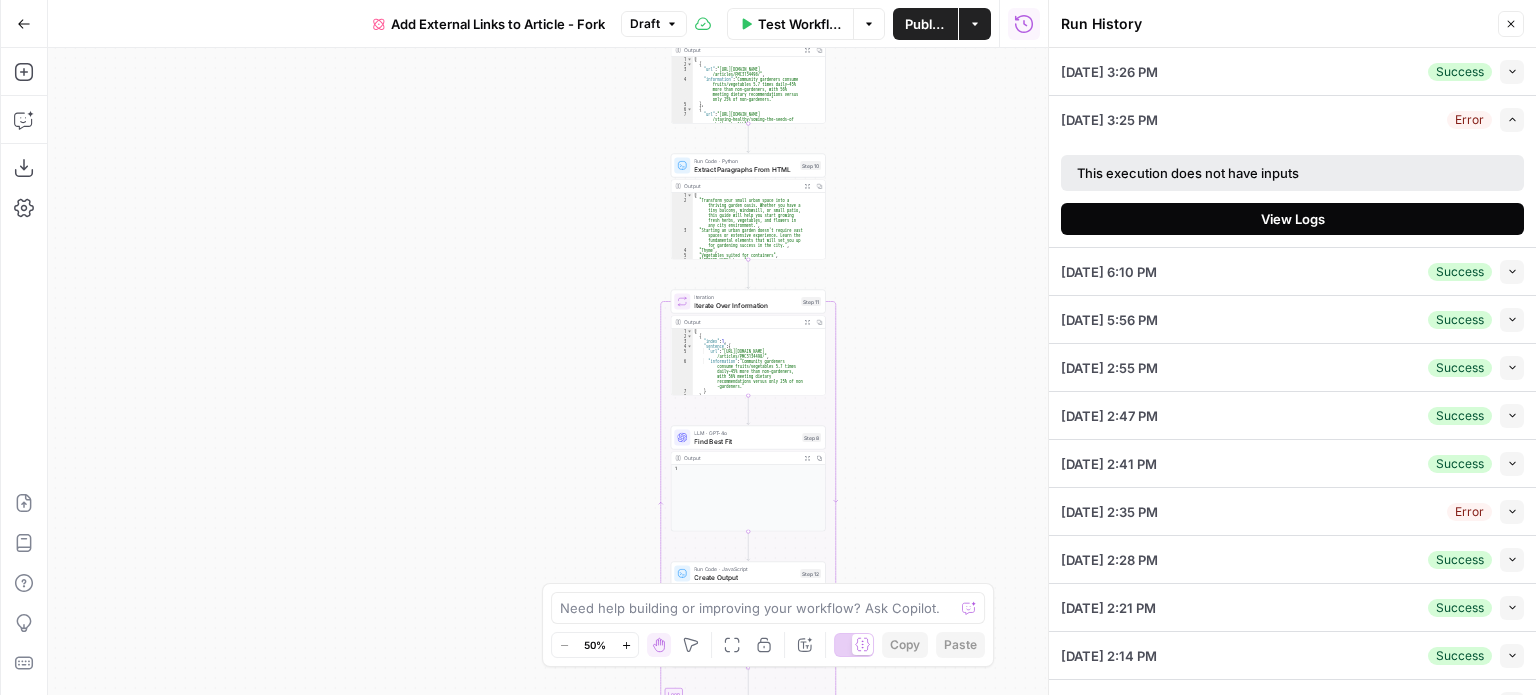 click on "View Logs" at bounding box center (1292, 219) 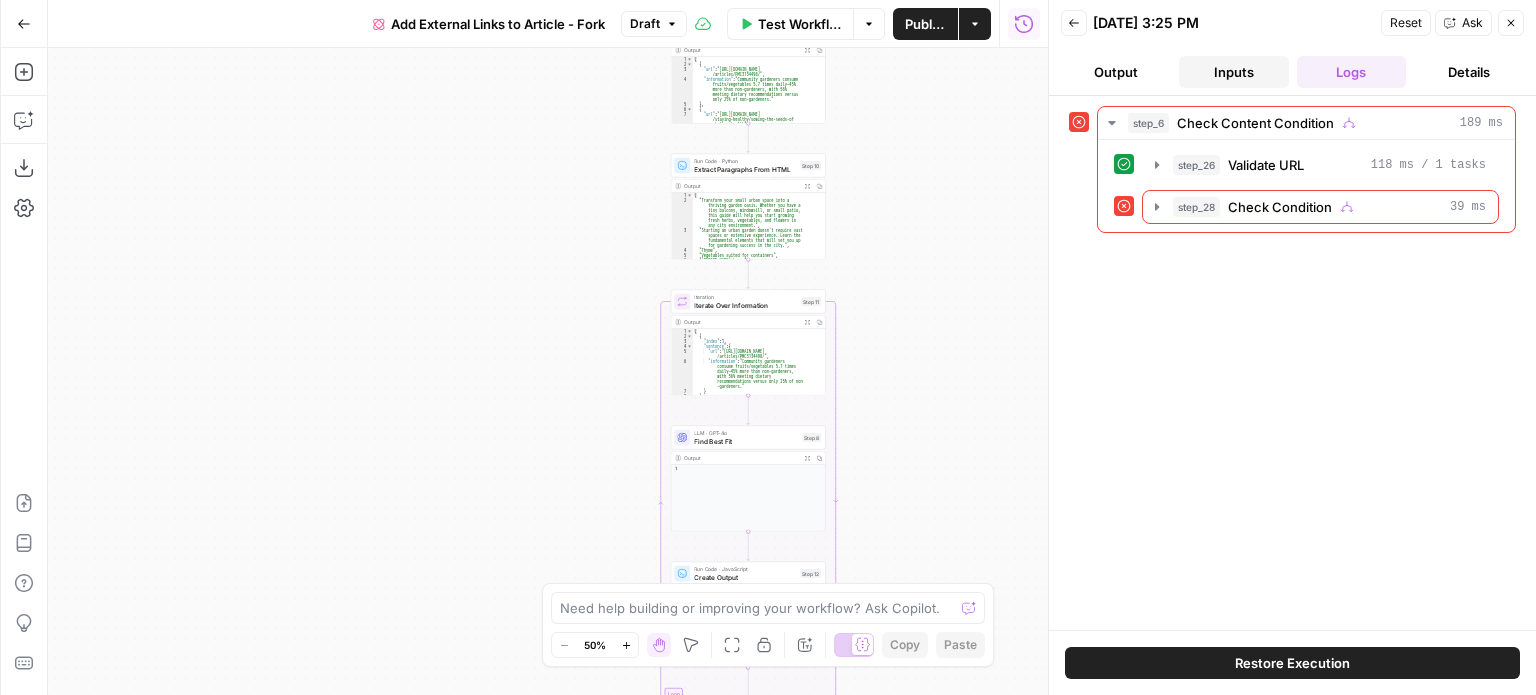 click on "Inputs" at bounding box center (1234, 72) 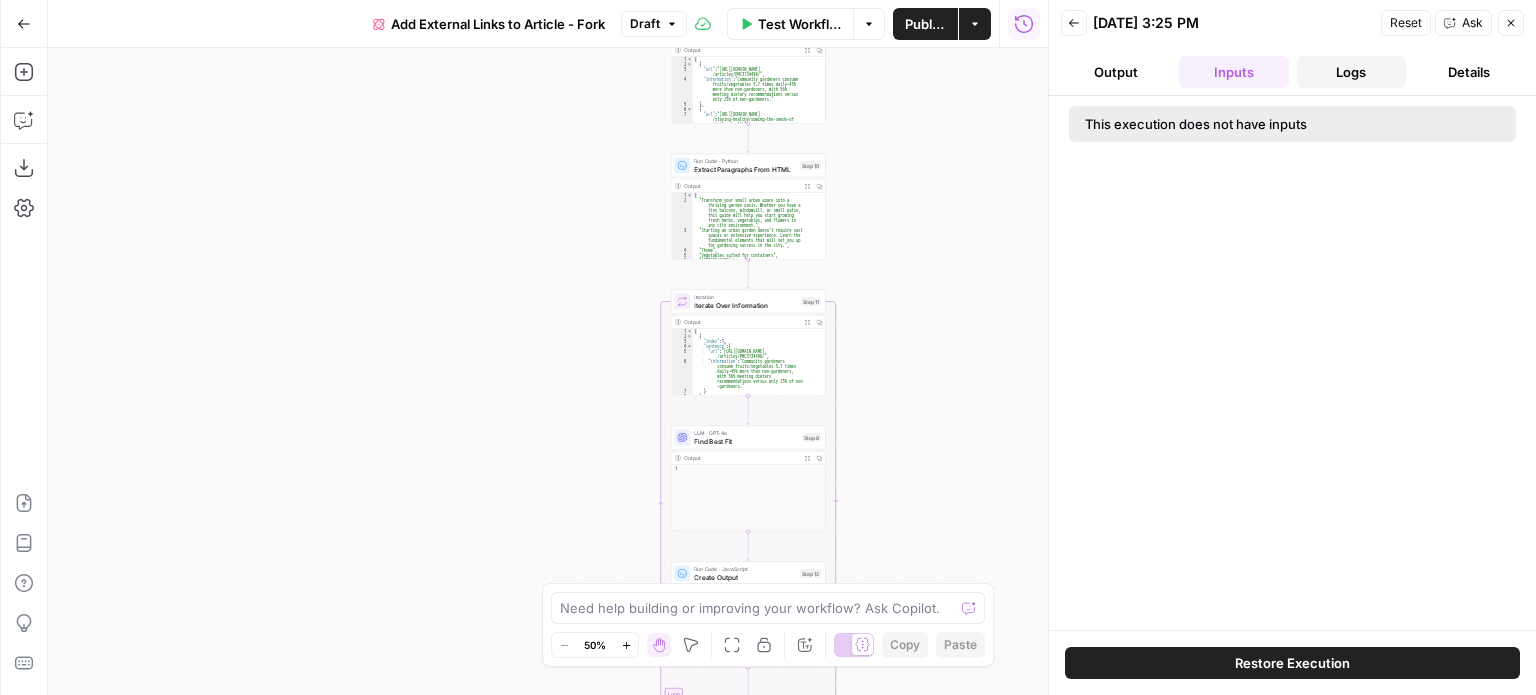 click on "Logs" at bounding box center [1352, 72] 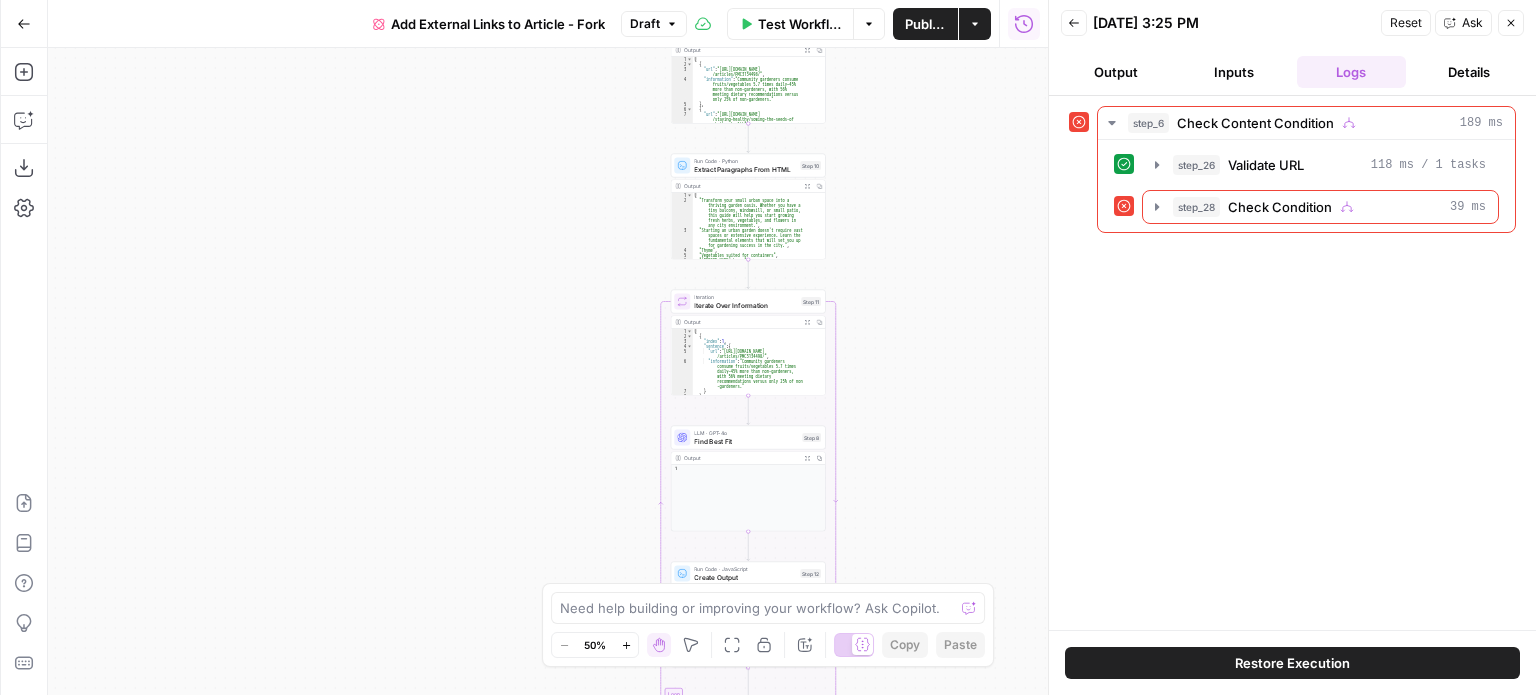 type 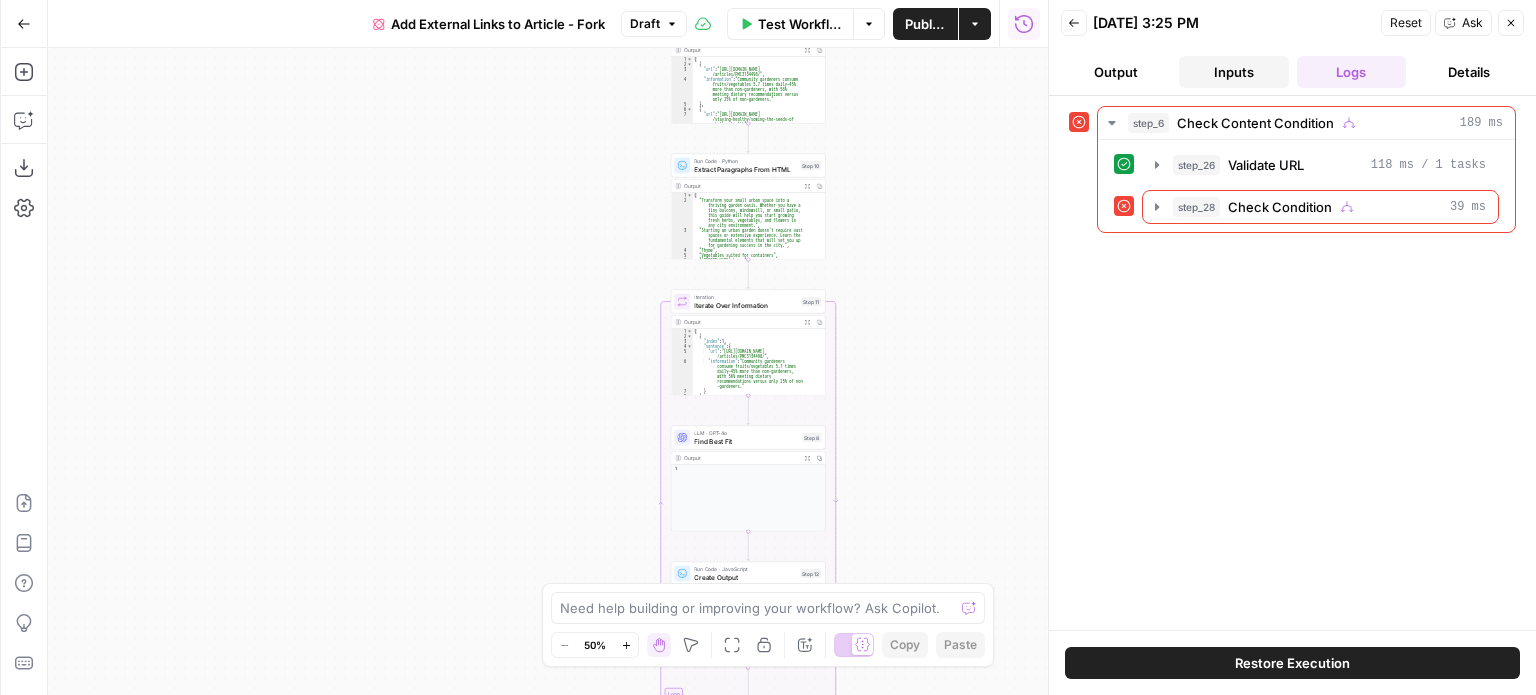 click on "Inputs" at bounding box center (1234, 72) 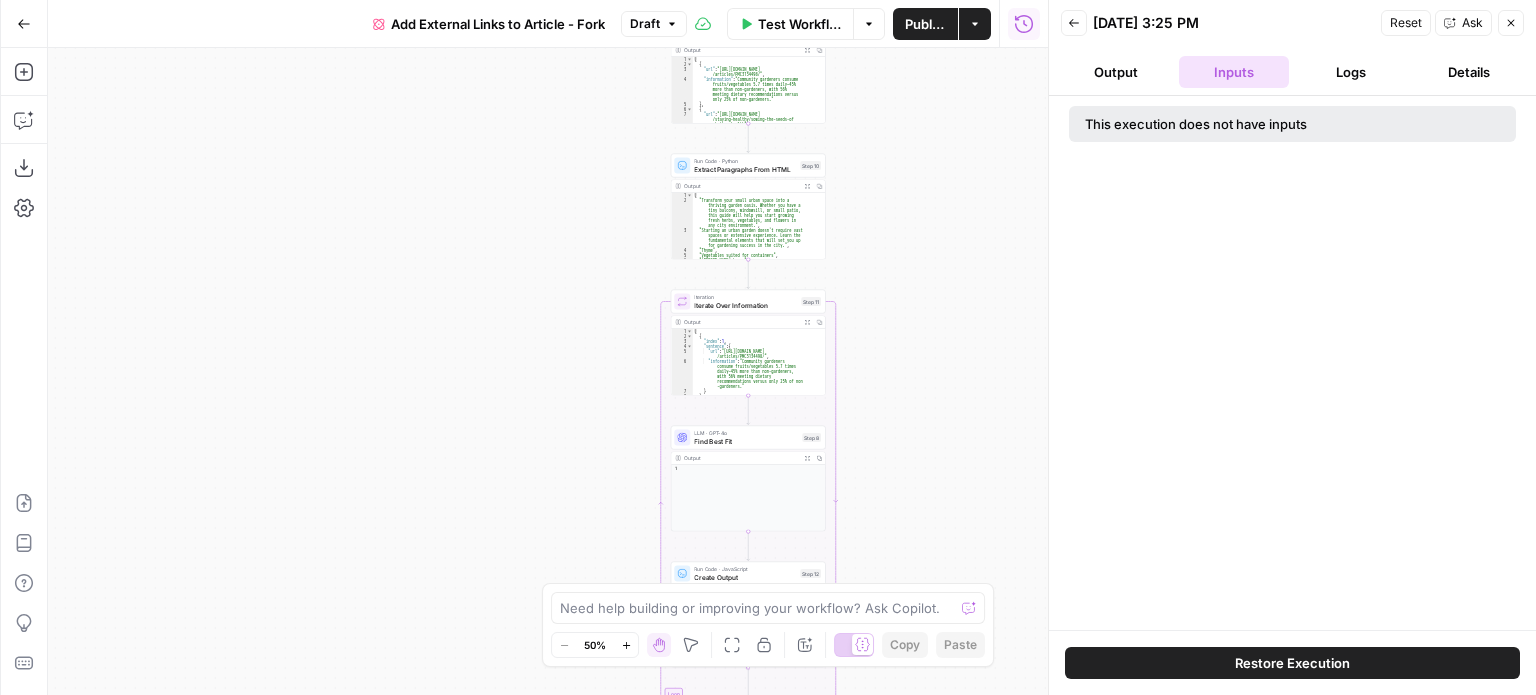 type 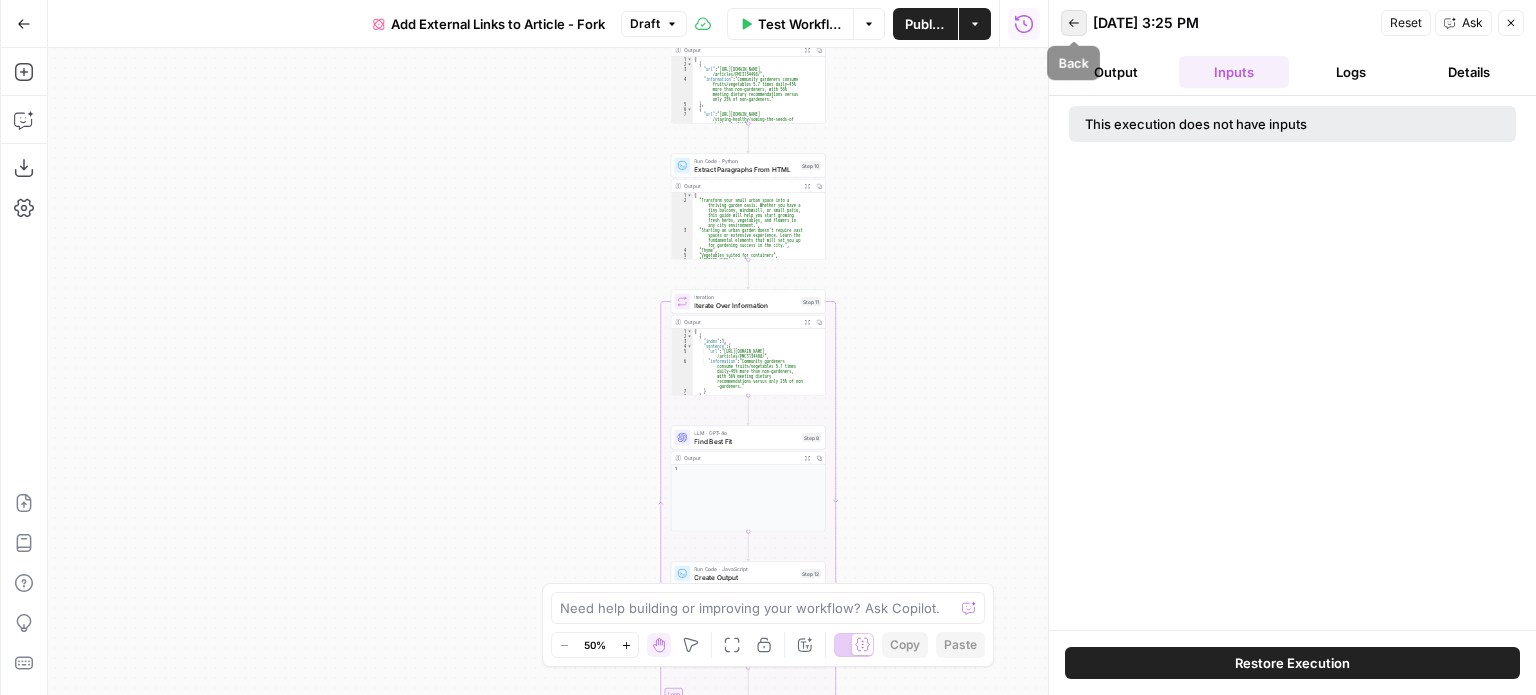 click 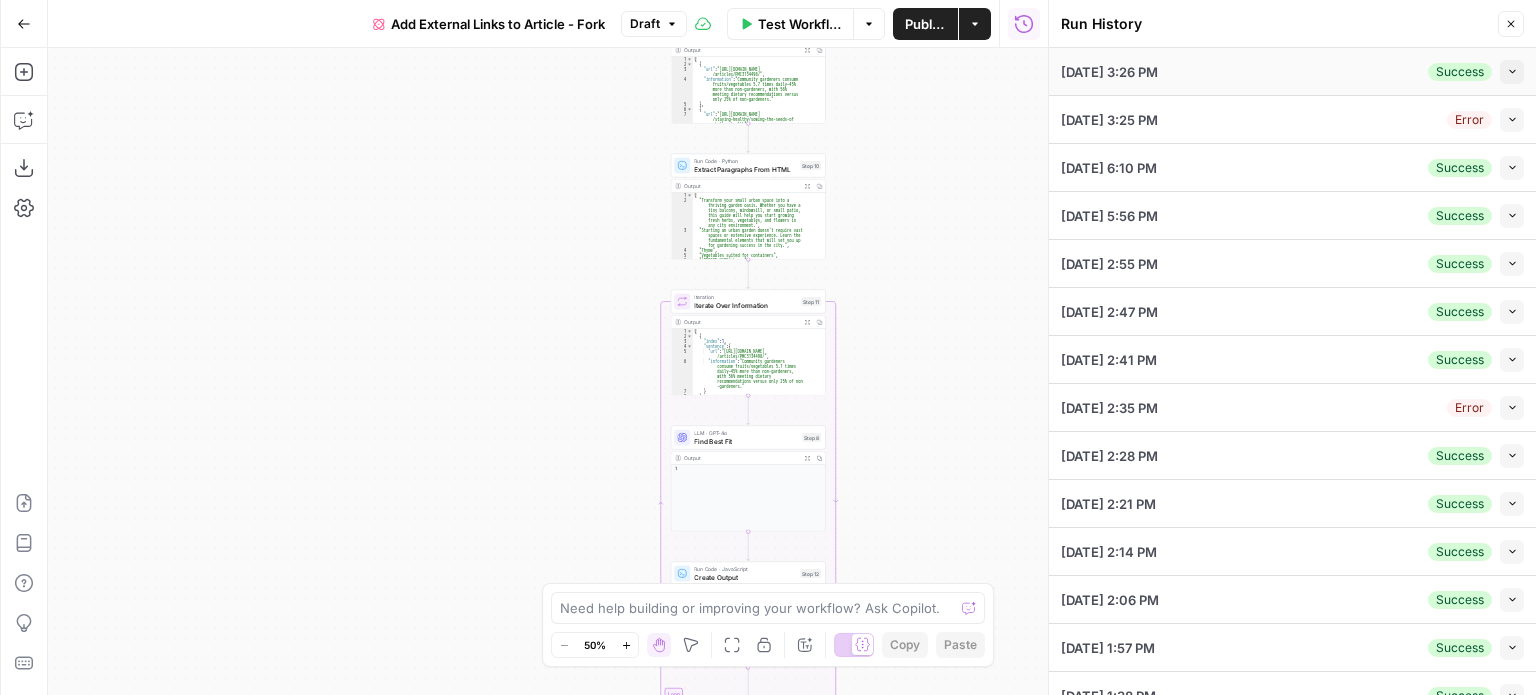 click on "07/08/25 at 3:26 PM" at bounding box center (1109, 72) 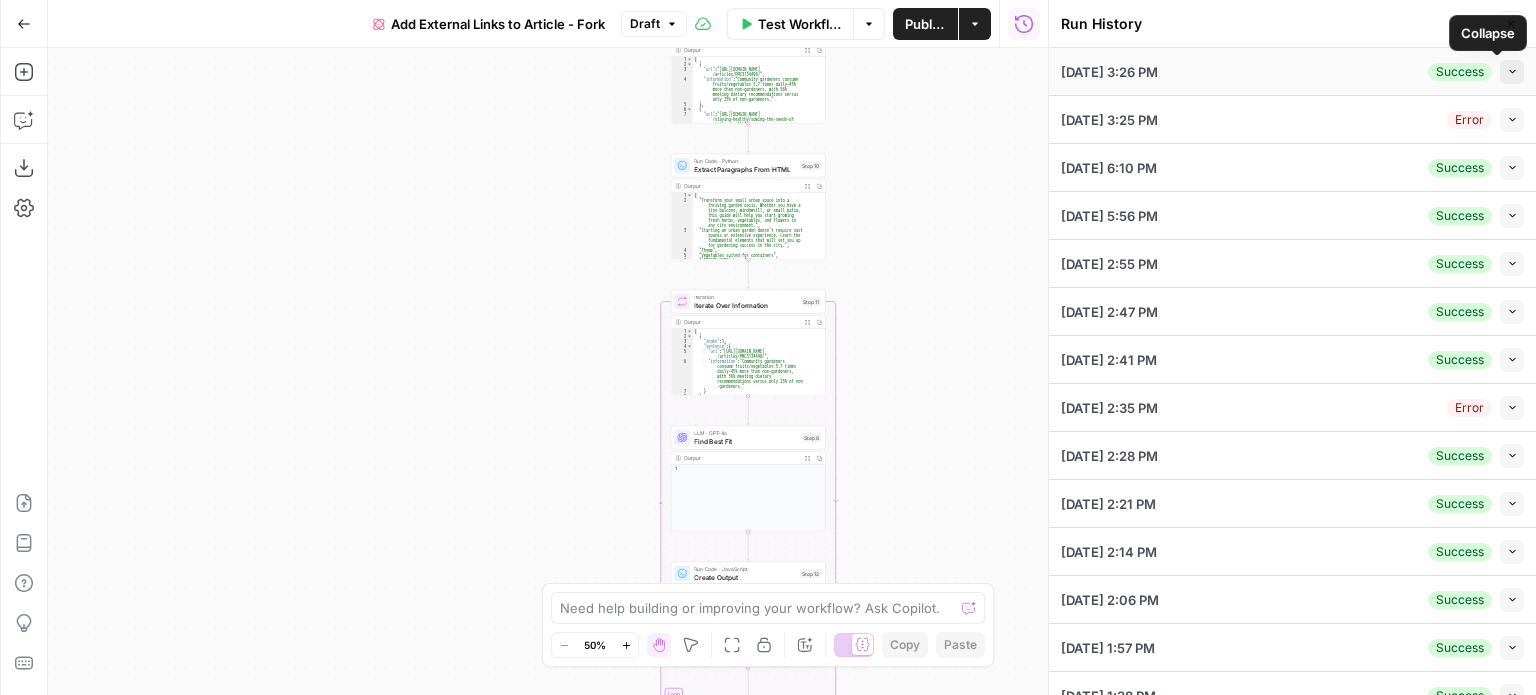 click on "Collapse" at bounding box center (1512, 72) 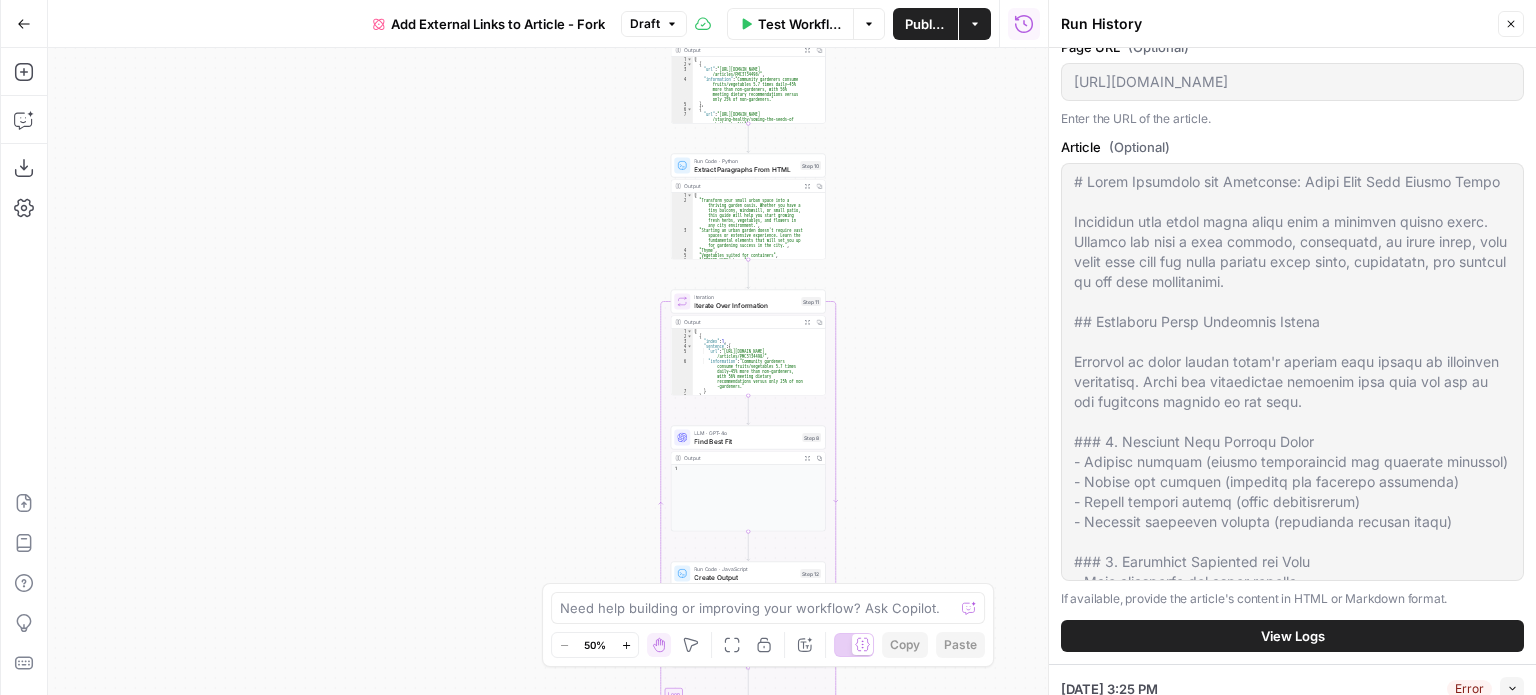 scroll, scrollTop: 100, scrollLeft: 0, axis: vertical 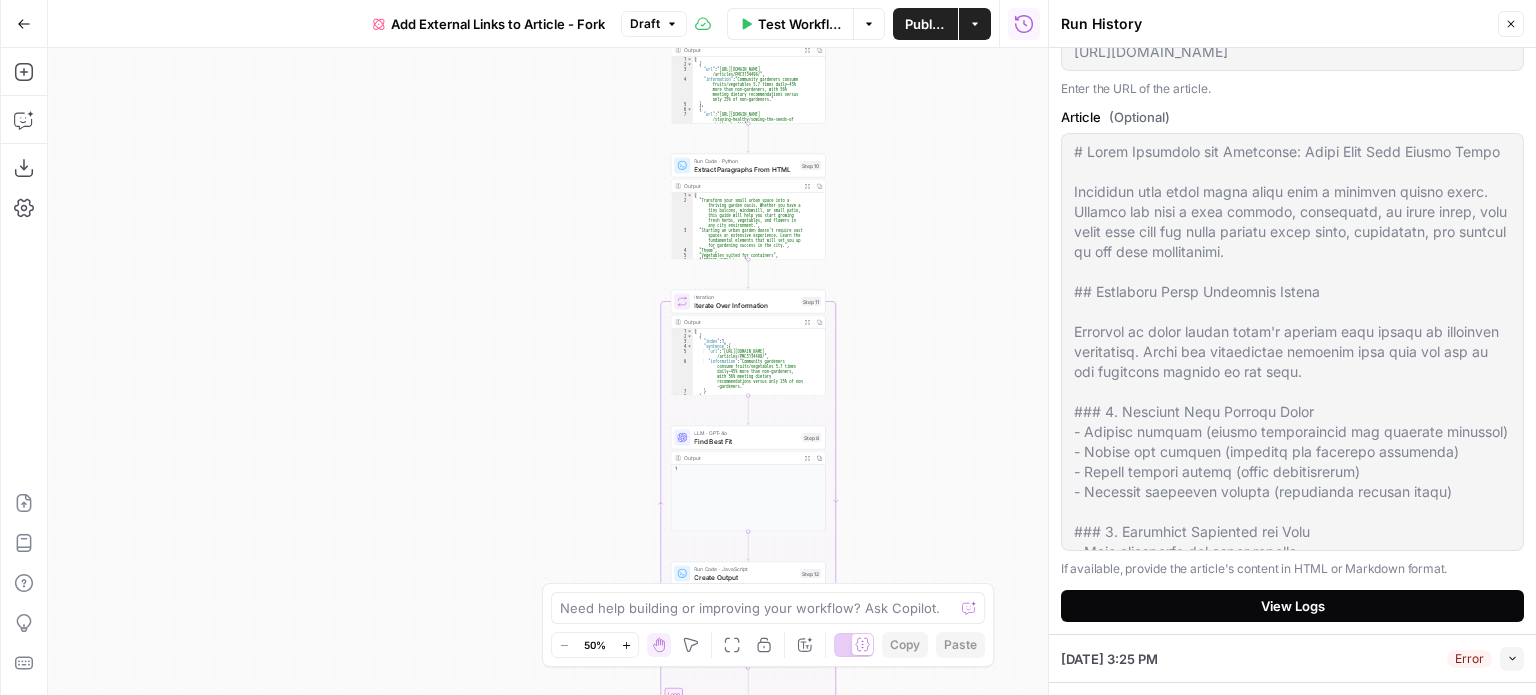 click on "View Logs" at bounding box center [1292, 606] 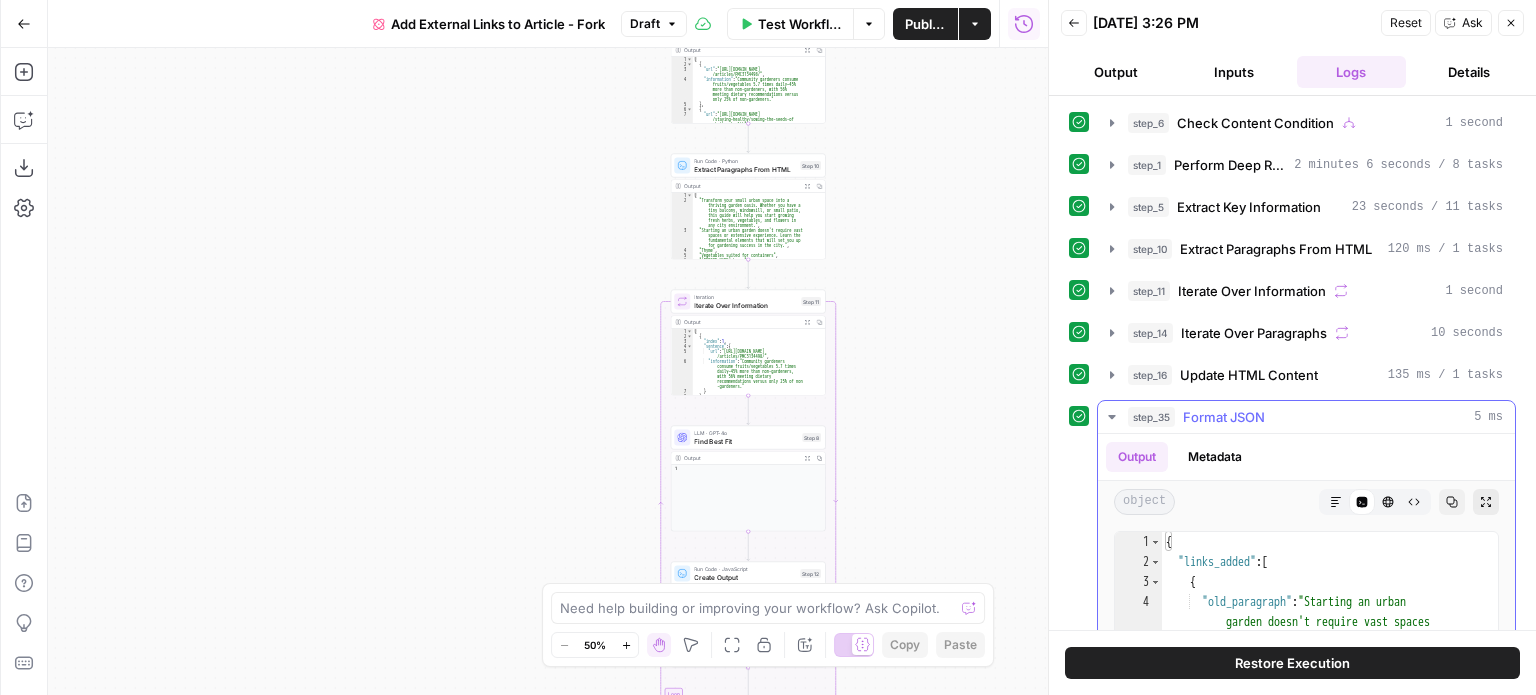 click 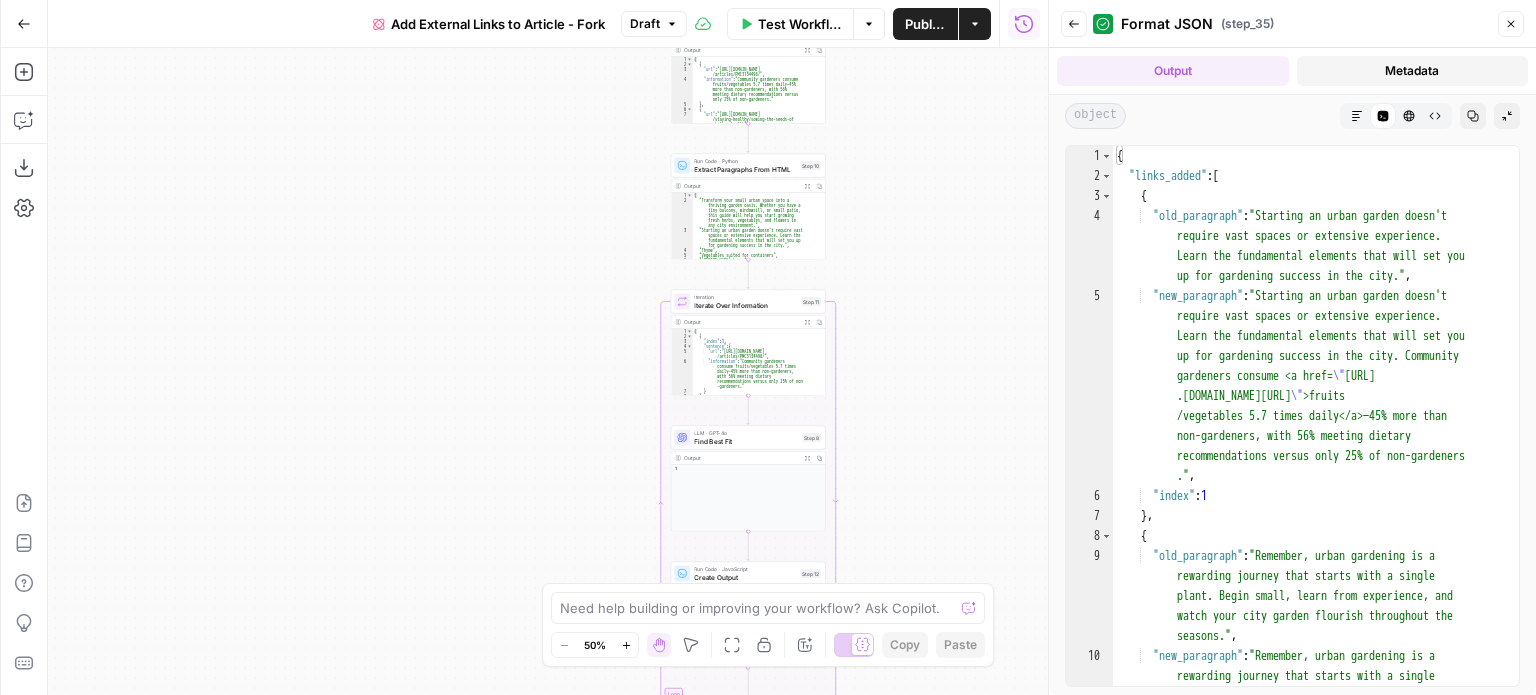 click on "Metadata" at bounding box center [1413, 71] 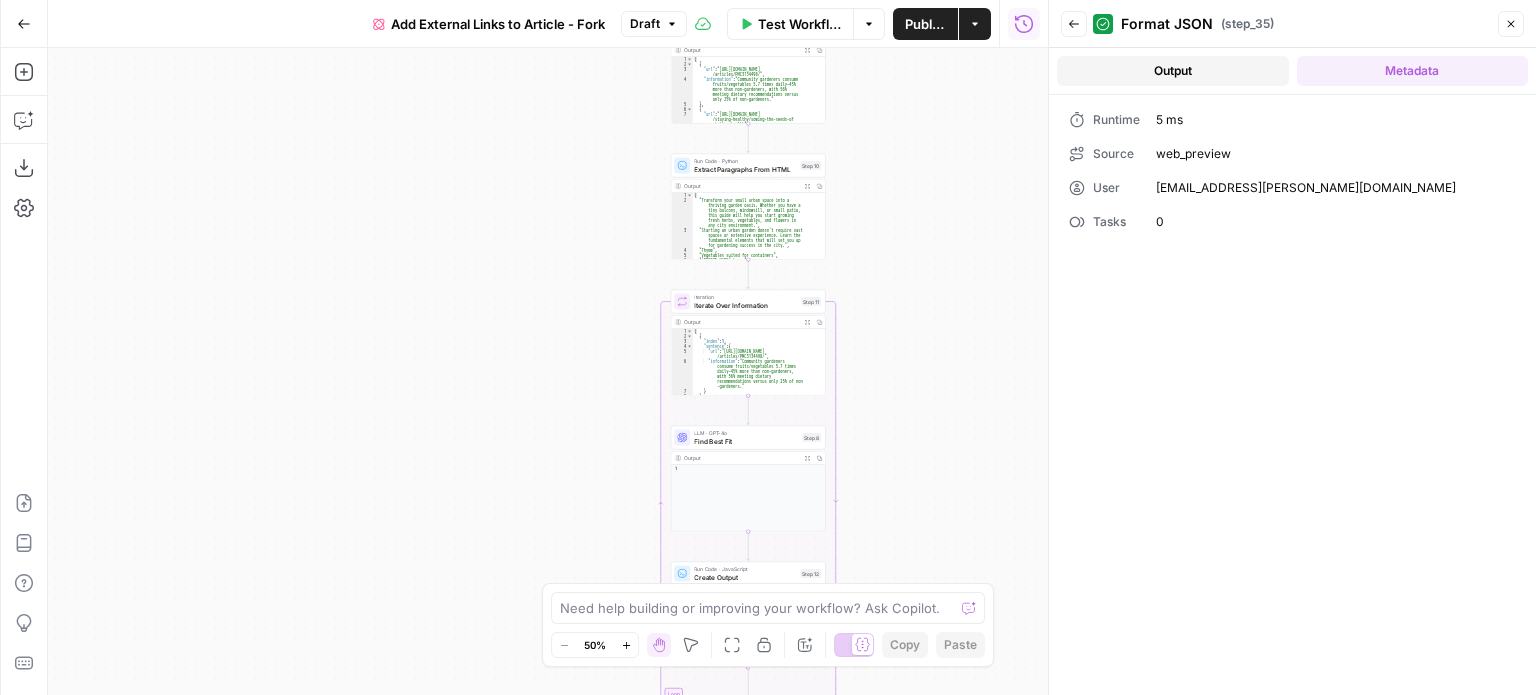 click on "Output" at bounding box center (1173, 71) 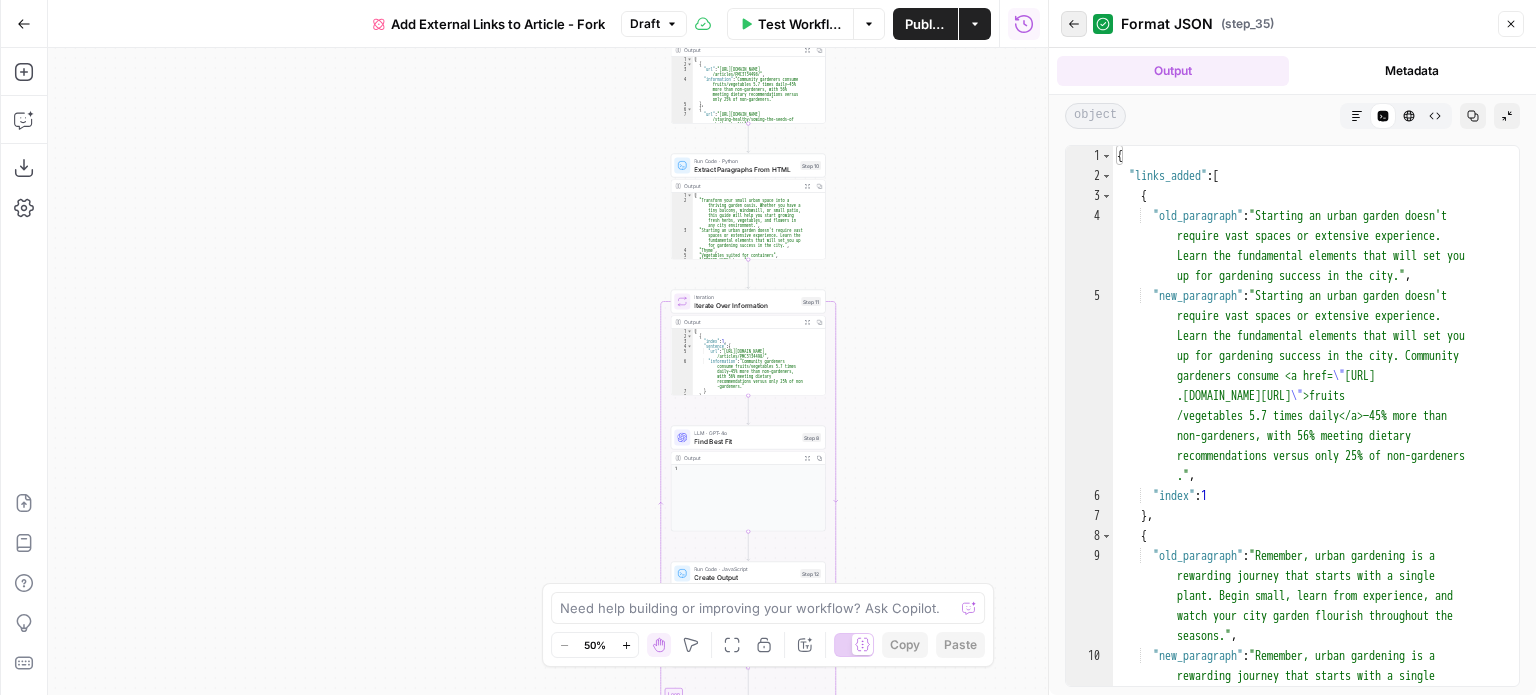 click on "Back" at bounding box center [1074, 24] 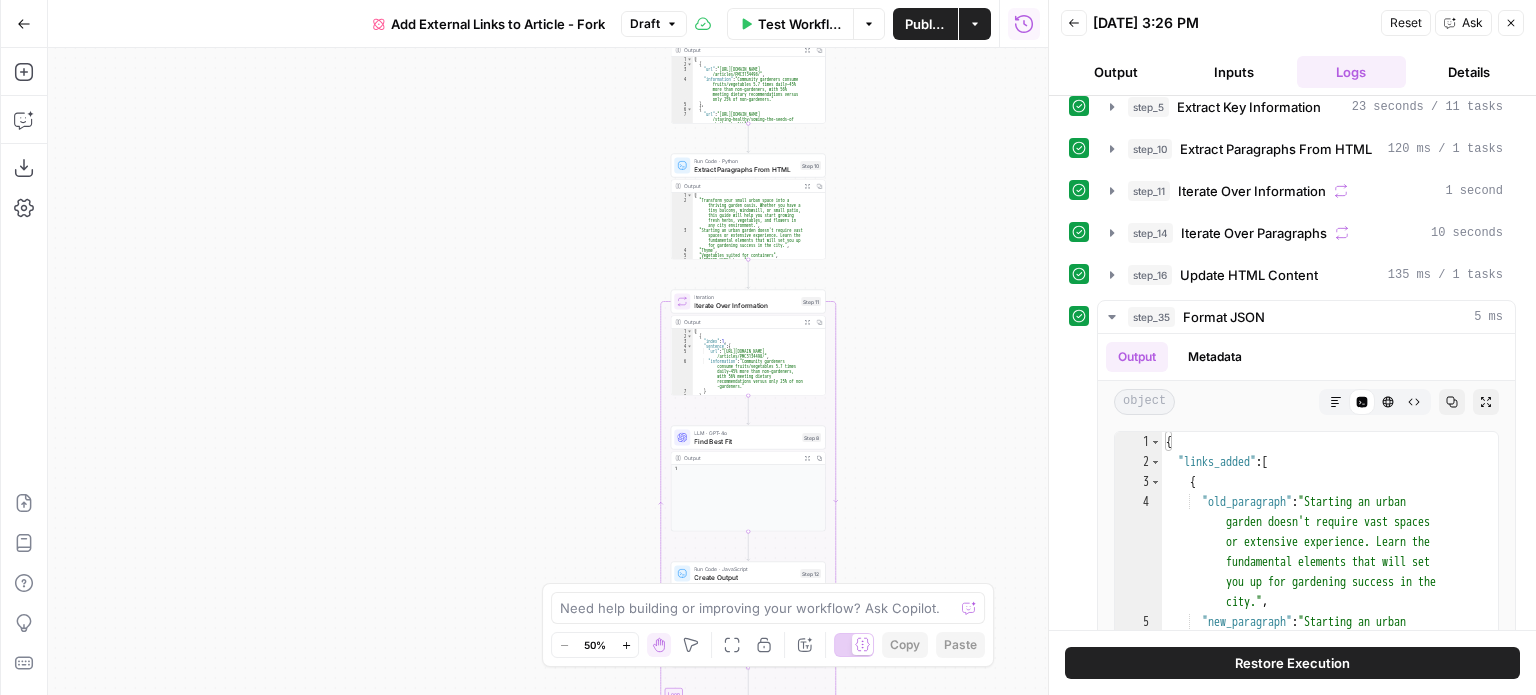 scroll, scrollTop: 0, scrollLeft: 0, axis: both 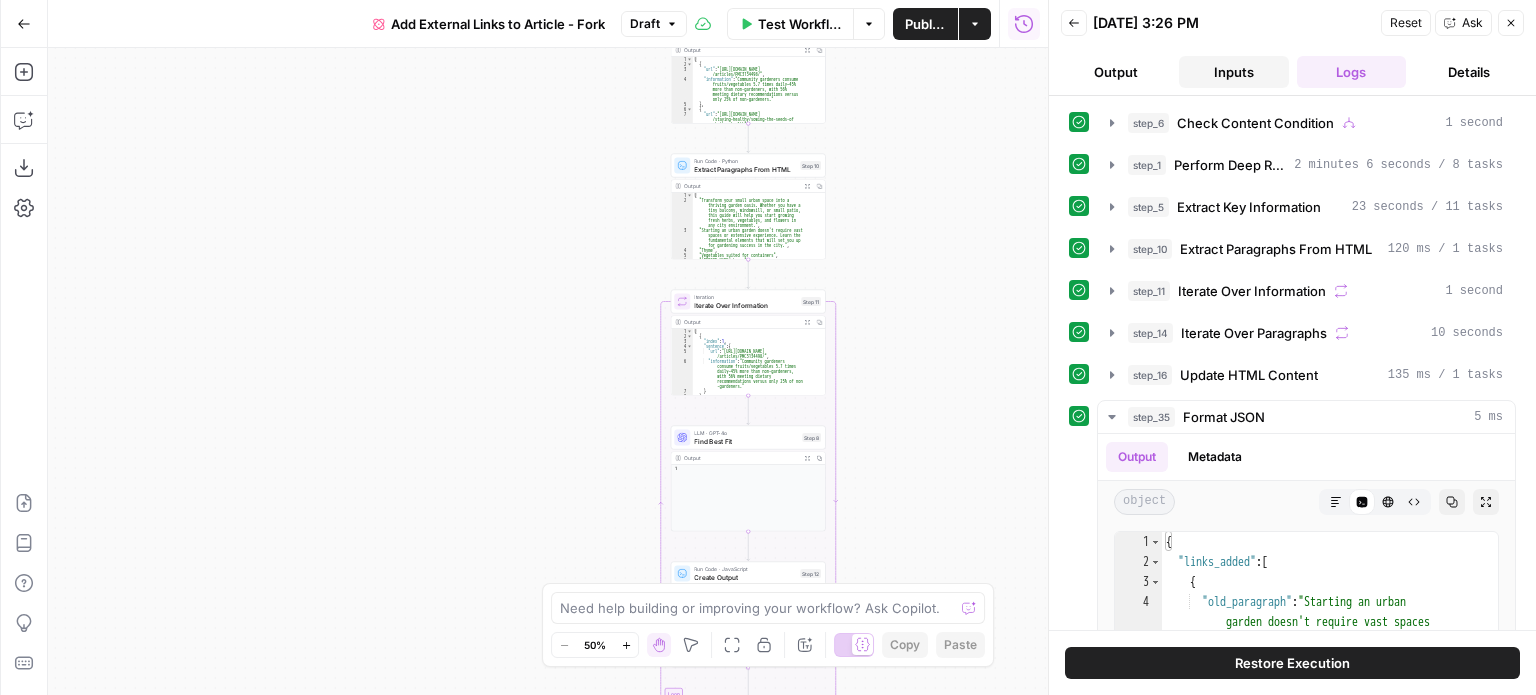 click on "Inputs" at bounding box center (1234, 72) 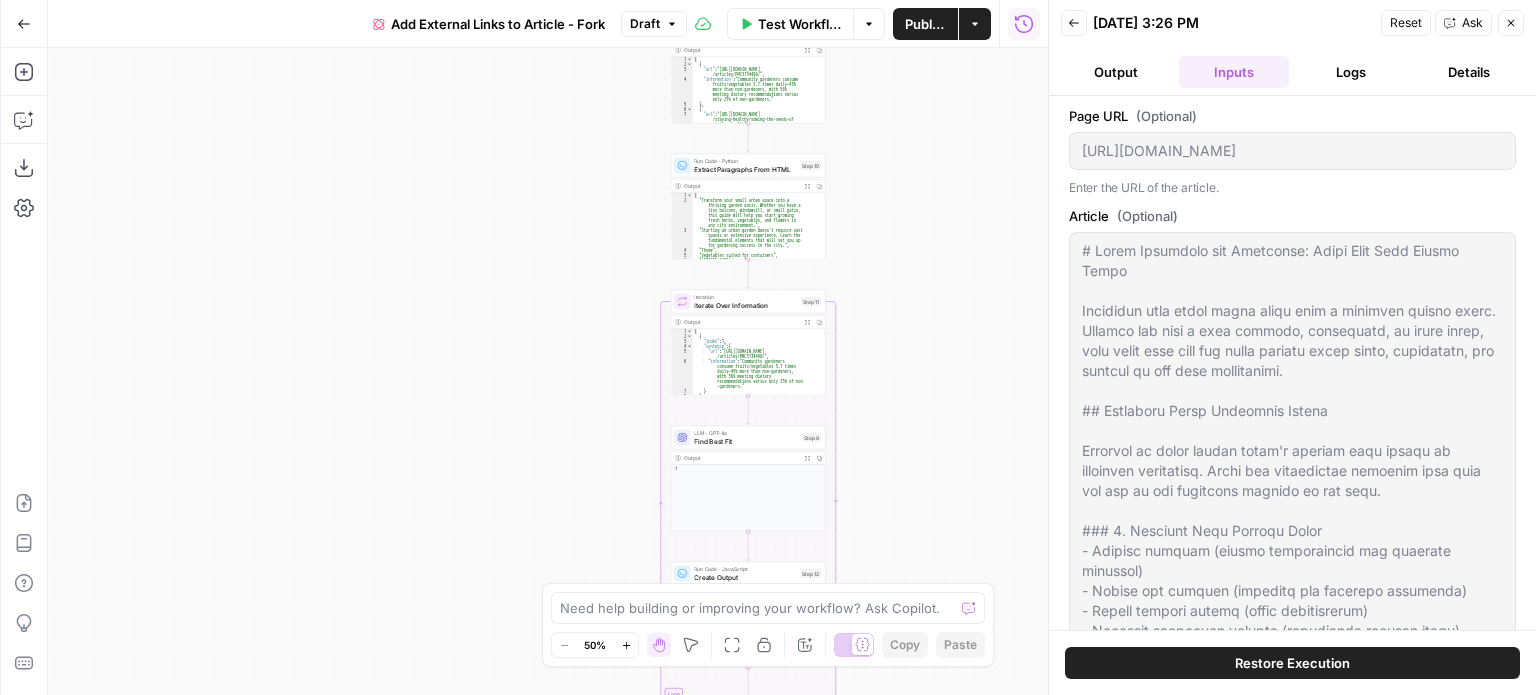 type 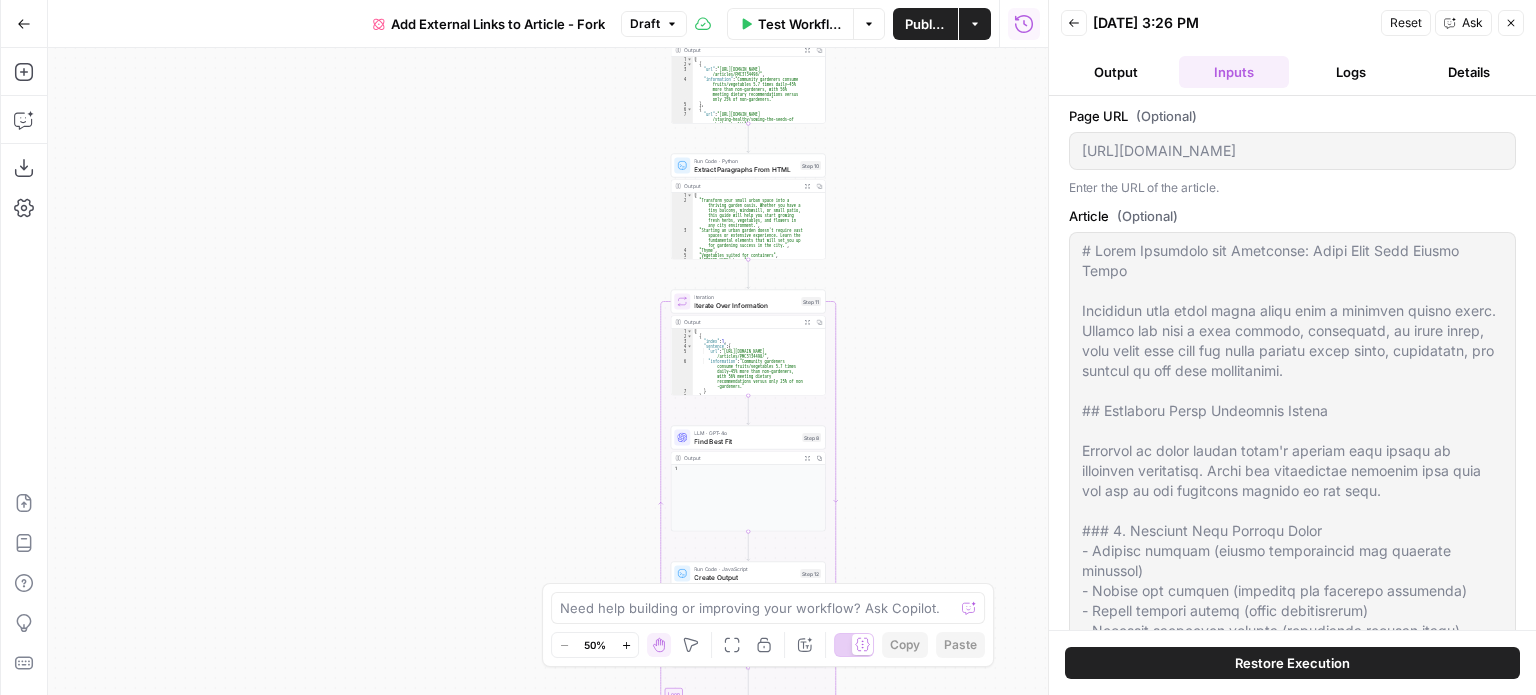 scroll, scrollTop: 55, scrollLeft: 0, axis: vertical 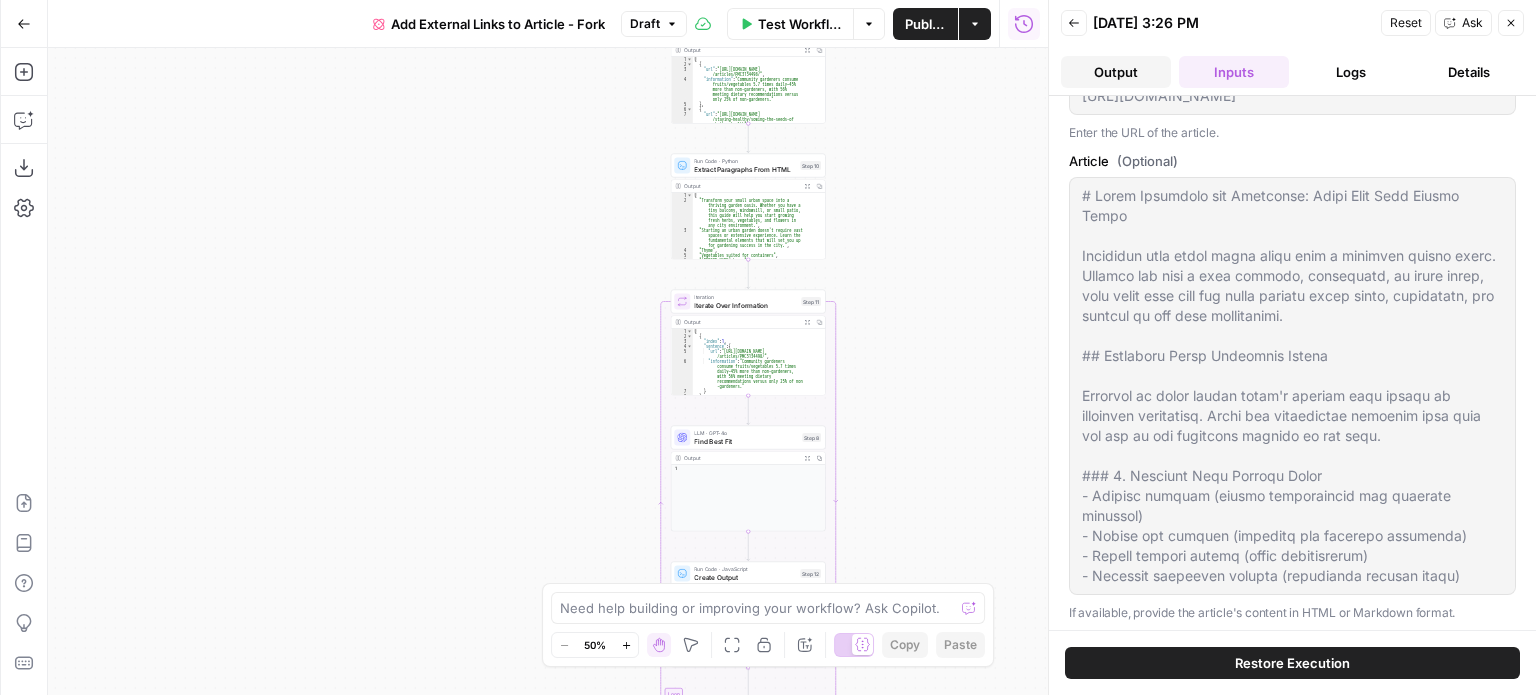 click on "Output" at bounding box center (1116, 72) 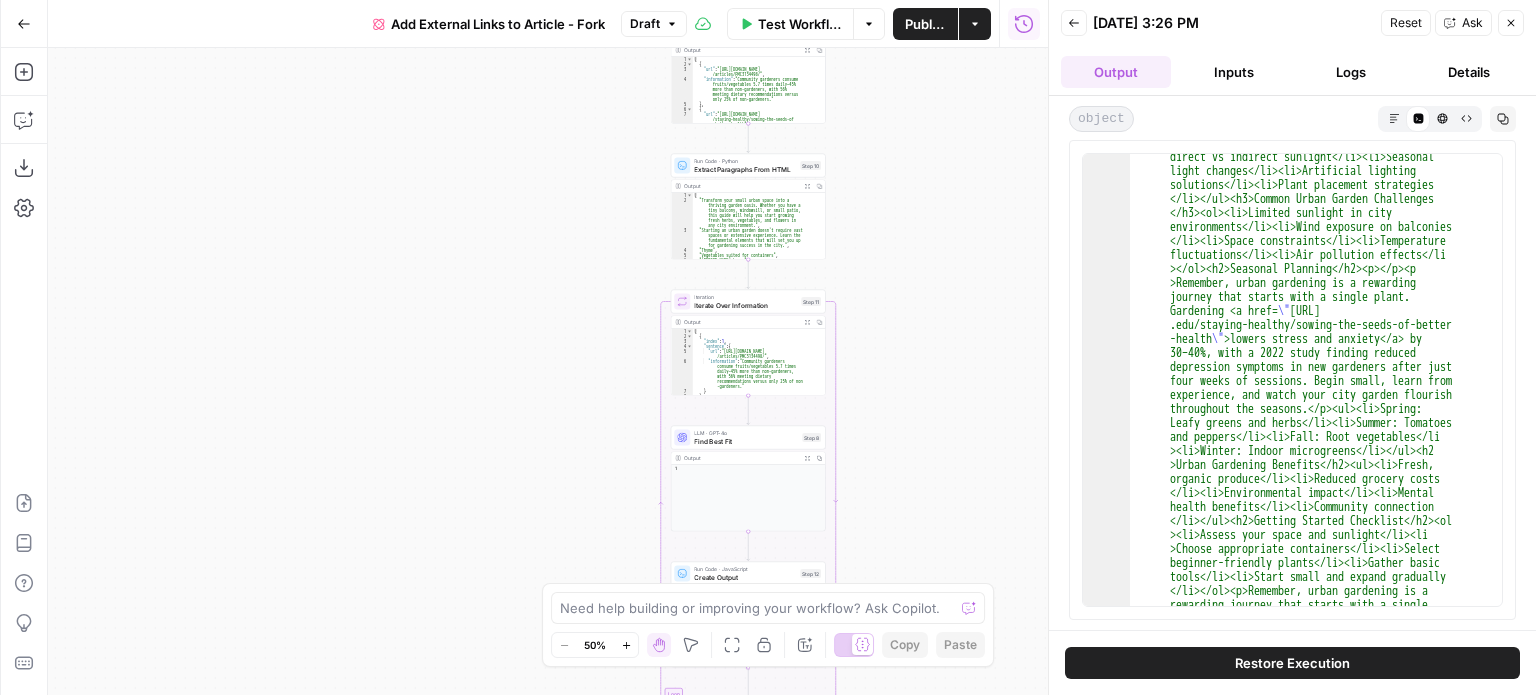 scroll, scrollTop: 1508, scrollLeft: 0, axis: vertical 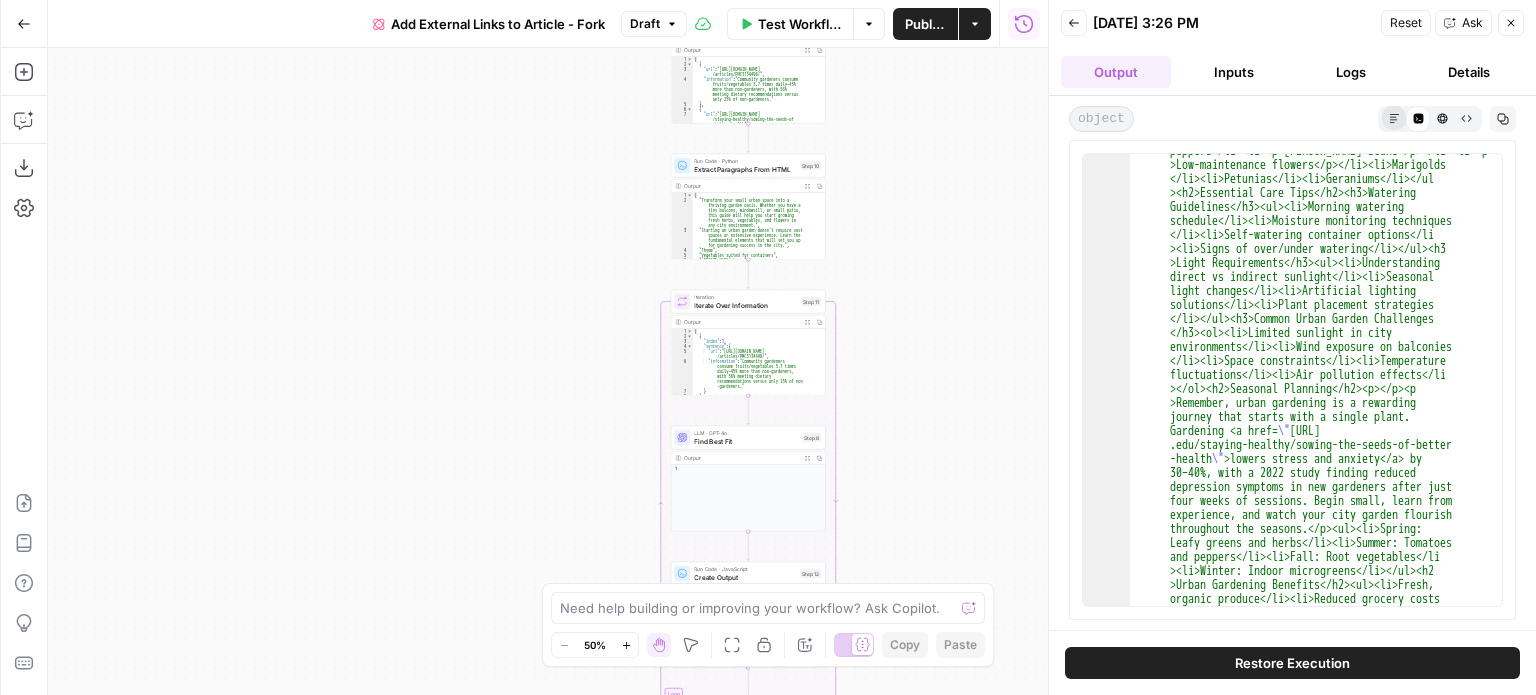 click on "Markdown" at bounding box center [1394, 118] 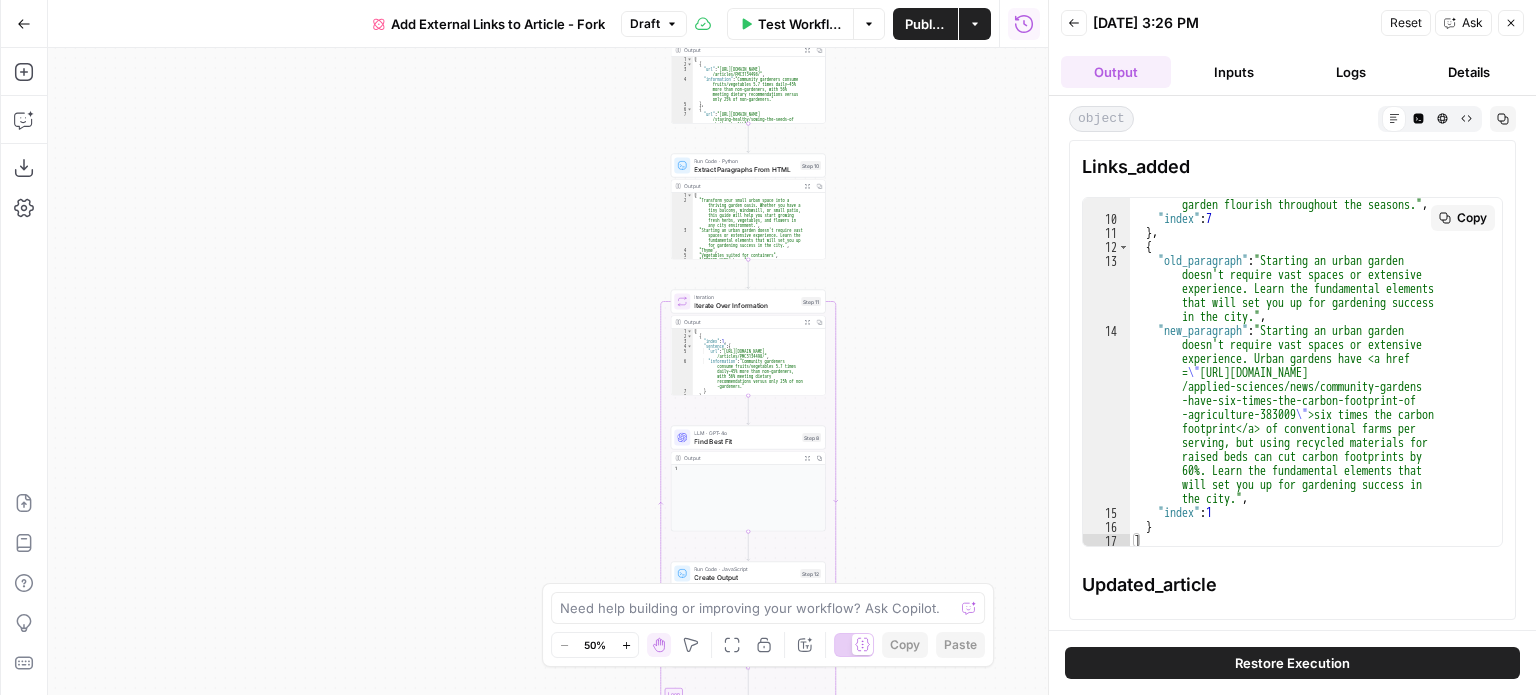 scroll, scrollTop: 504, scrollLeft: 0, axis: vertical 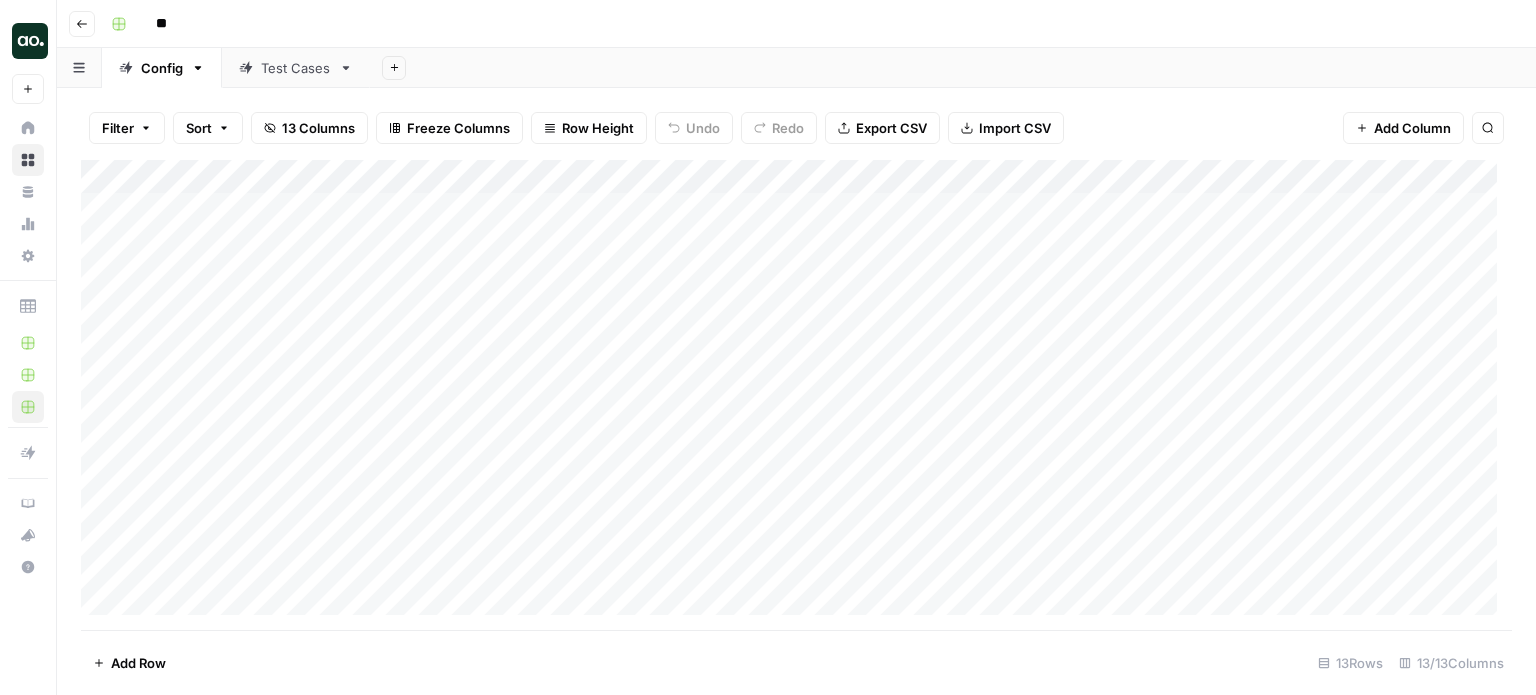 click on "Test Cases" at bounding box center [296, 68] 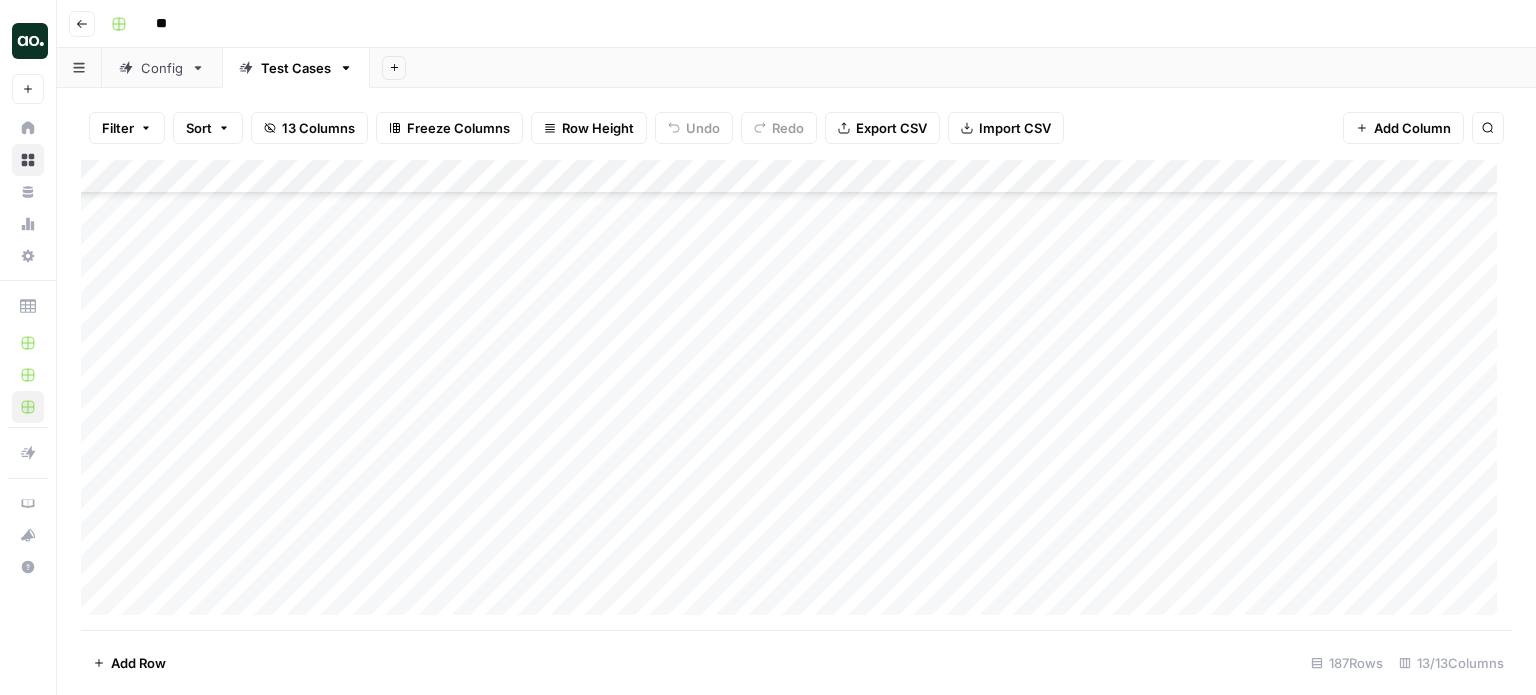 scroll, scrollTop: 5968, scrollLeft: 0, axis: vertical 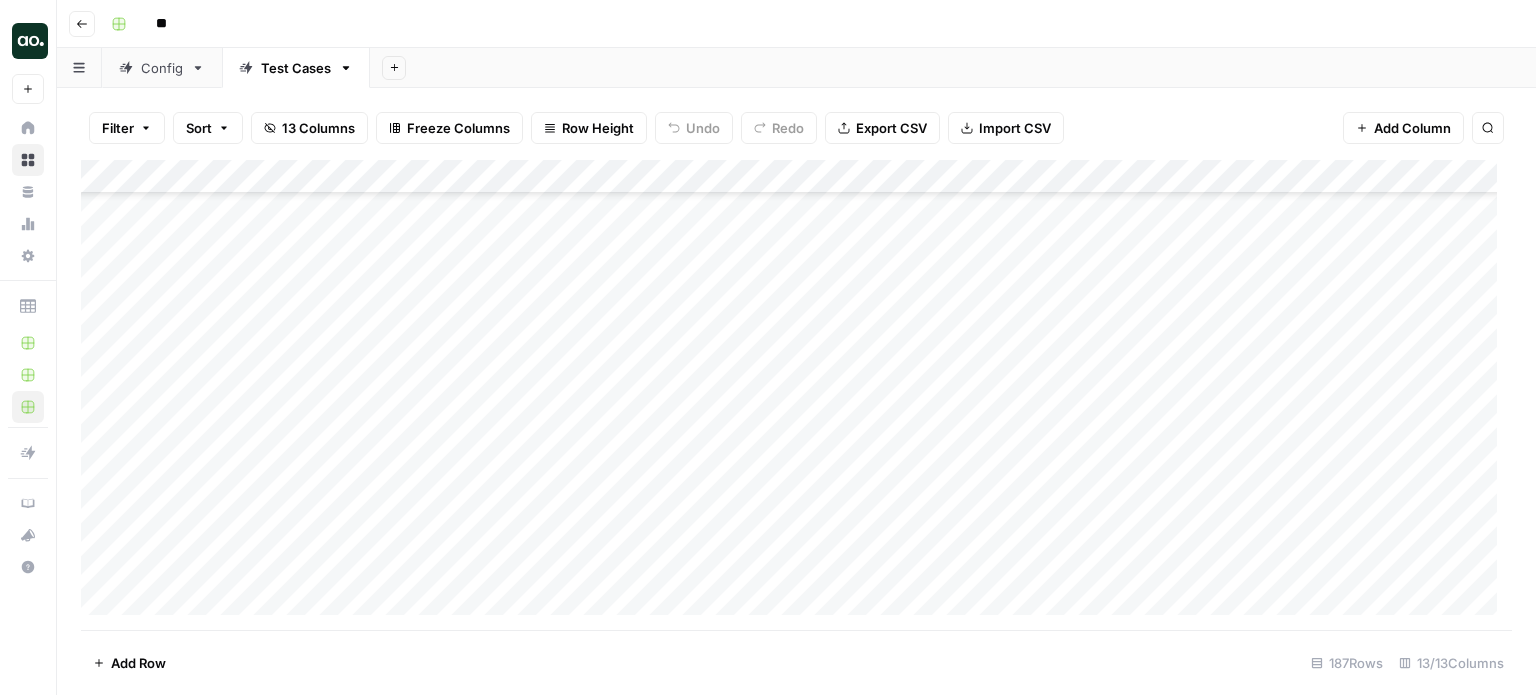 click on "Add Column" at bounding box center (796, 395) 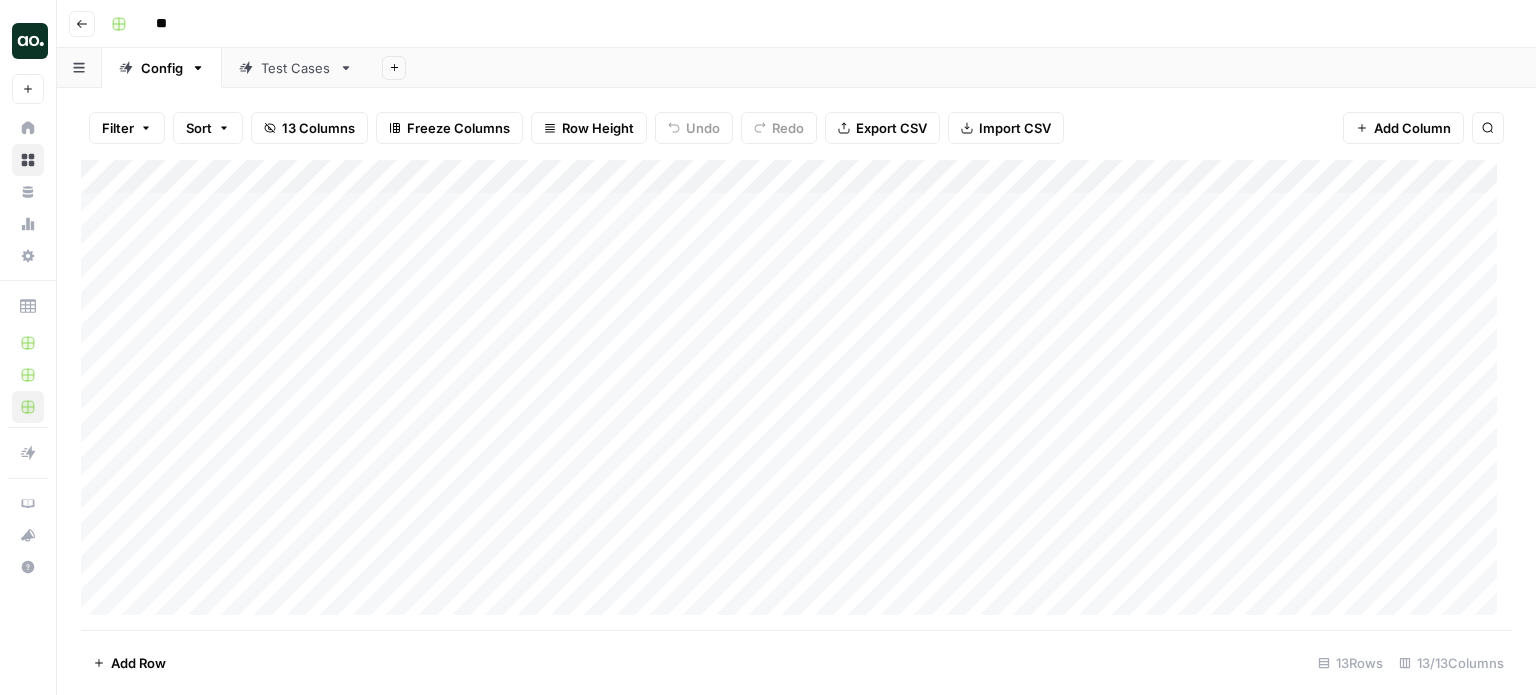 scroll, scrollTop: 52, scrollLeft: 0, axis: vertical 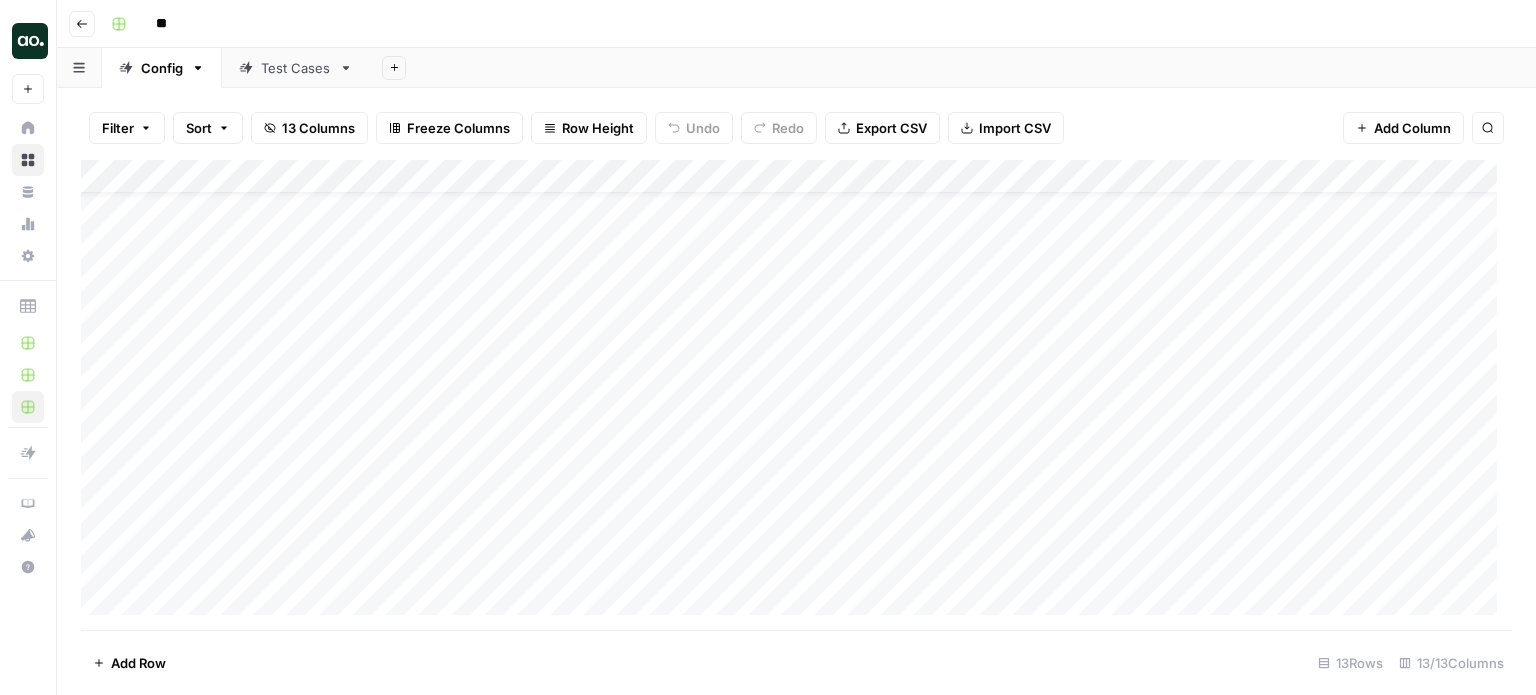 click on "Add Column" at bounding box center (796, 395) 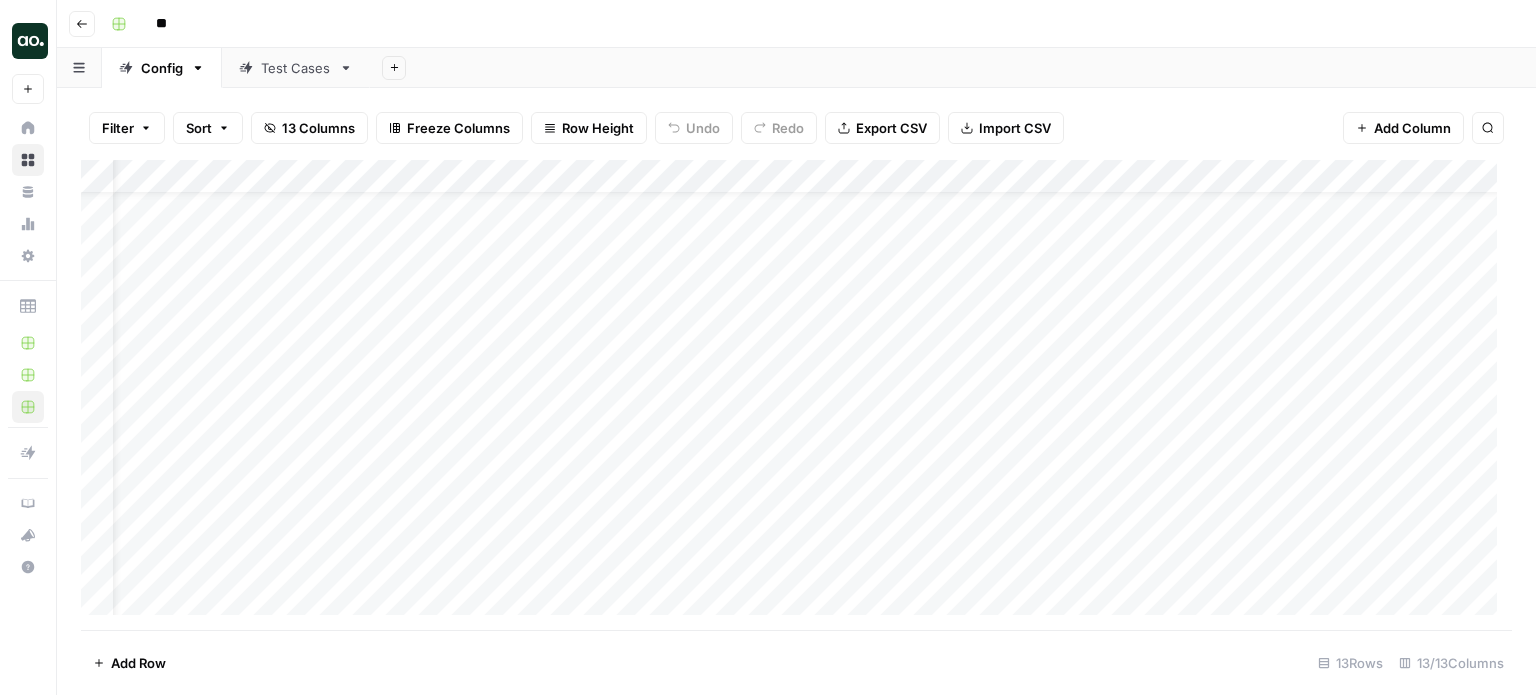 scroll, scrollTop: 52, scrollLeft: 0, axis: vertical 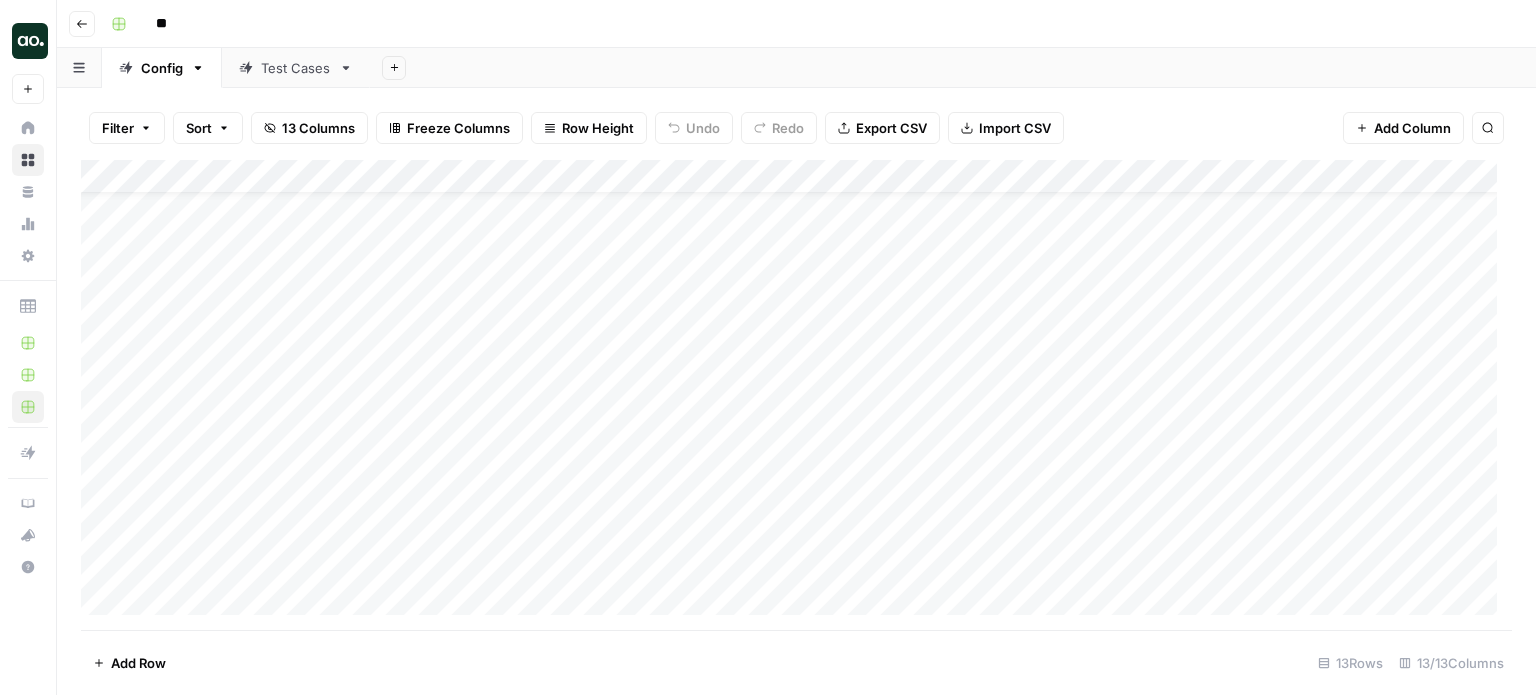 click on "Test Cases" at bounding box center [296, 68] 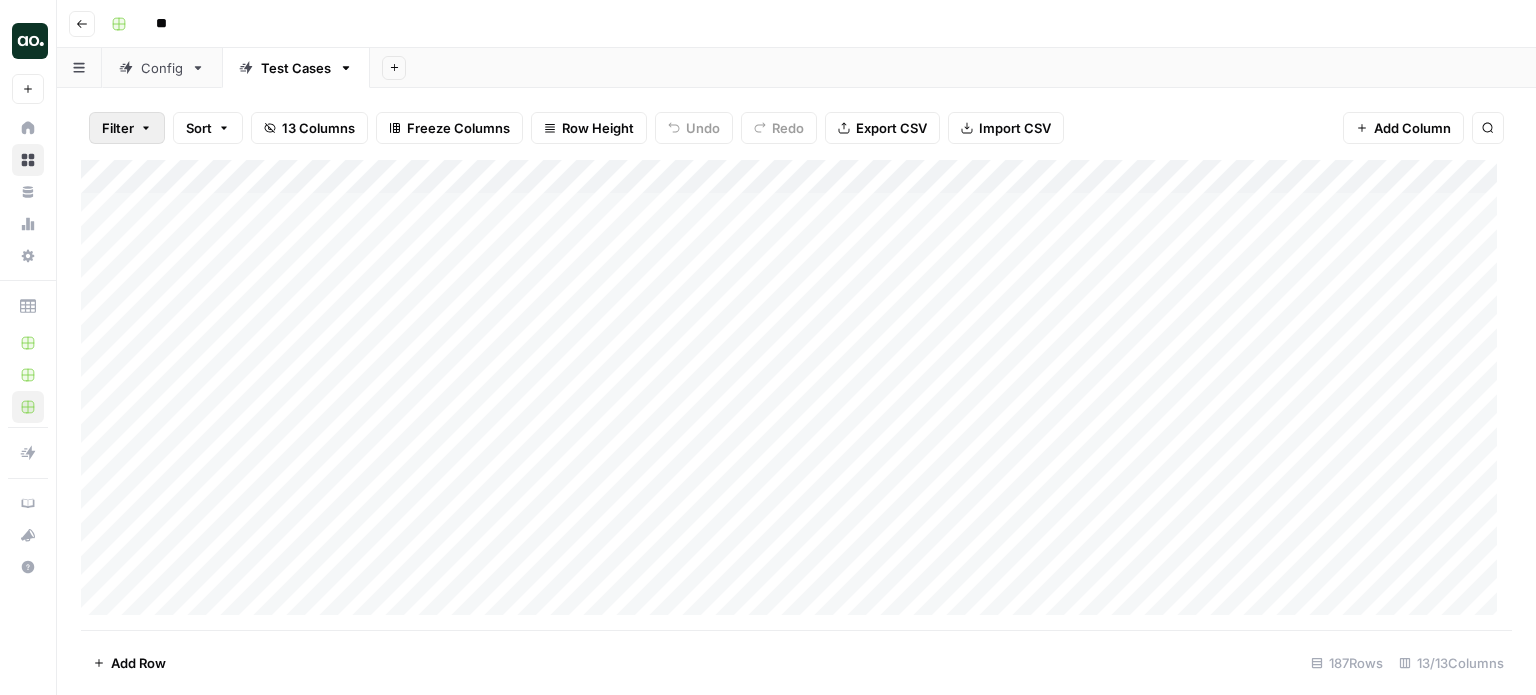click on "Filter" at bounding box center (118, 128) 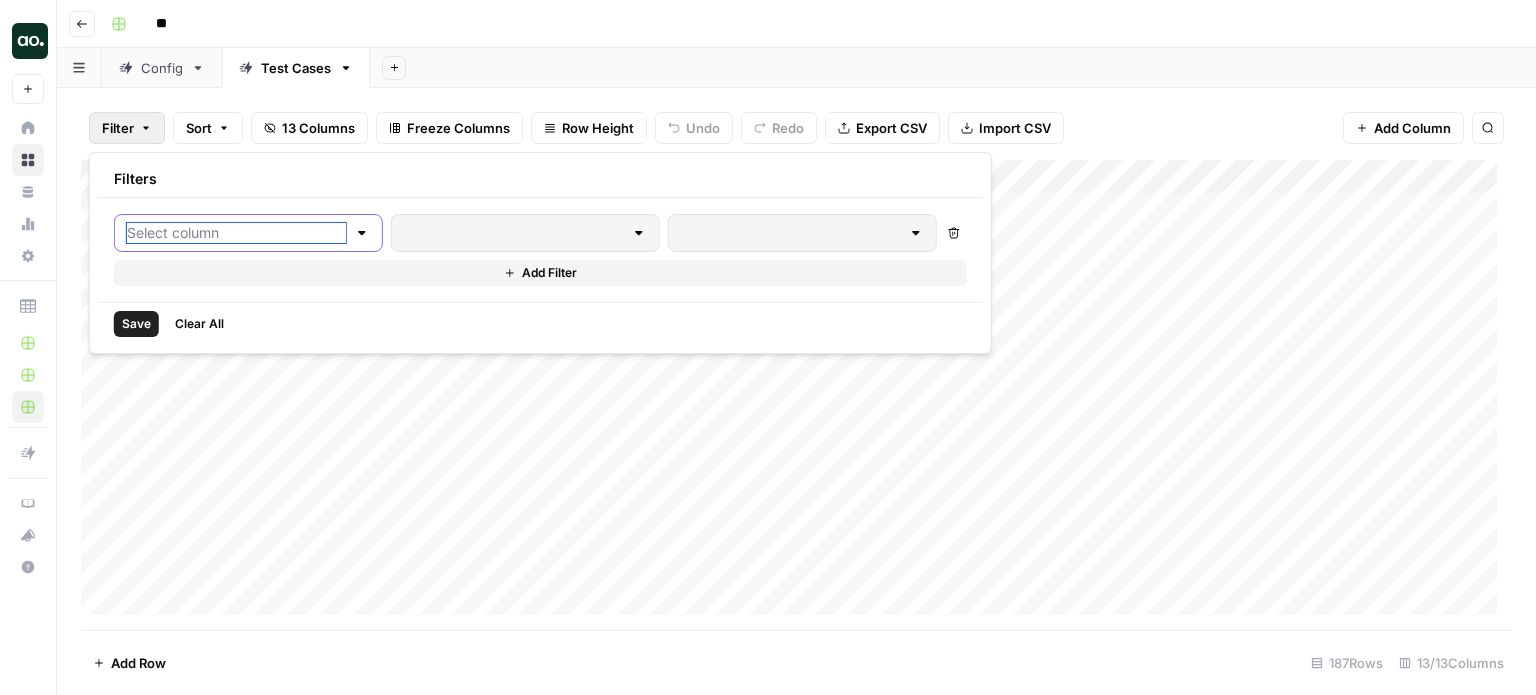 click at bounding box center (236, 233) 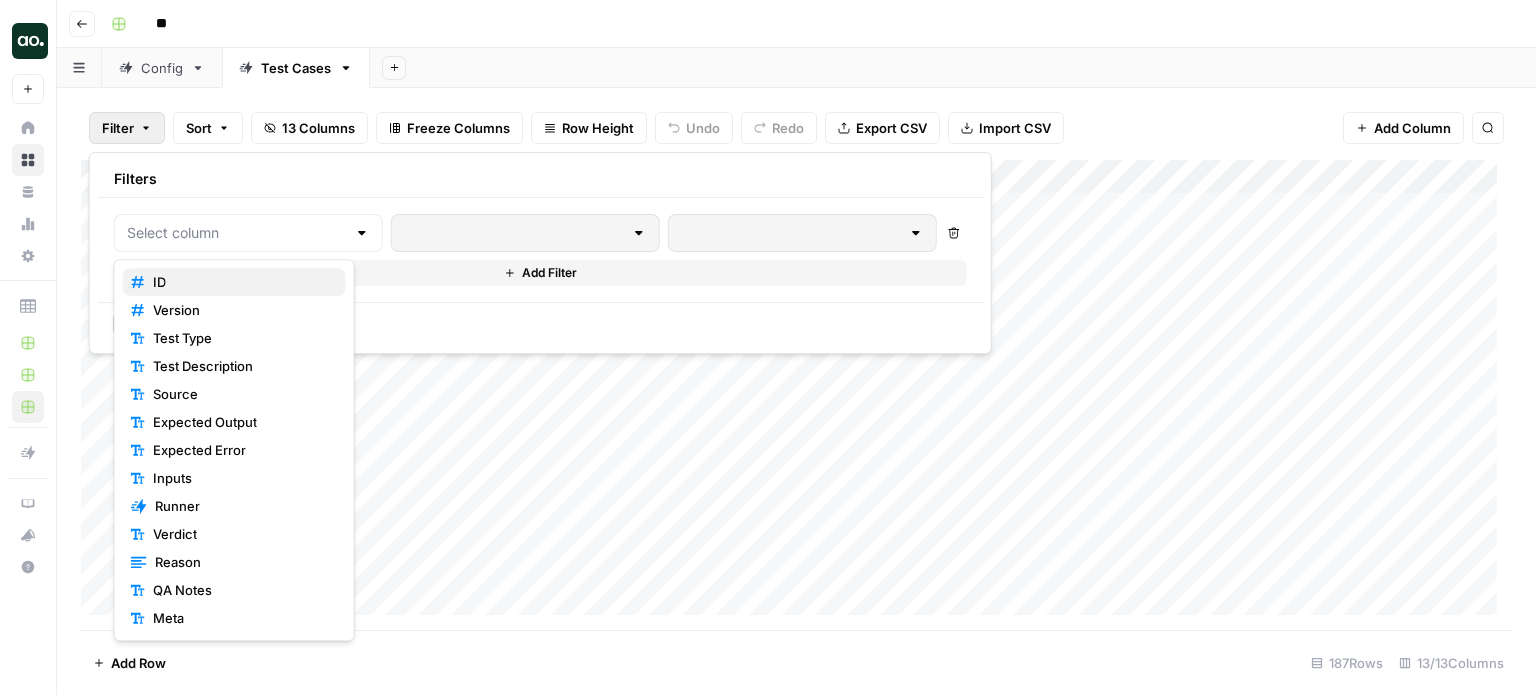 click on "ID" at bounding box center [234, 282] 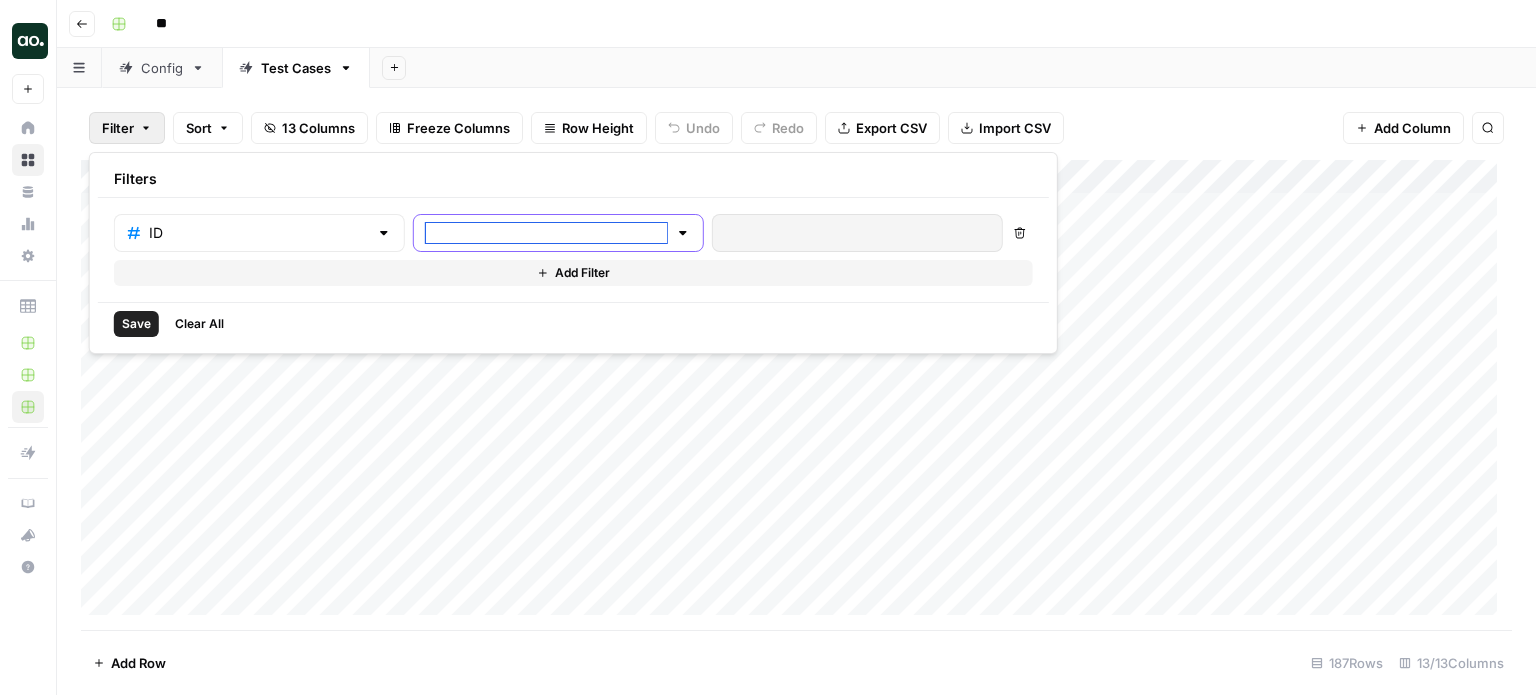 click at bounding box center (546, 233) 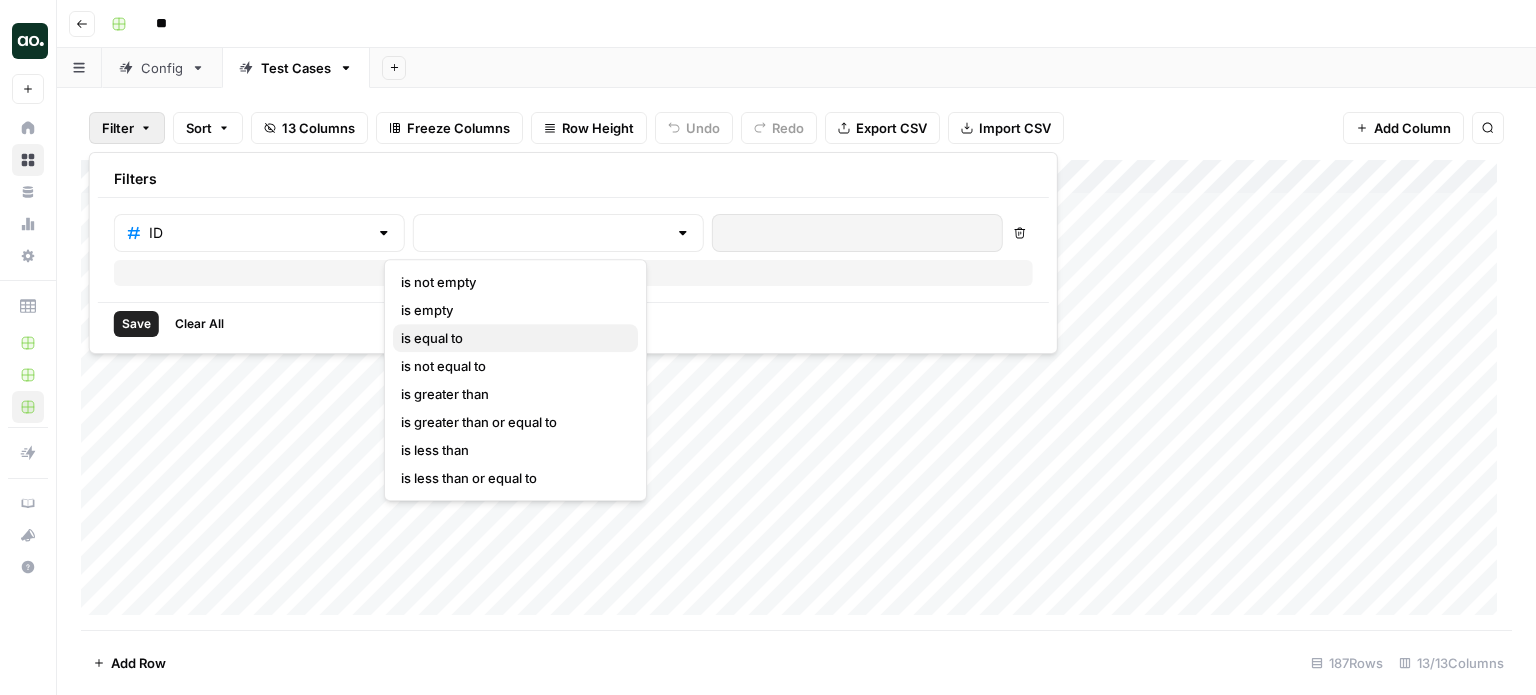 click on "is equal to" at bounding box center [515, 338] 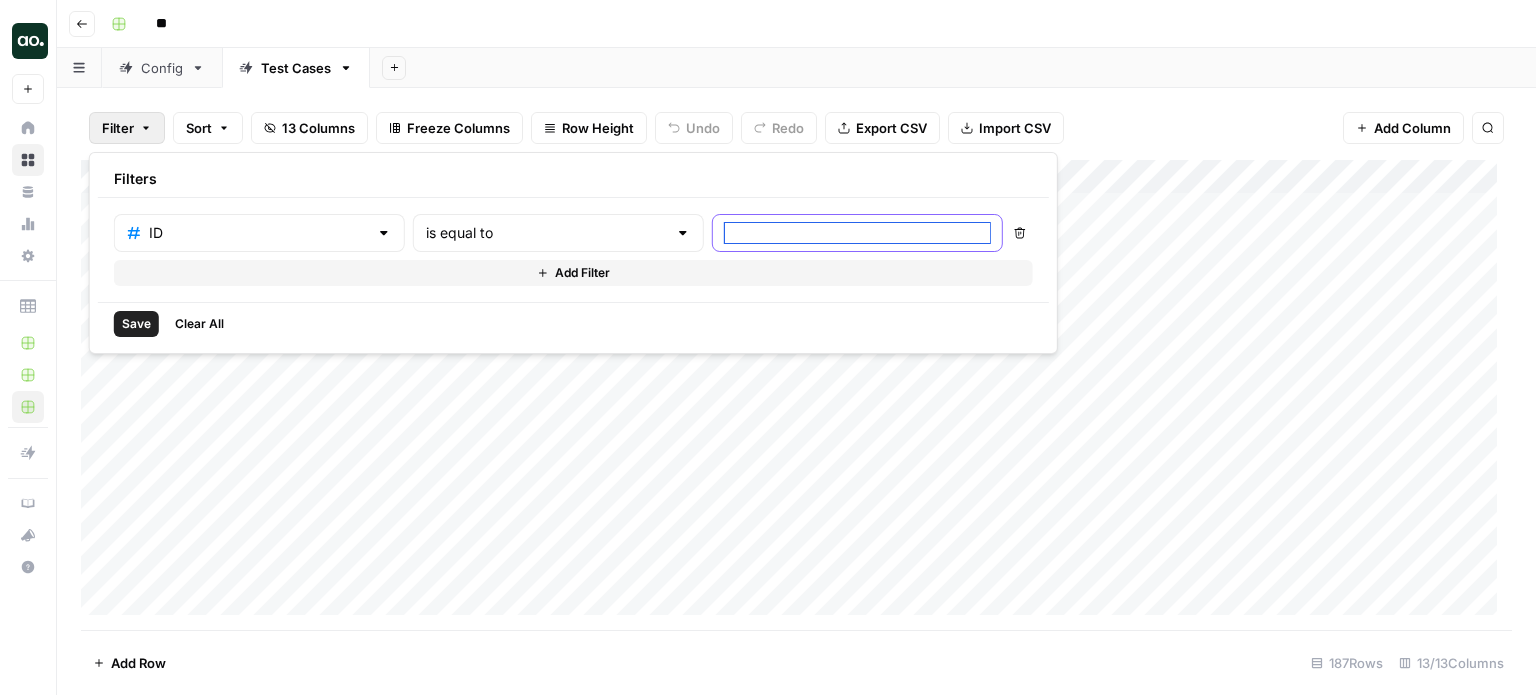 click at bounding box center (857, 233) 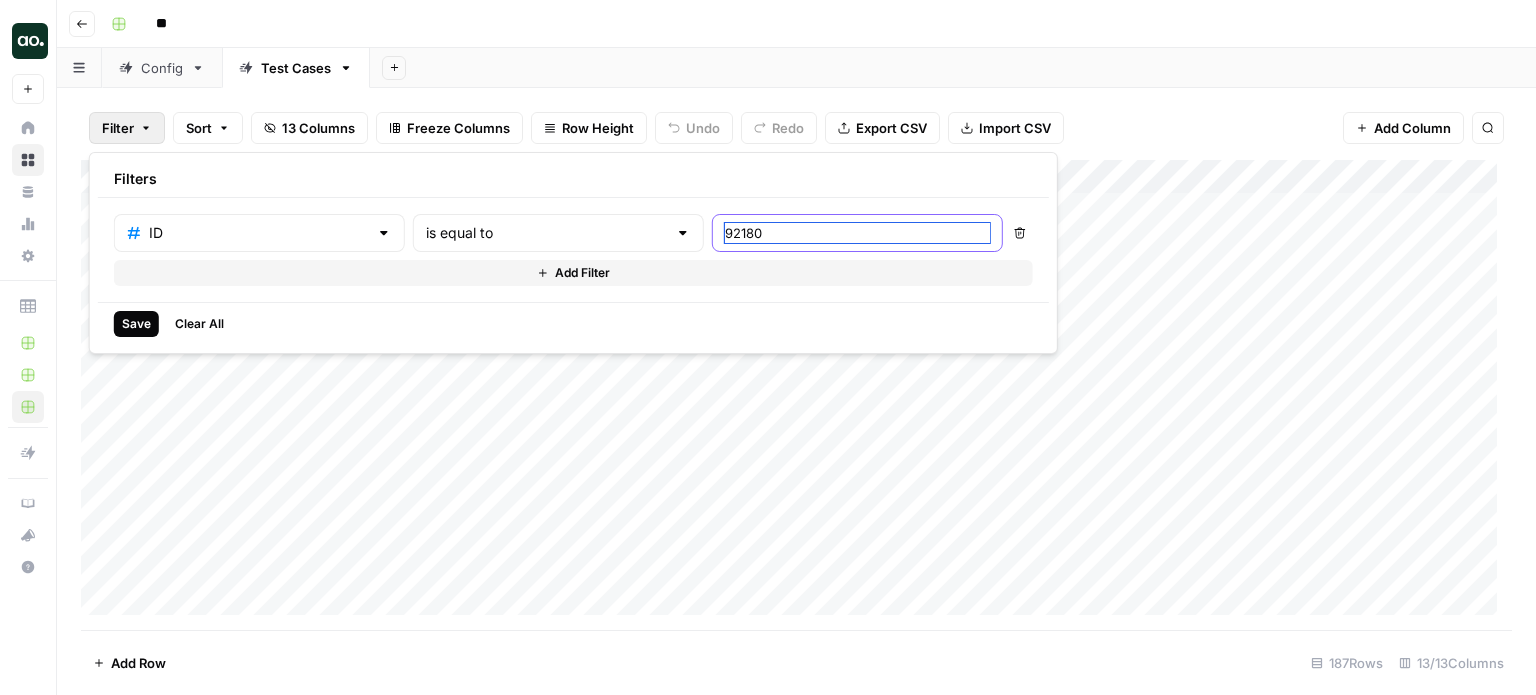 type on "92180" 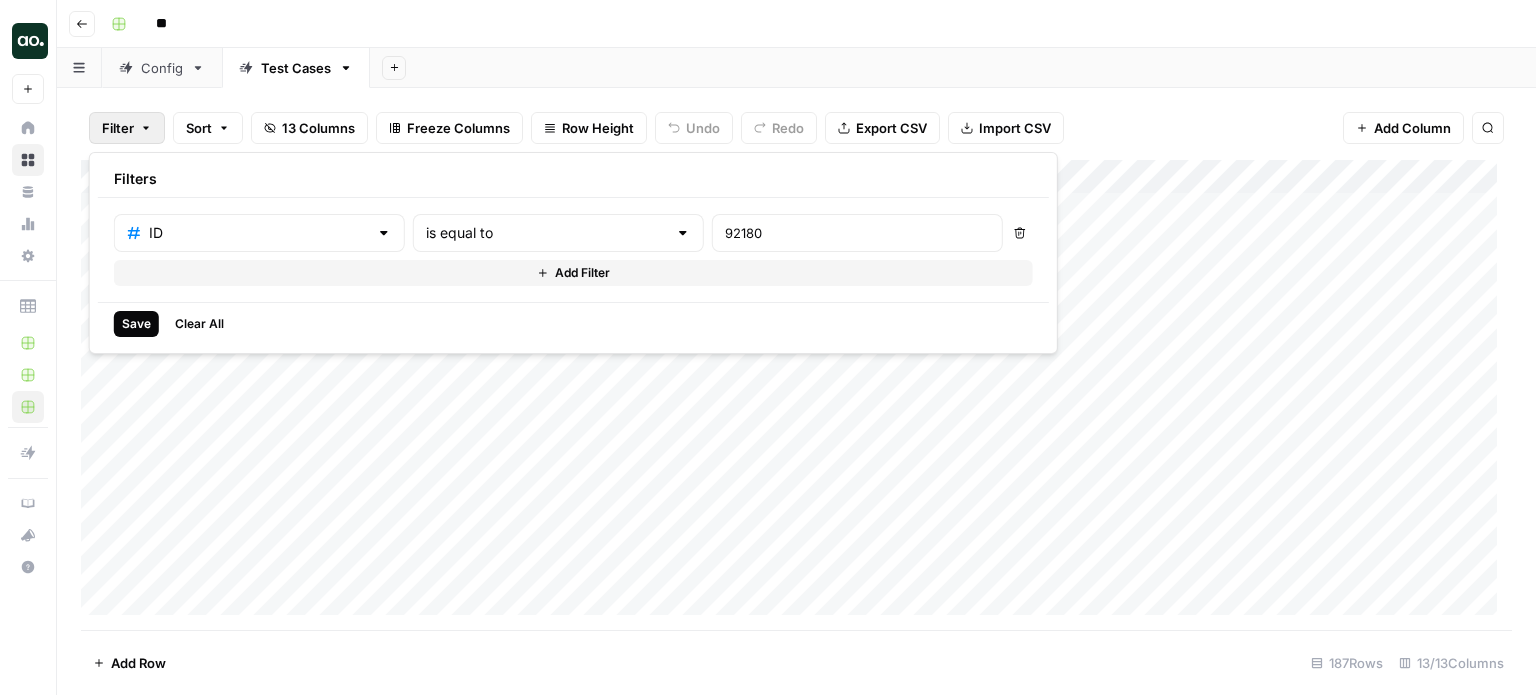 click on "Save" at bounding box center [136, 324] 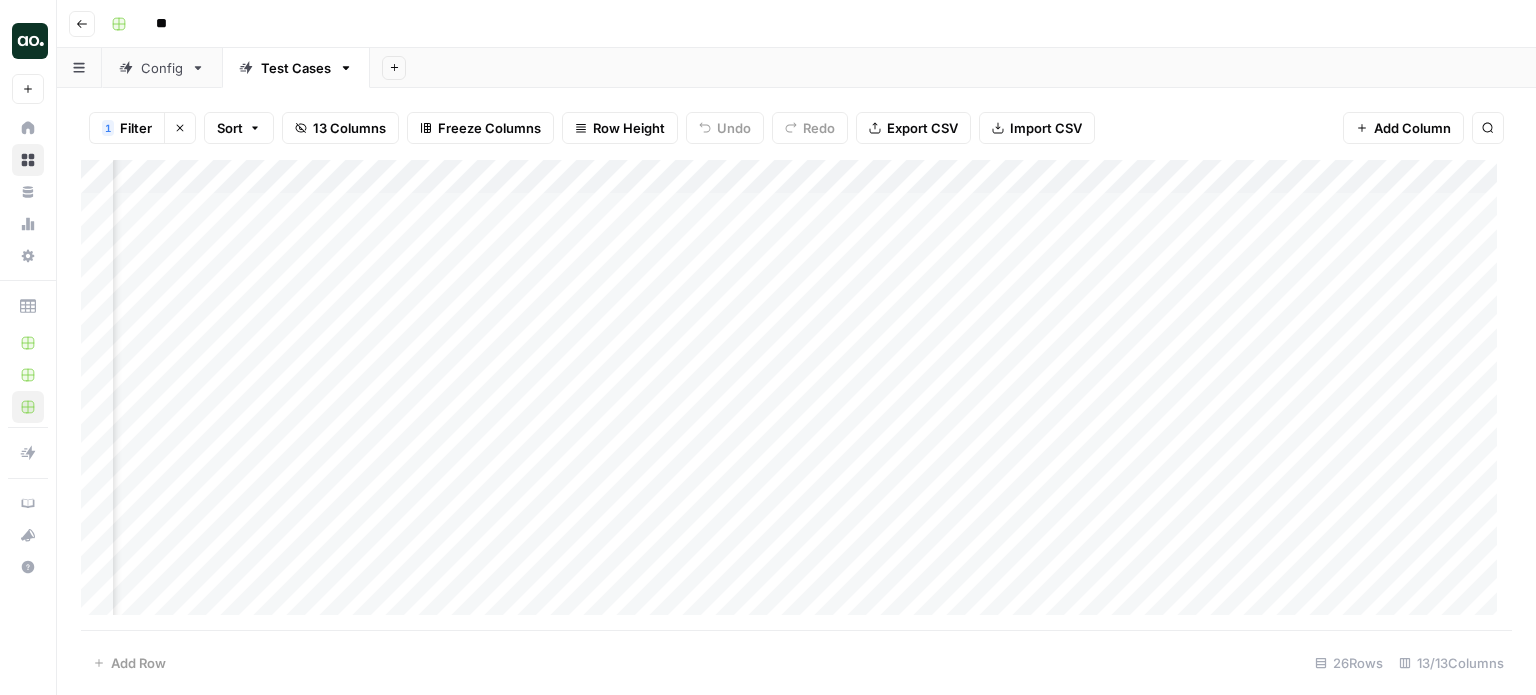 scroll, scrollTop: 0, scrollLeft: 1363, axis: horizontal 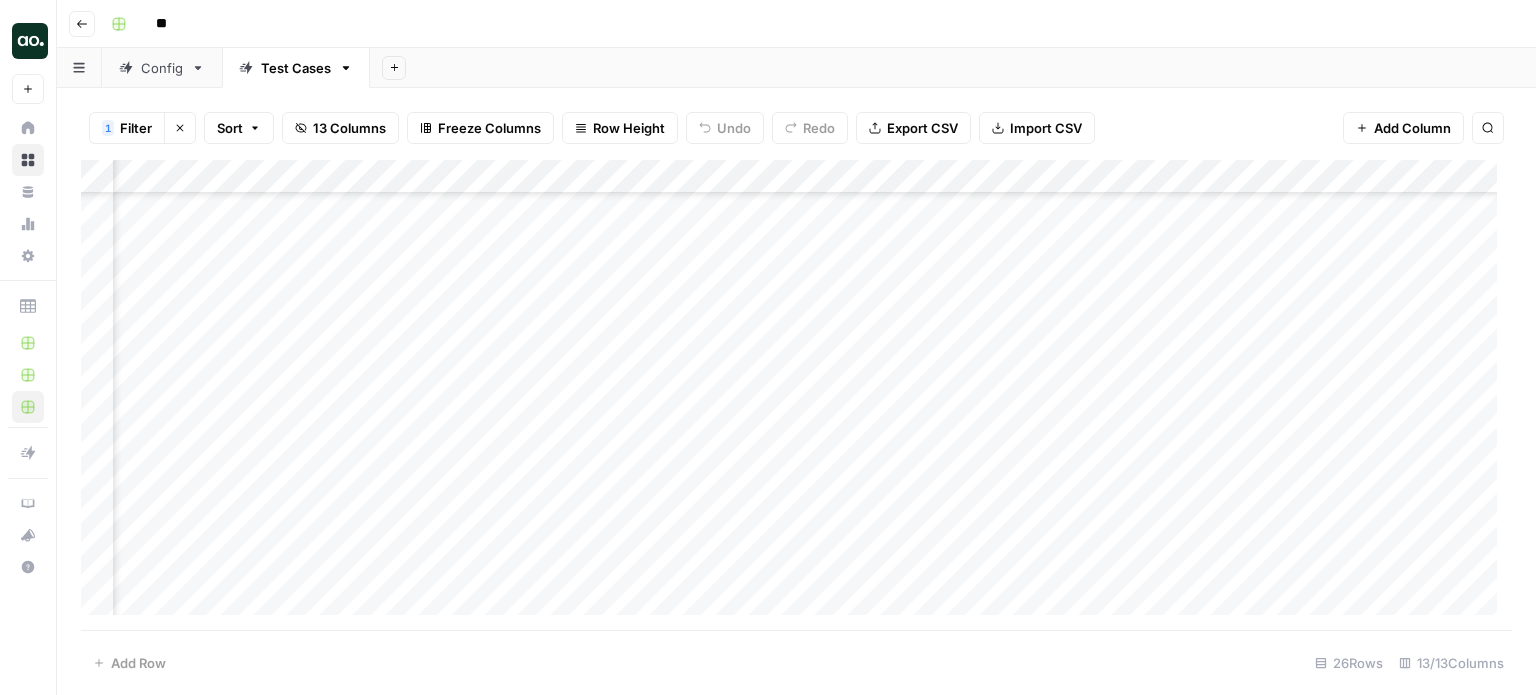 click on "Add Column" at bounding box center [796, 395] 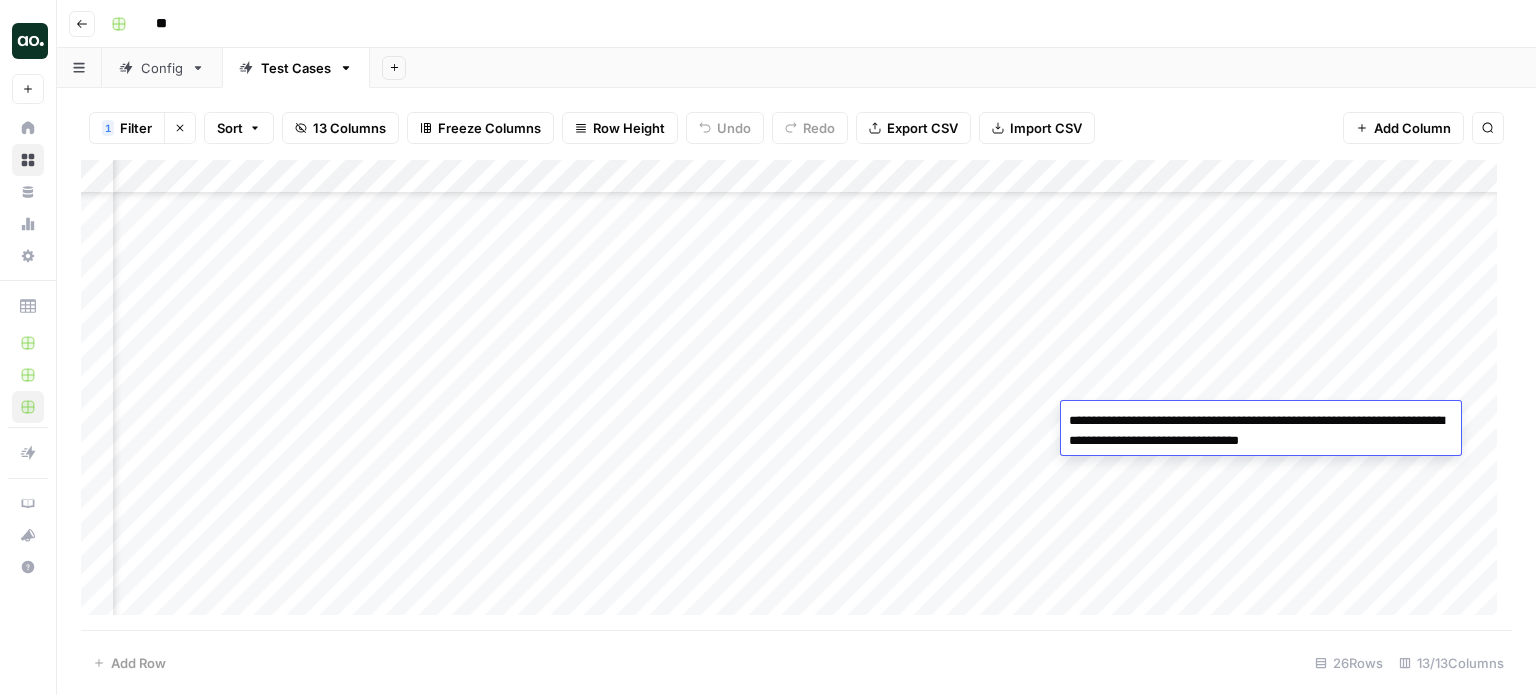 click on "**********" at bounding box center [1261, 431] 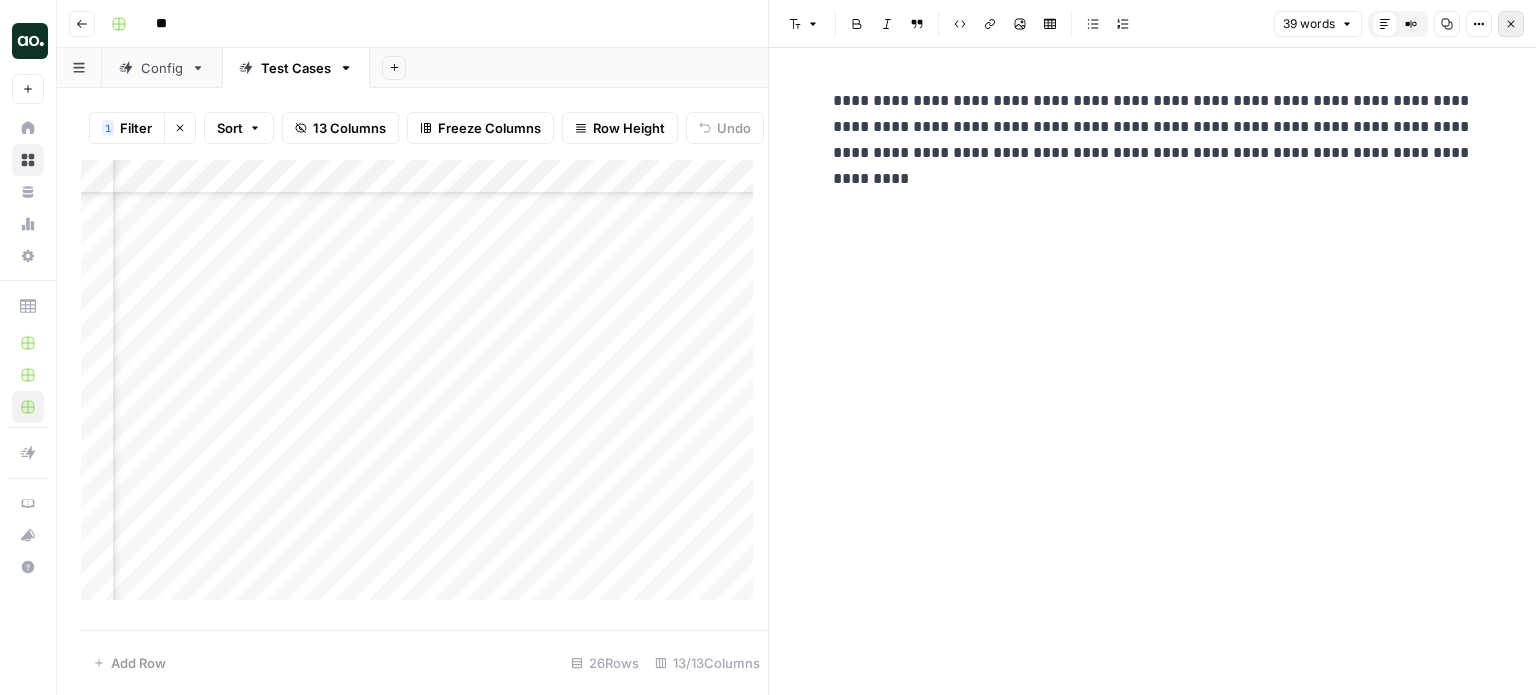 click 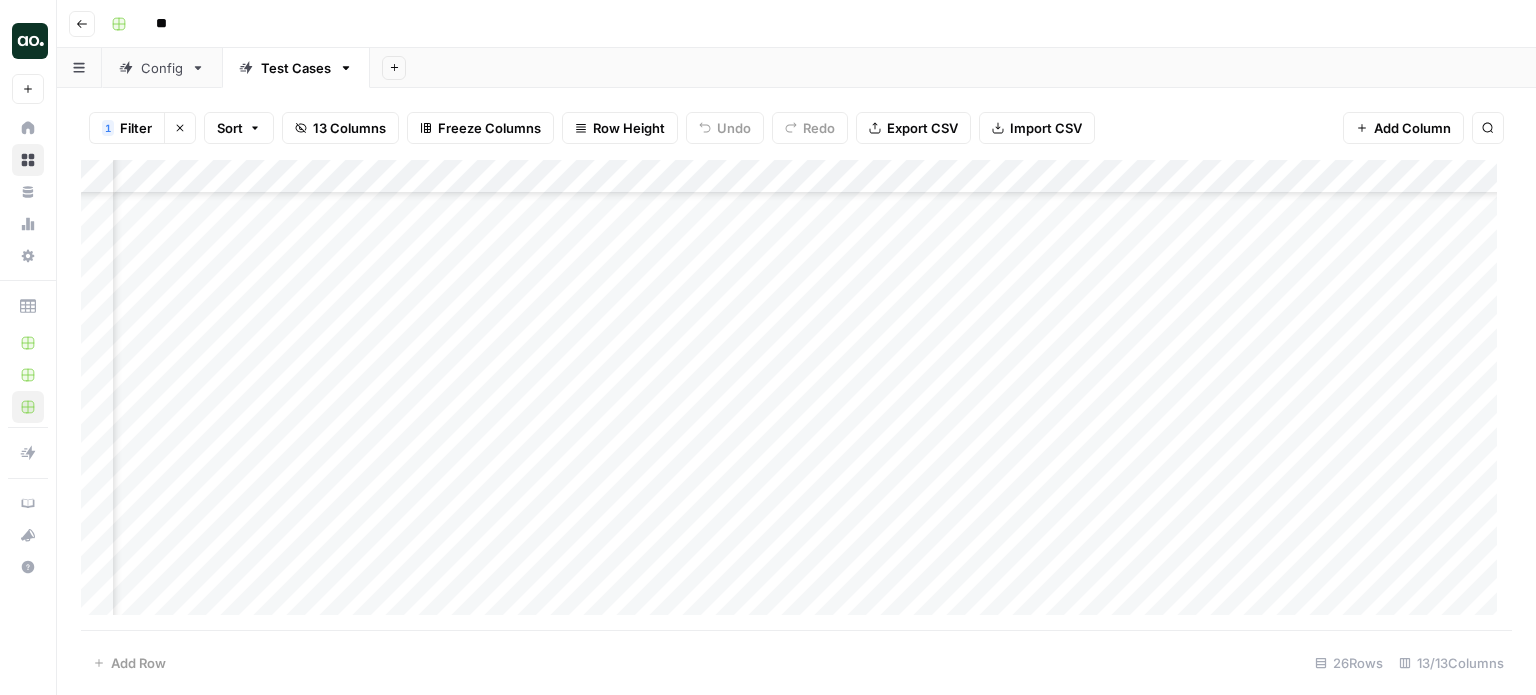 scroll, scrollTop: 460, scrollLeft: 1363, axis: both 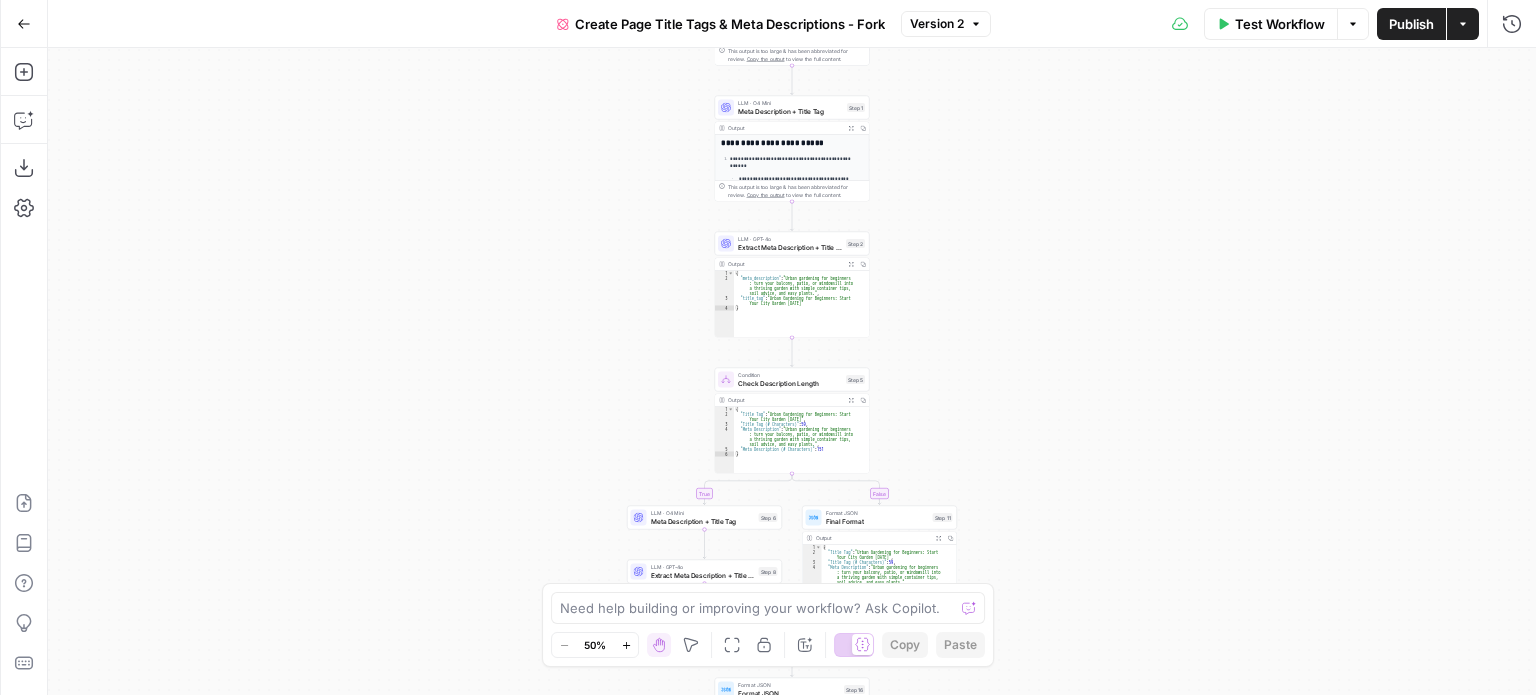 click on "Test Workflow Options Publish Actions Run History" at bounding box center [1263, 23] 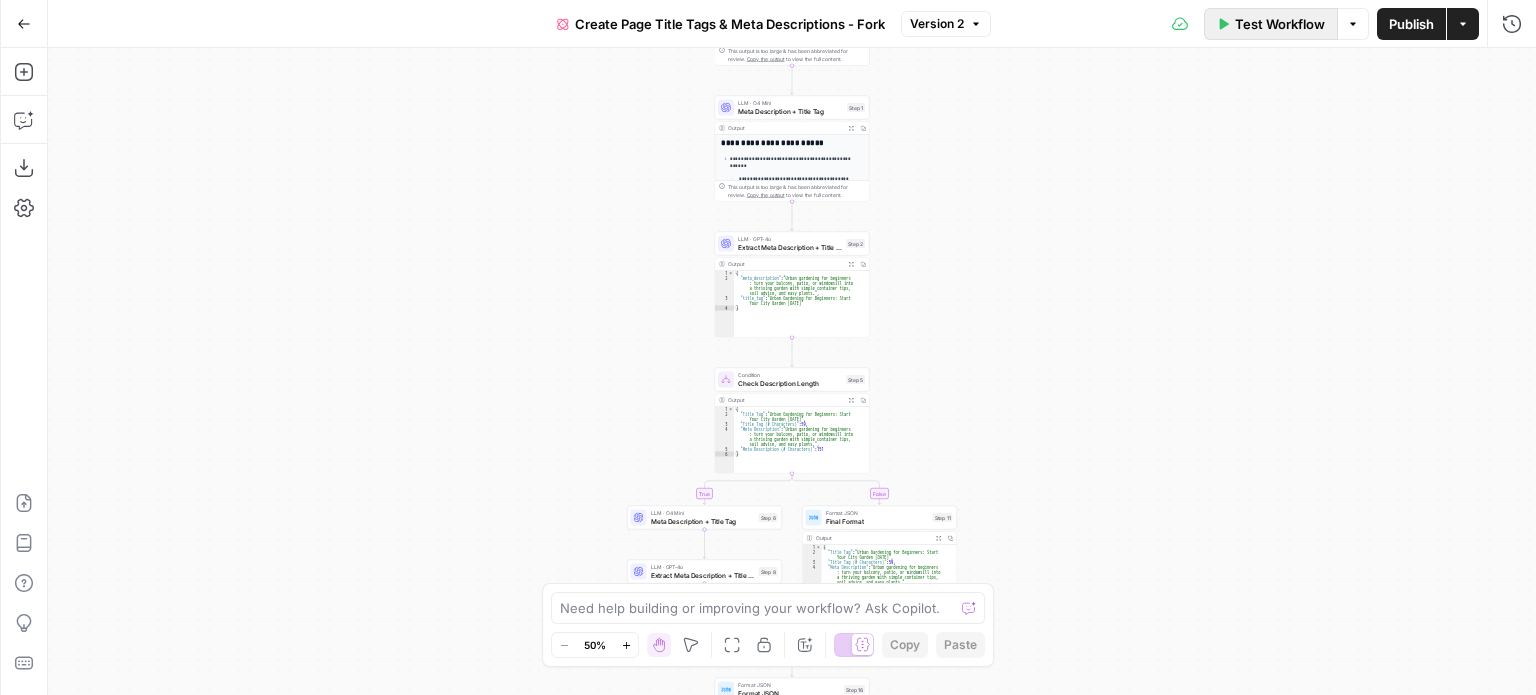 click on "Test Workflow" at bounding box center (1280, 24) 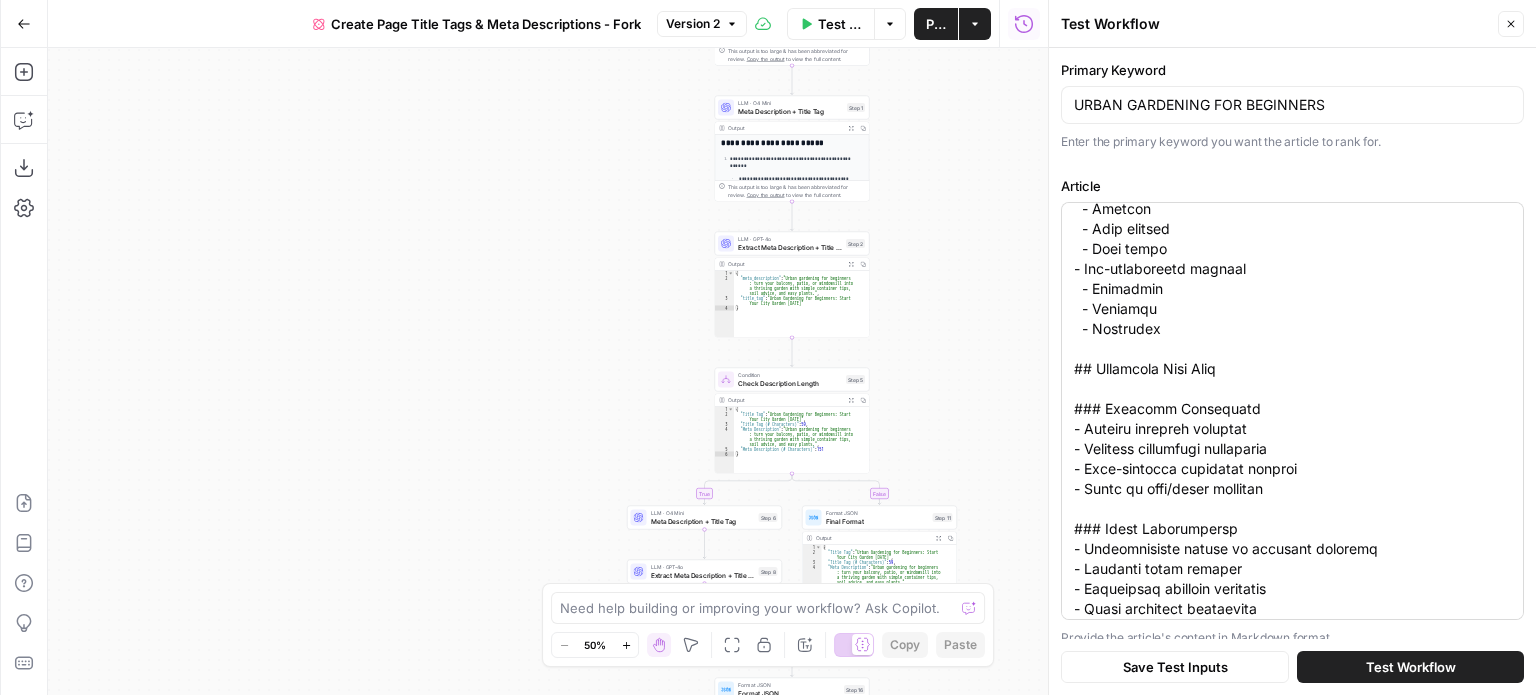 scroll, scrollTop: 700, scrollLeft: 0, axis: vertical 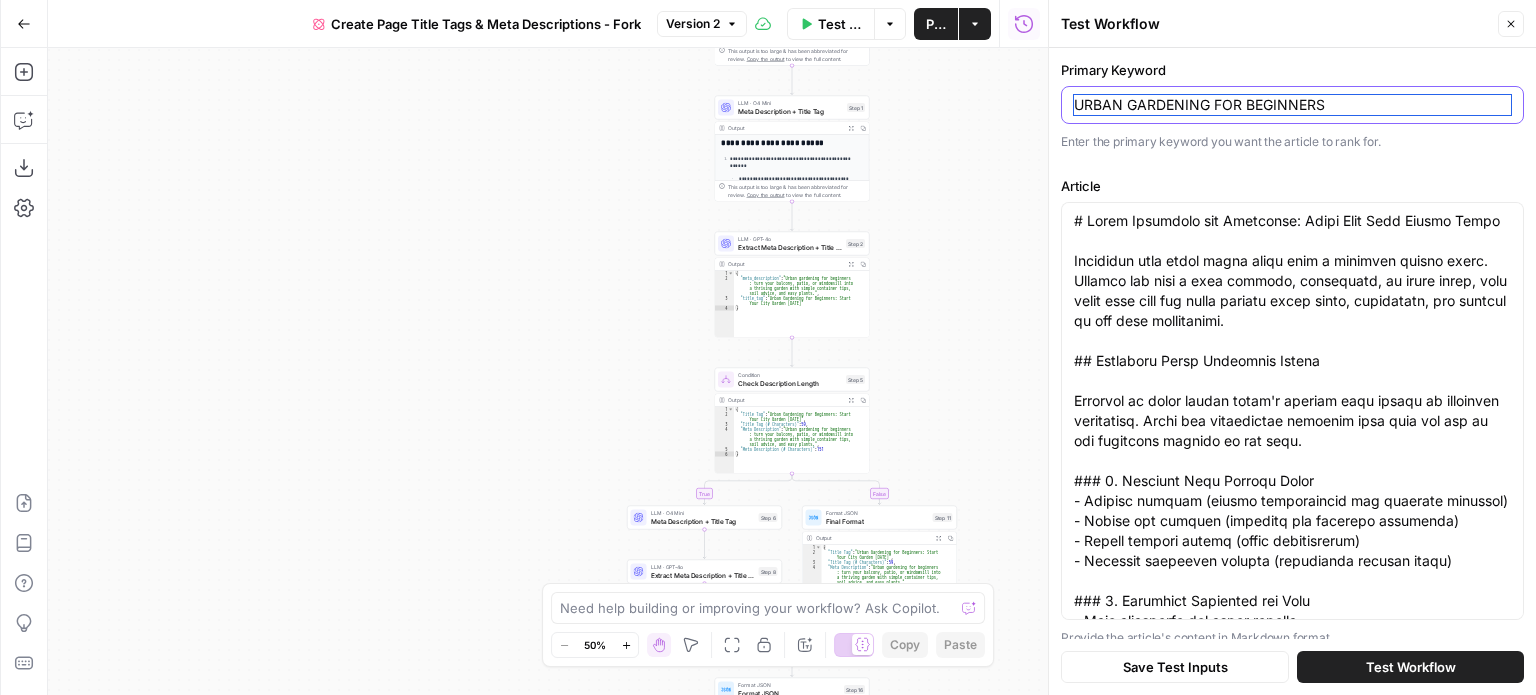 drag, startPoint x: 1335, startPoint y: 108, endPoint x: 1068, endPoint y: 115, distance: 267.09174 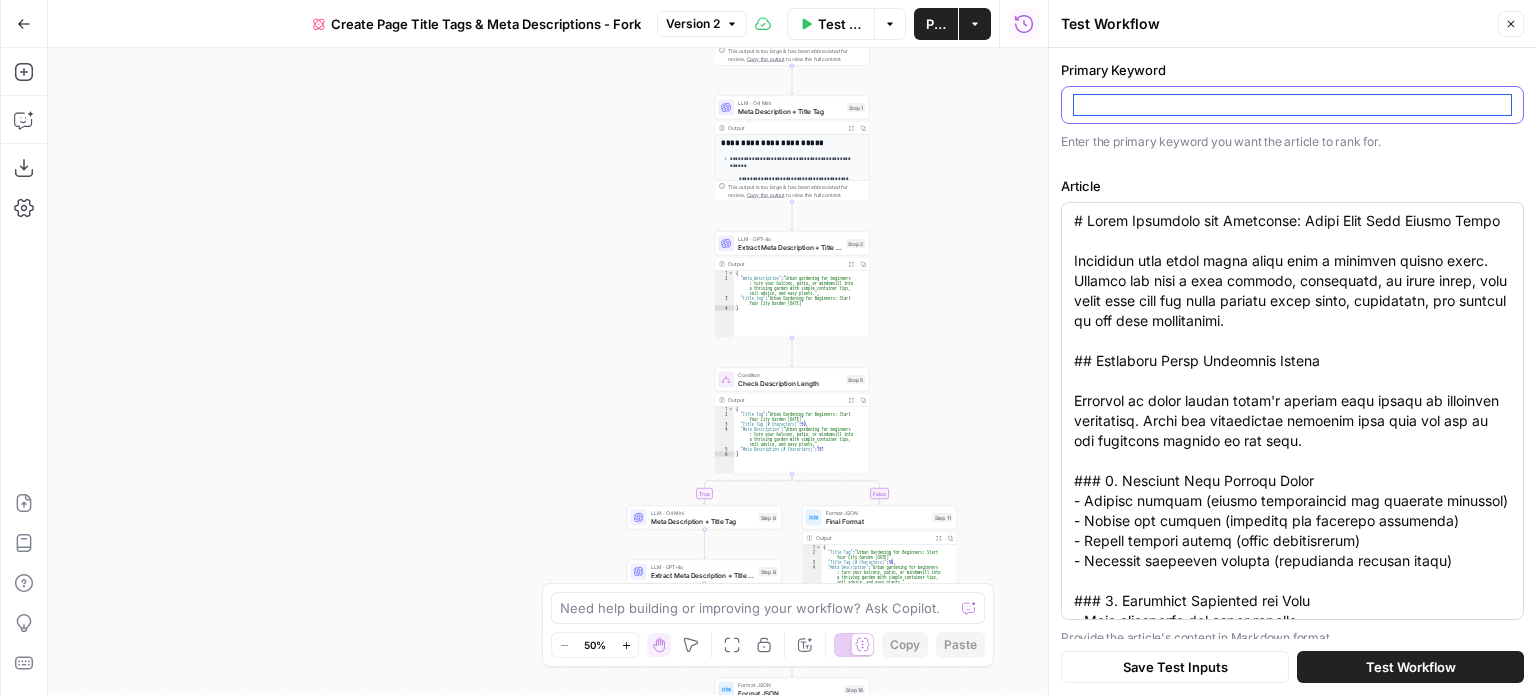 type on "URBAN GARDENING FOR BEGINNERS" 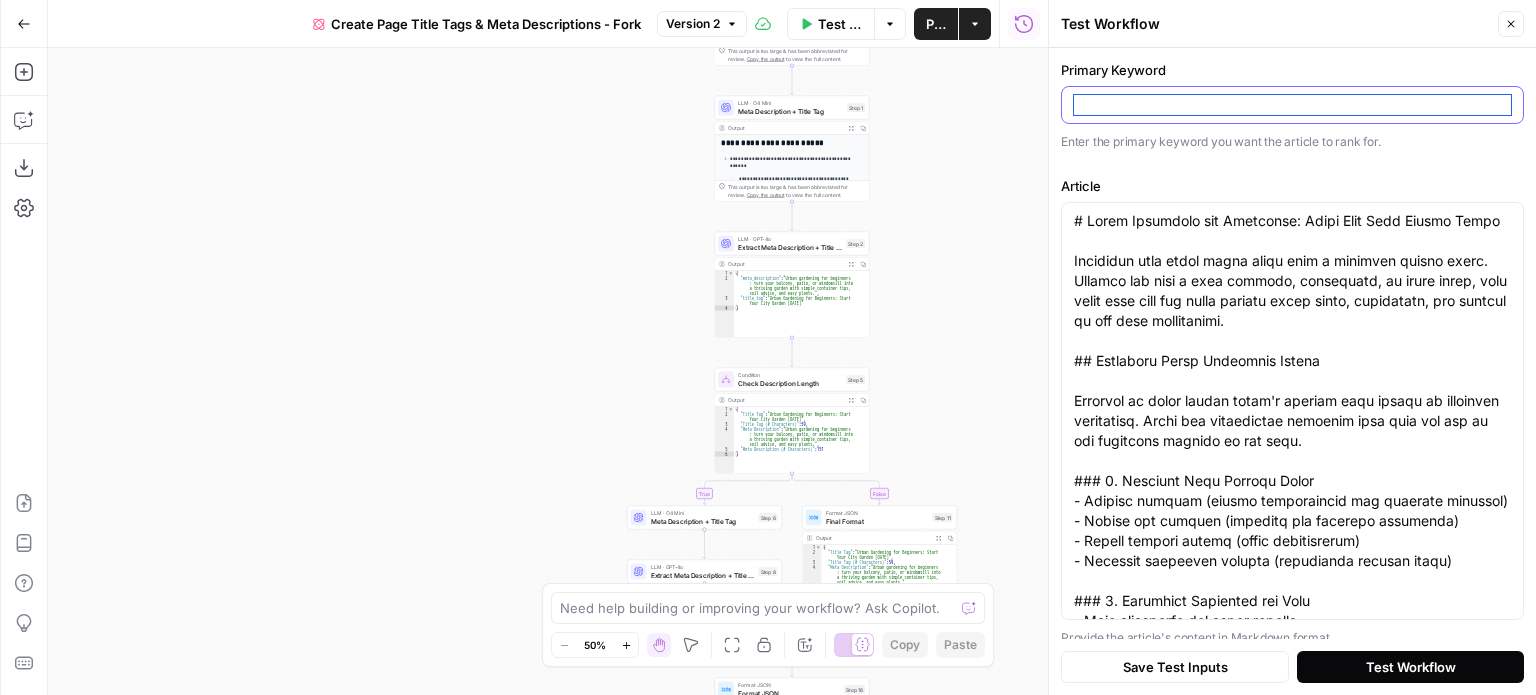 type 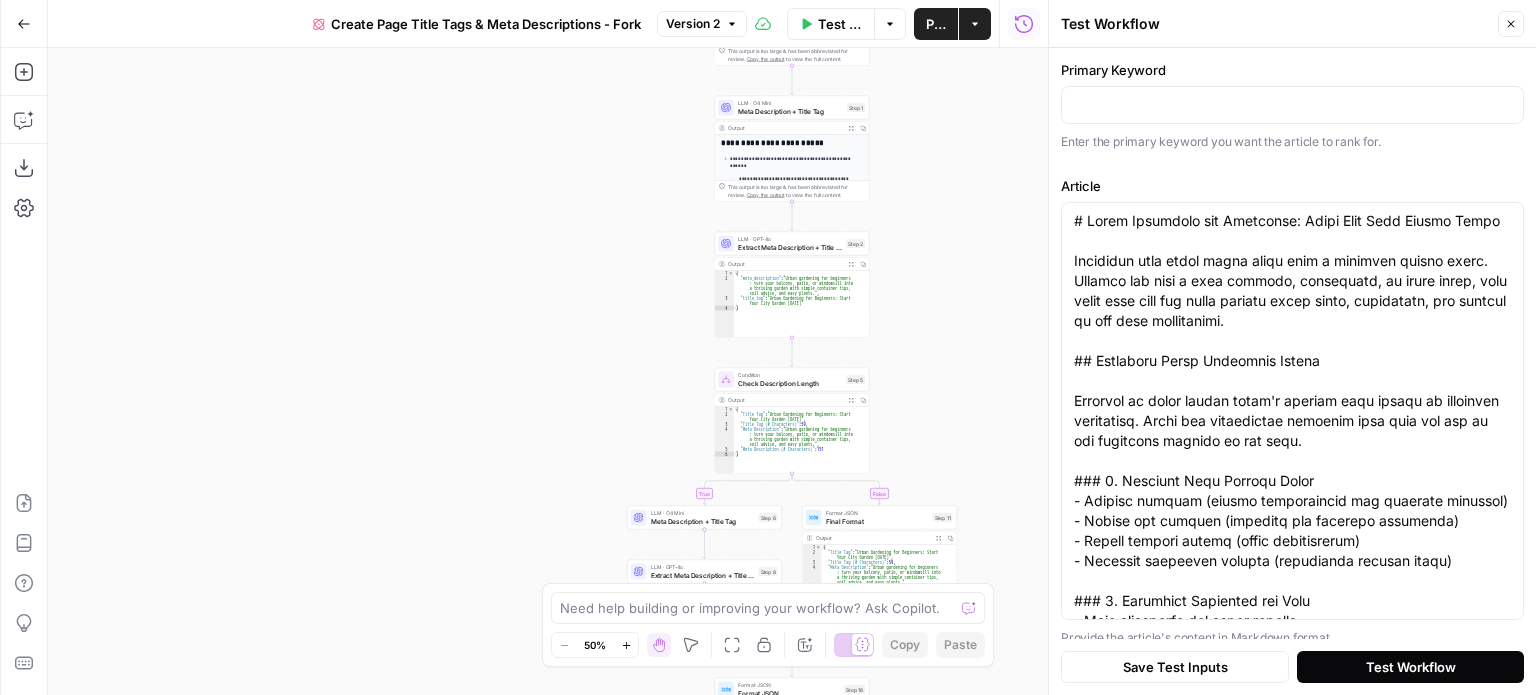 click on "Test Workflow" at bounding box center (1411, 667) 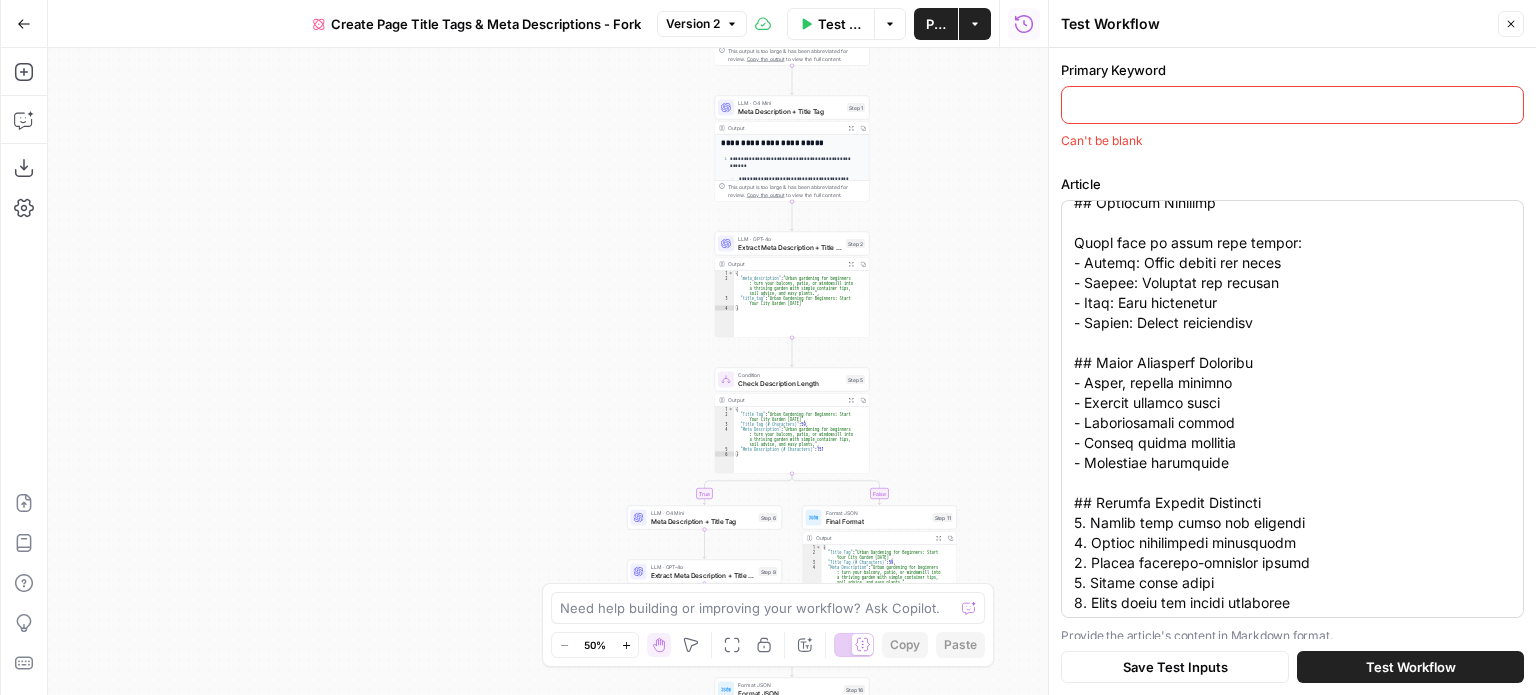 scroll, scrollTop: 1359, scrollLeft: 0, axis: vertical 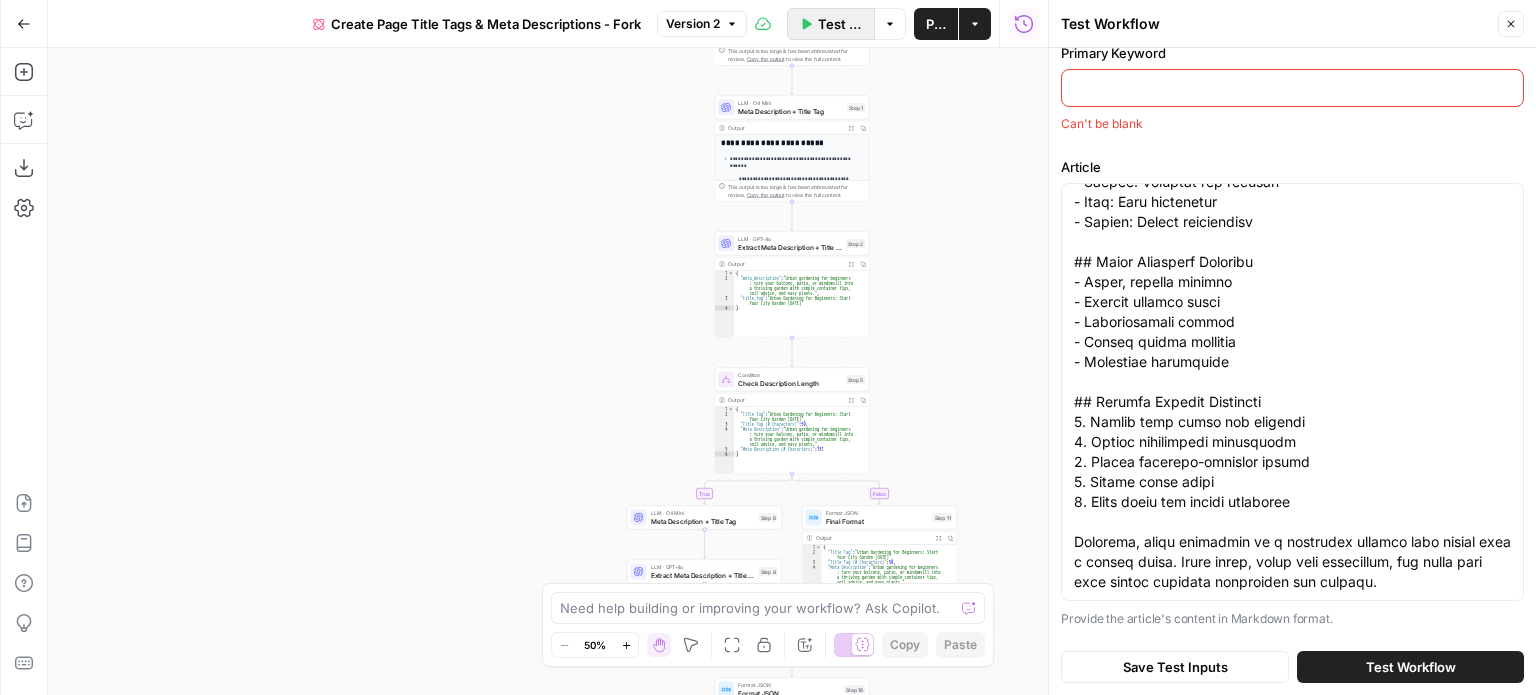 click on "Test Workflow" at bounding box center [831, 24] 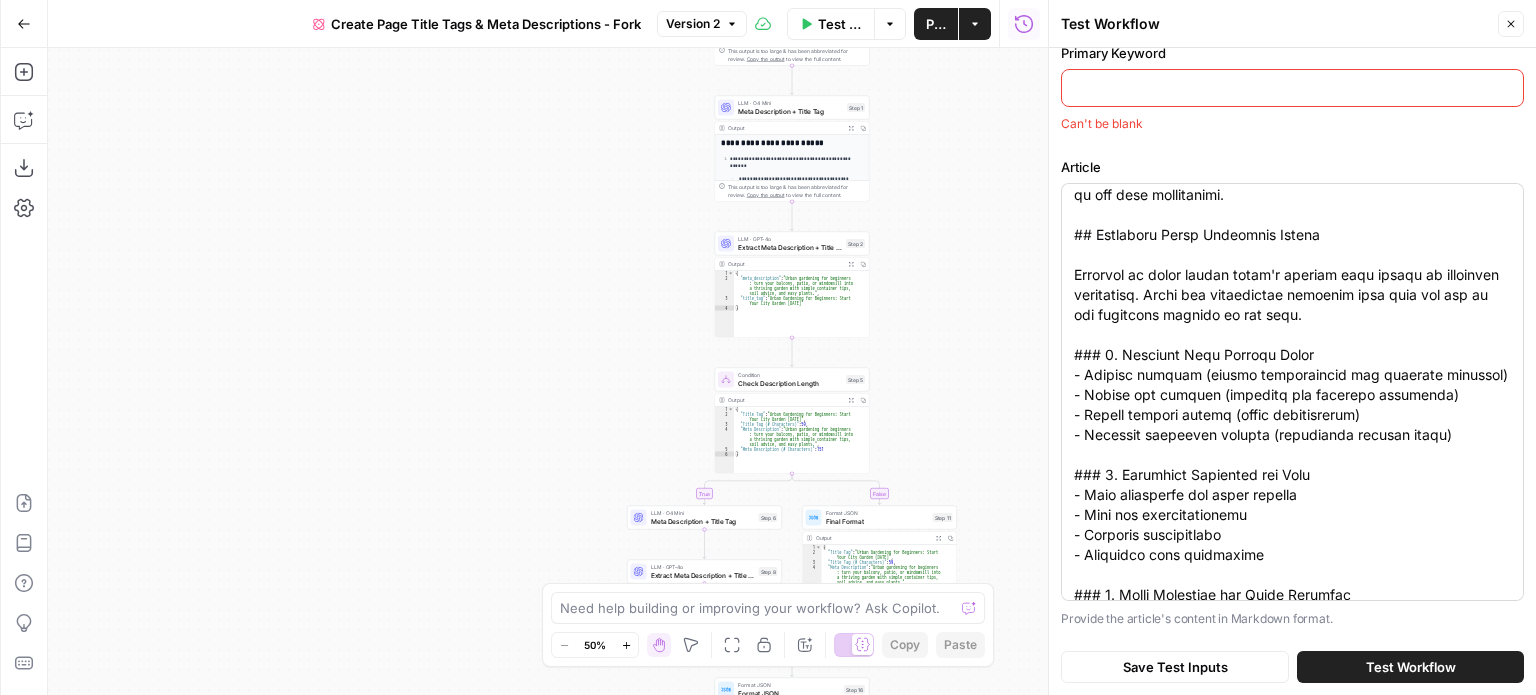 scroll, scrollTop: 0, scrollLeft: 0, axis: both 